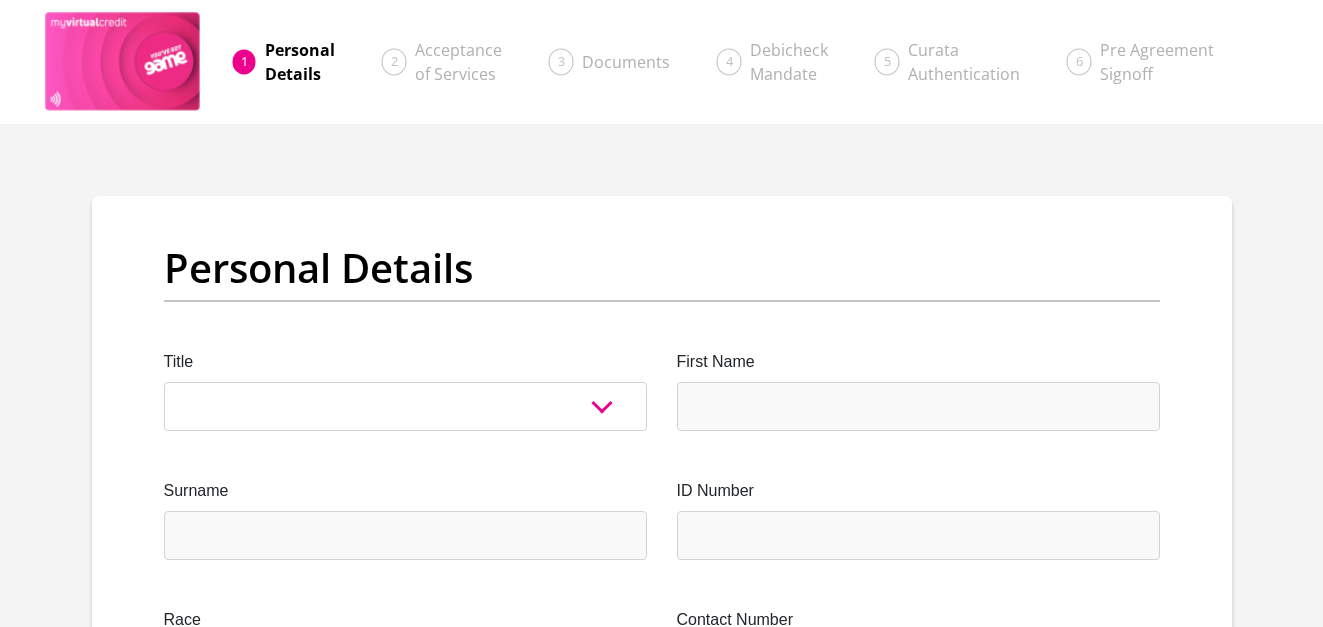 scroll, scrollTop: 0, scrollLeft: 0, axis: both 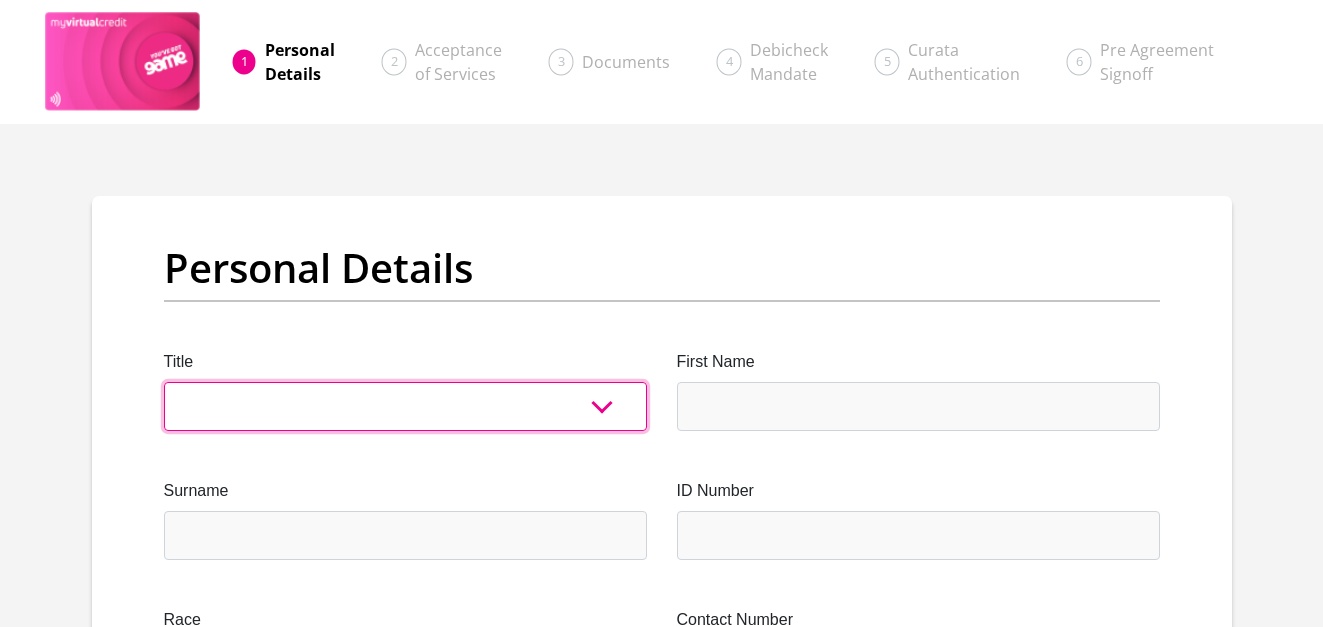 click on "Mr
Ms
Mrs
Dr
Other" at bounding box center [405, 406] 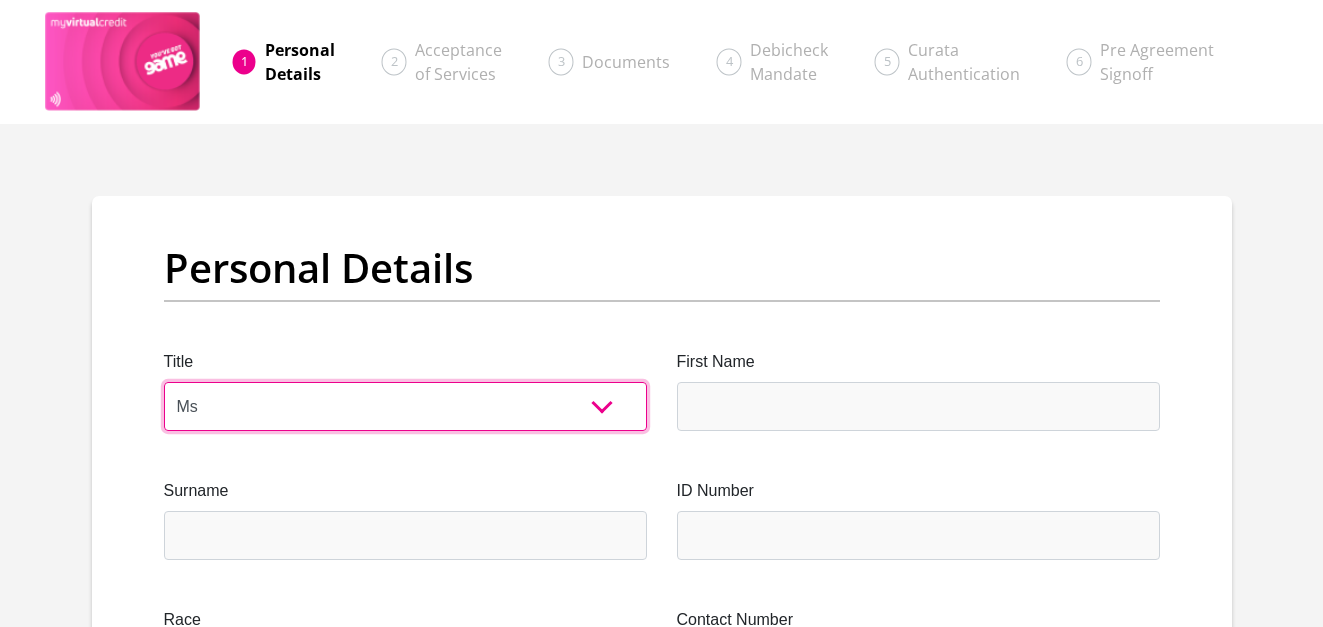click on "Mr
Ms
Mrs
Dr
Other" at bounding box center (405, 406) 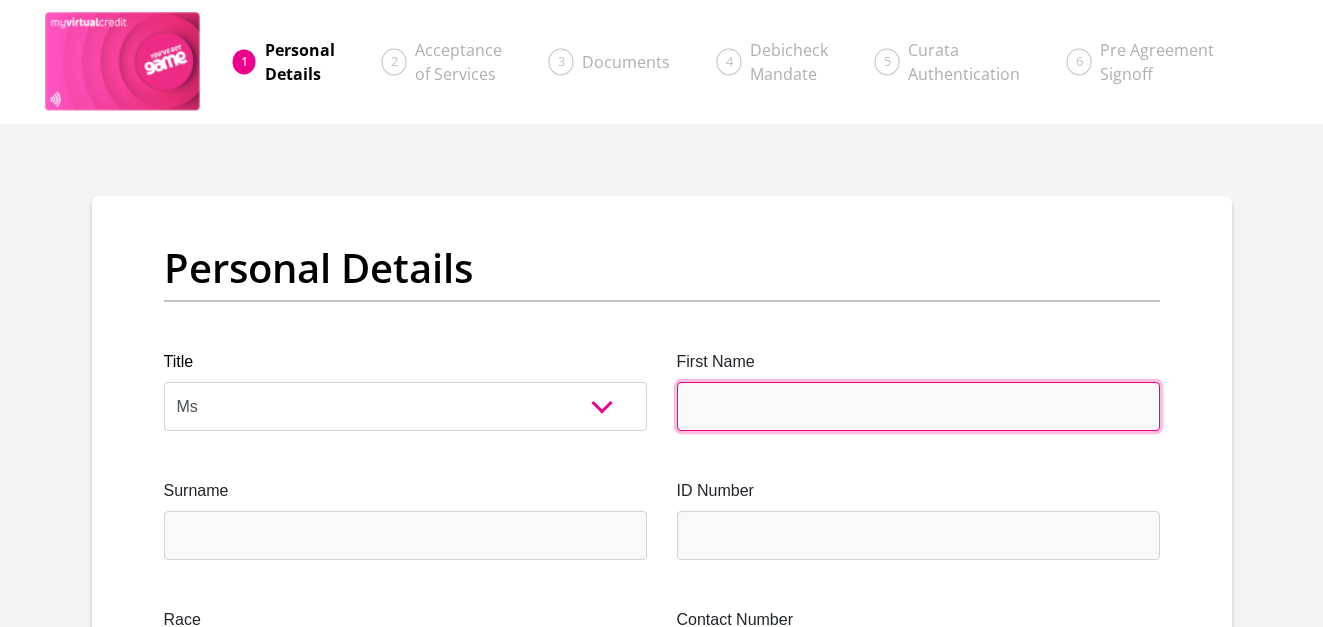 click on "First Name" at bounding box center (918, 406) 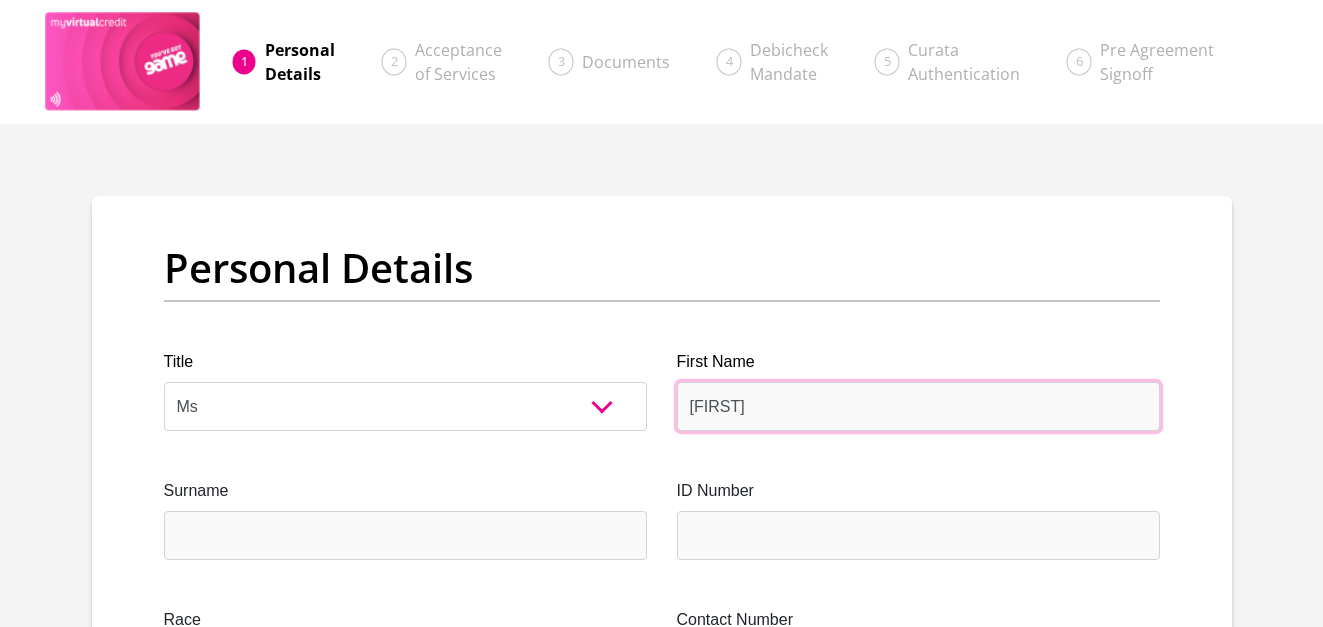 type on "[FIRST]" 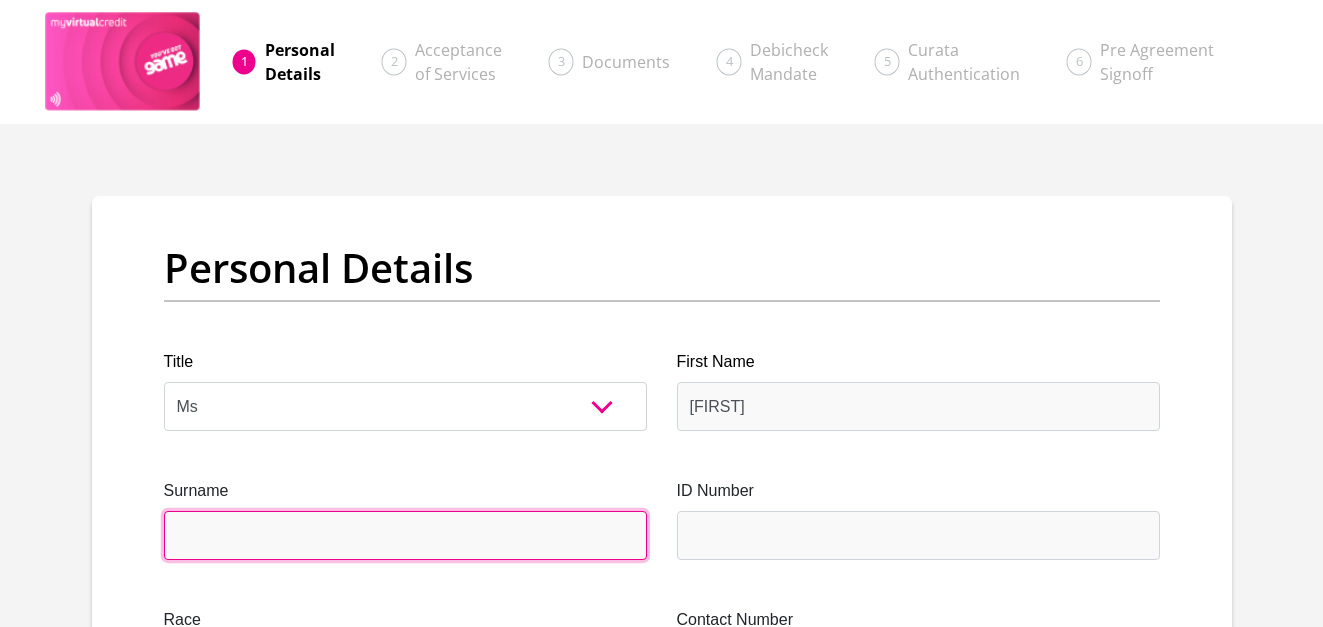 click on "Surname" at bounding box center [405, 535] 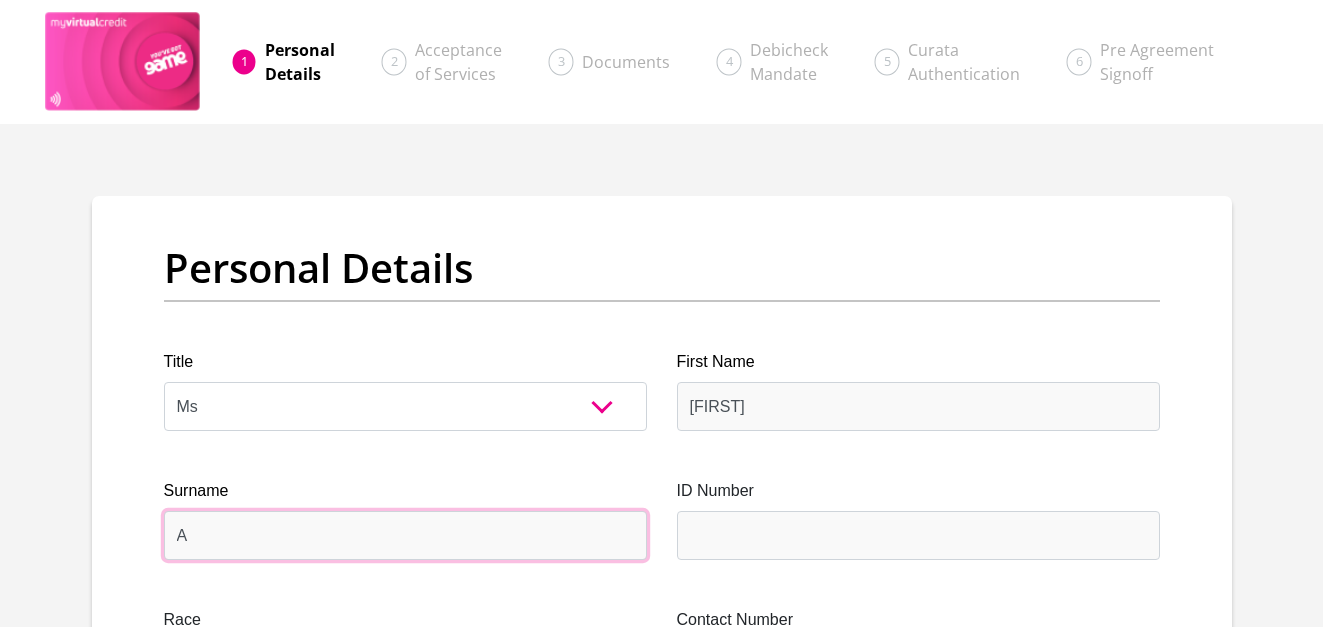 type on "[LAST]" 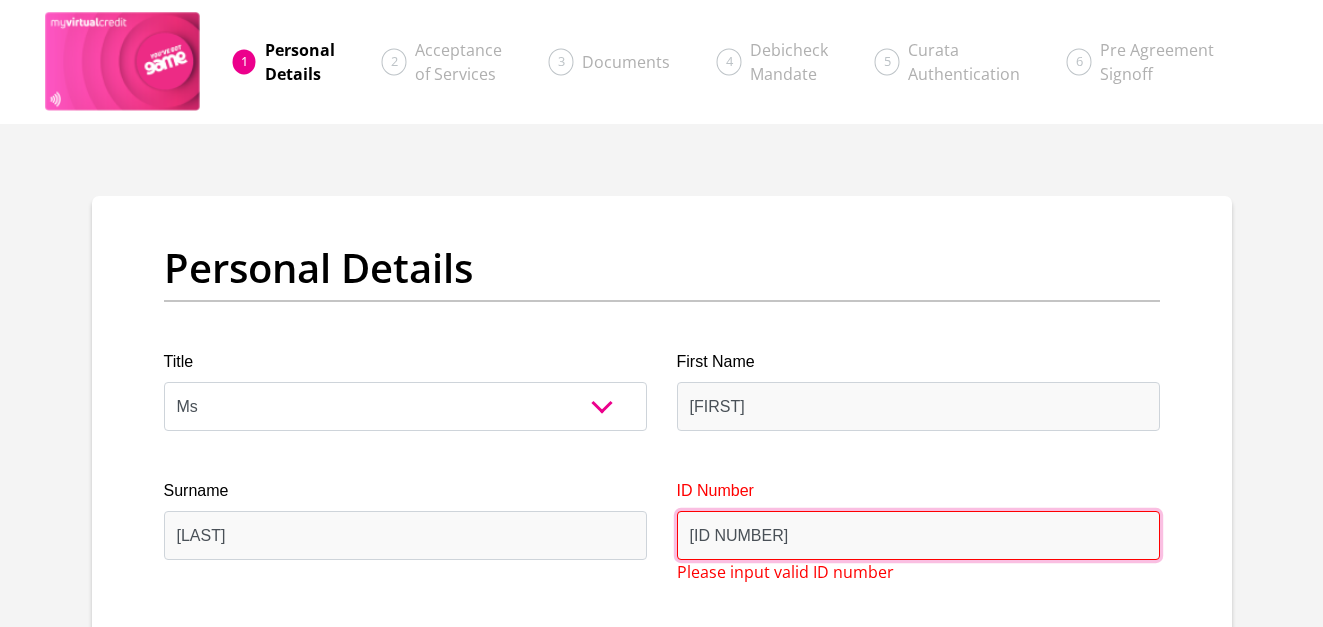 type on "[ID NUMBER]" 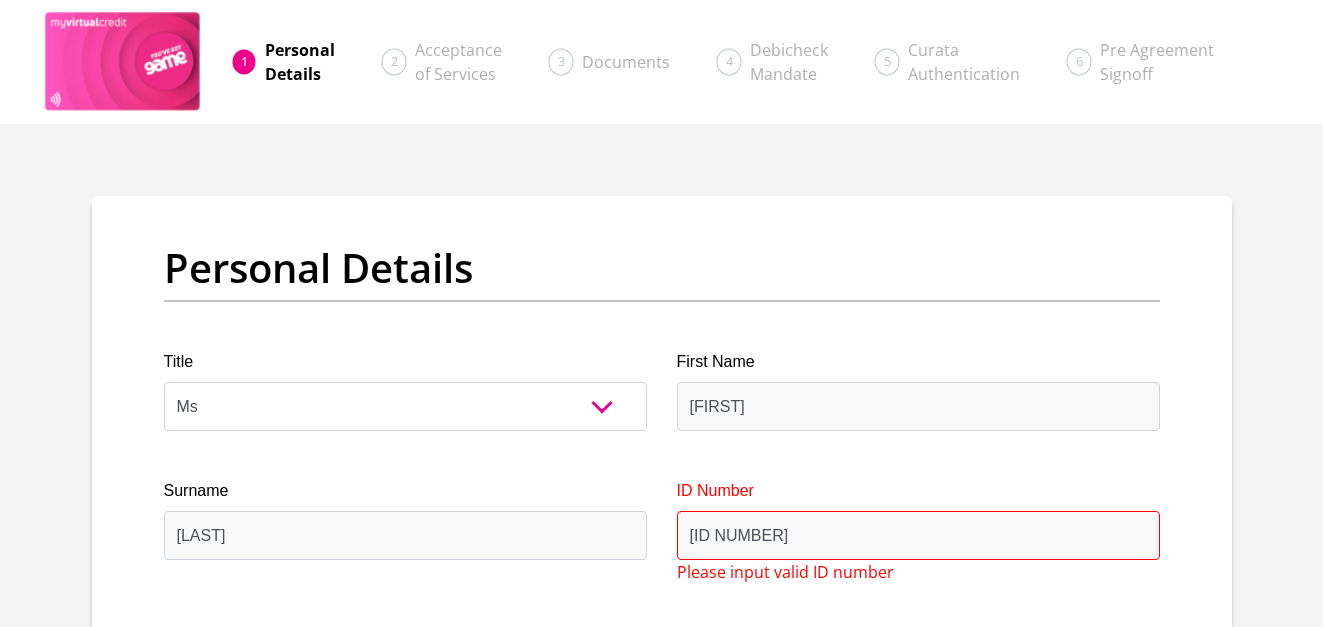 click on "Personal  Details
Acceptance  of Services
Documents
Debicheck   Mandate
Curata  Authentication
Pre Agreement  Signoff
Personal Details
Title
Mr
Ms
Mrs
Dr
Other
First Name
[FIRST]
Surname
[LAST]
ID Number
[ID NUMBER]
Please input valid ID number
Race
Black  Coloured  Indian" at bounding box center [661, 3633] 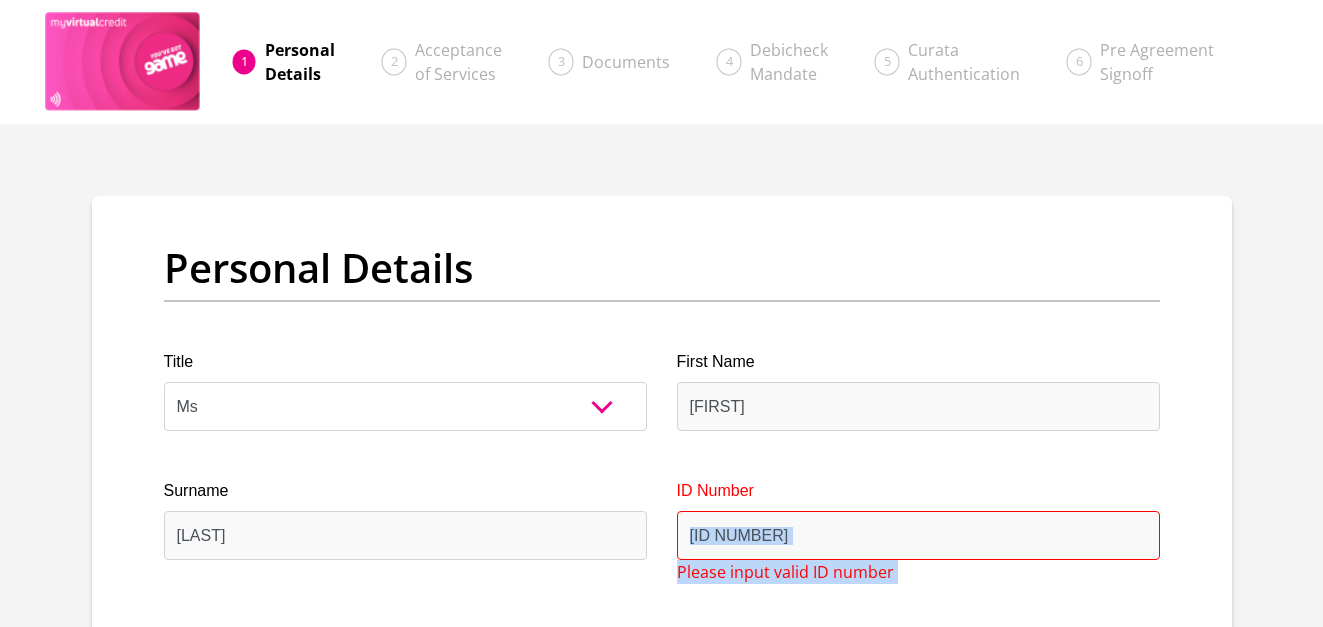 scroll, scrollTop: 200, scrollLeft: 0, axis: vertical 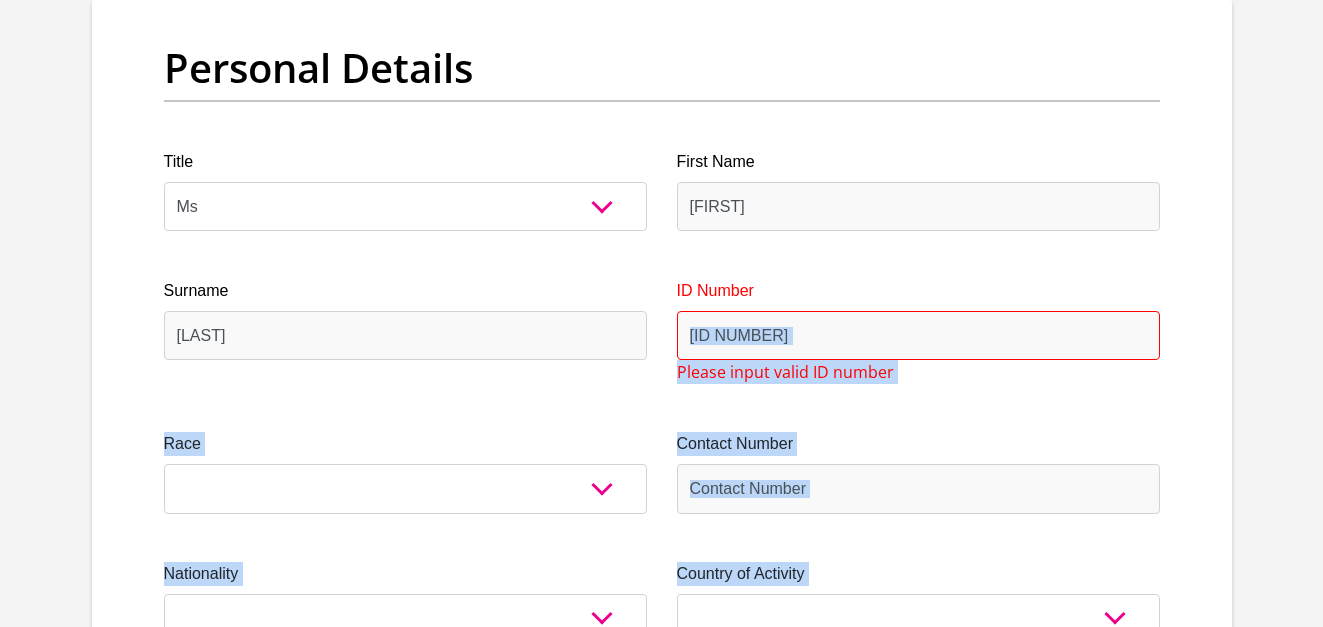 click on "Title
Mr
Ms
Mrs
Dr
Other
First Name
[FIRST]
Surname
[LAST]
ID Number
[ID NUMBER]
Please input valid ID number
Race
Black
Coloured
Indian
White
Other
Contact Number
Please input valid contact number
Nationality
South Africa
Afghanistan
Aland Islands
Albania" at bounding box center (662, 3427) 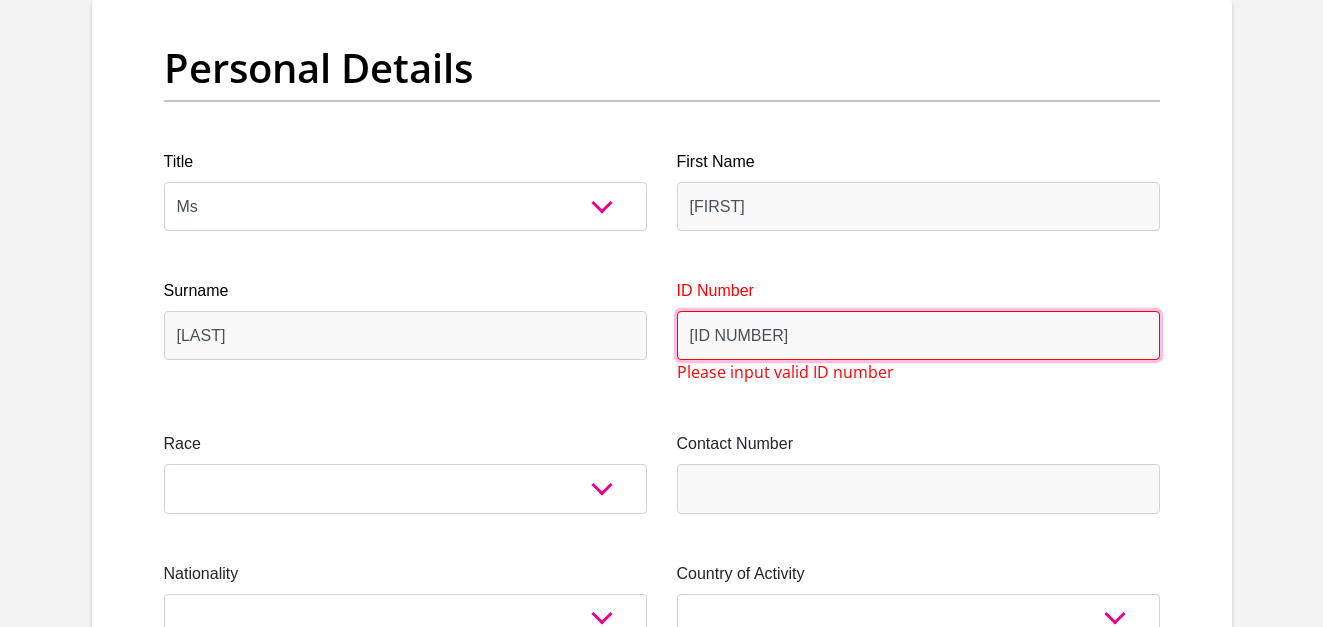 click on "[ID NUMBER]" at bounding box center (918, 335) 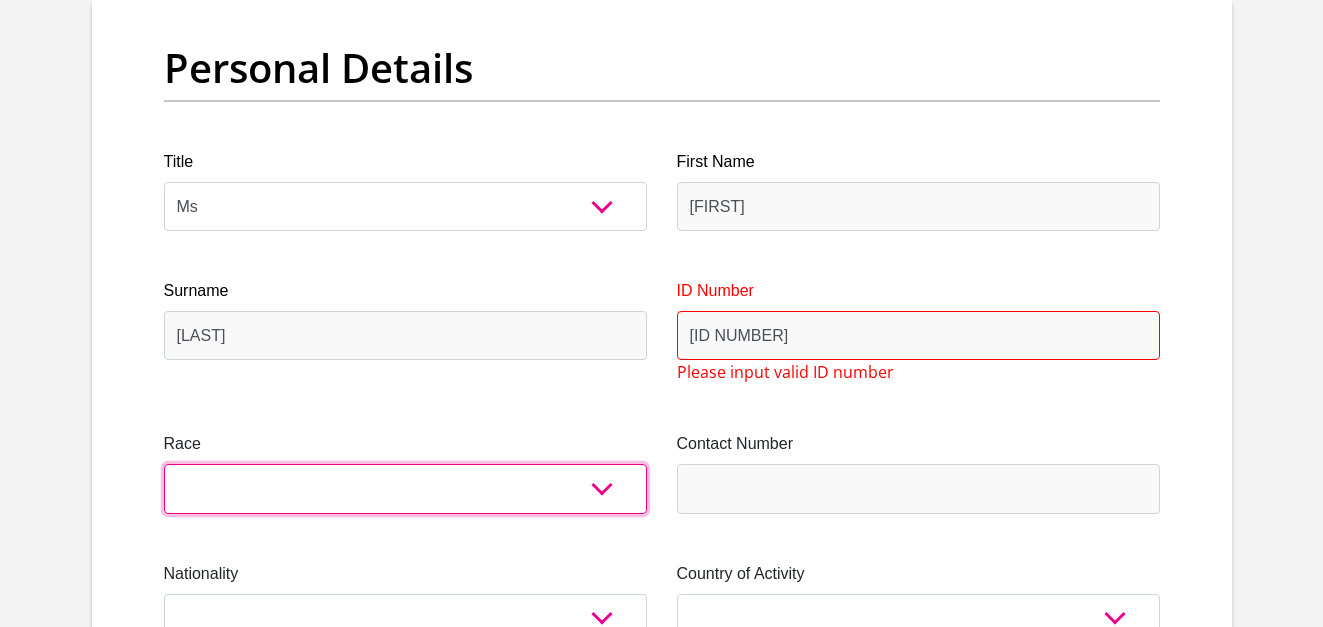 click on "Black
Coloured
Indian
White
Other" at bounding box center [405, 488] 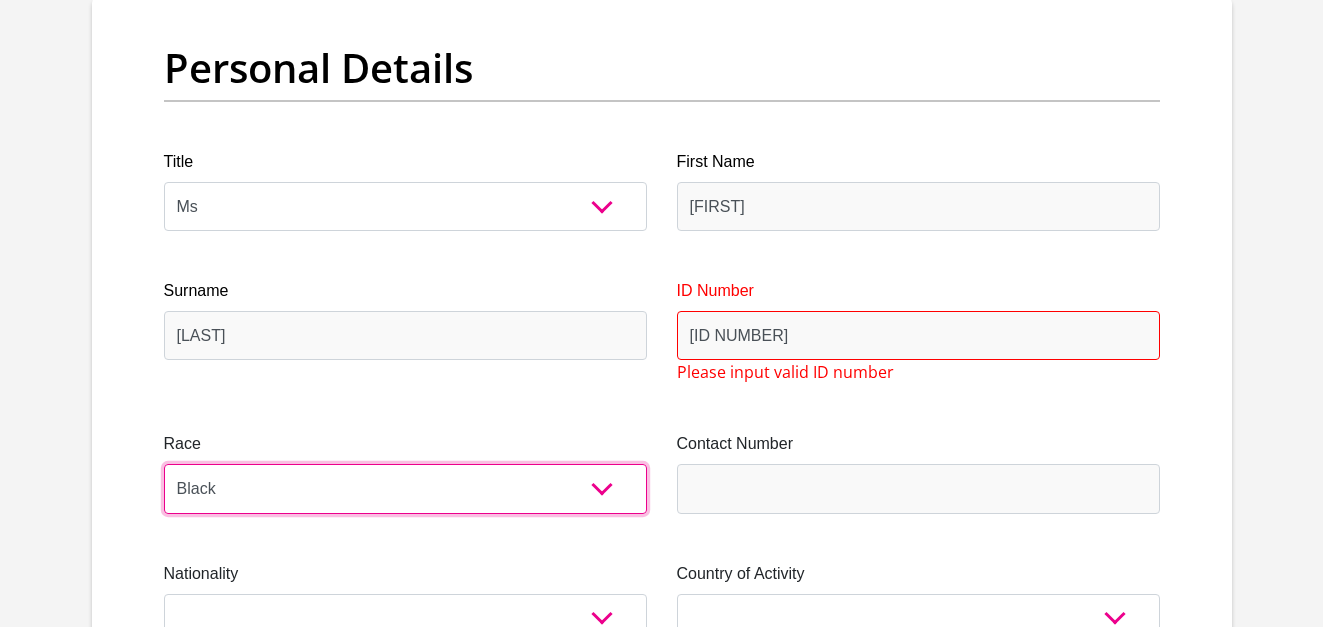 click on "Black
Coloured
Indian
White
Other" at bounding box center [405, 488] 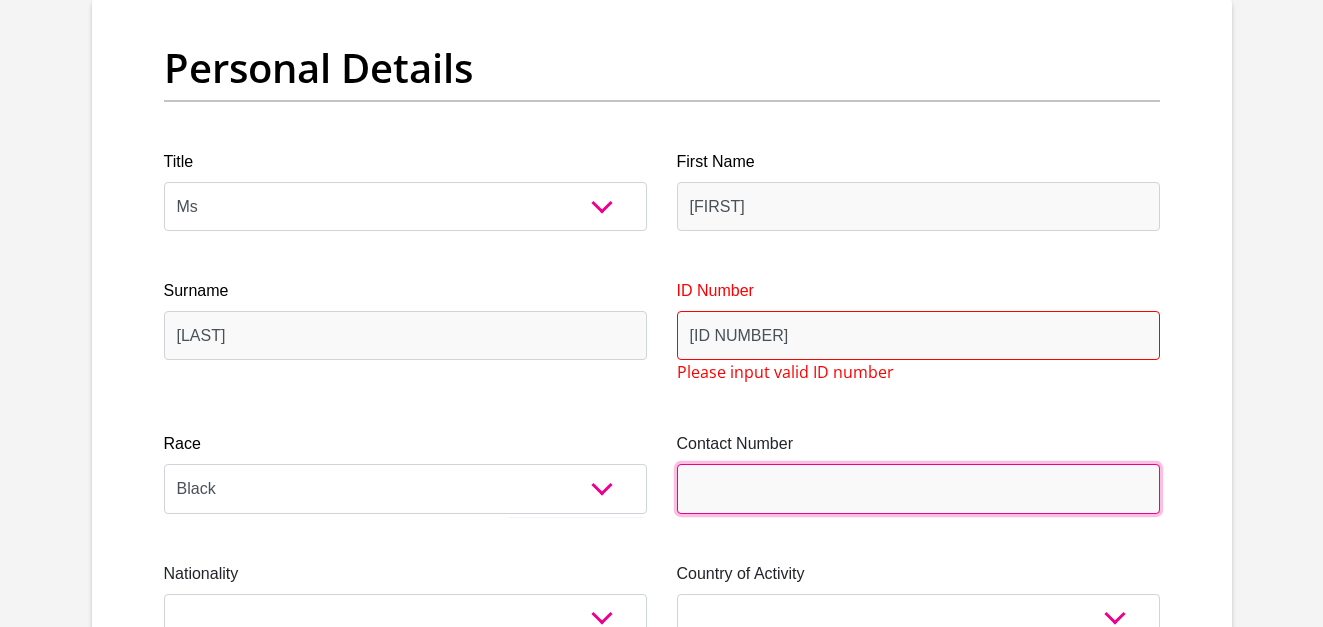 click on "Contact Number" at bounding box center [918, 488] 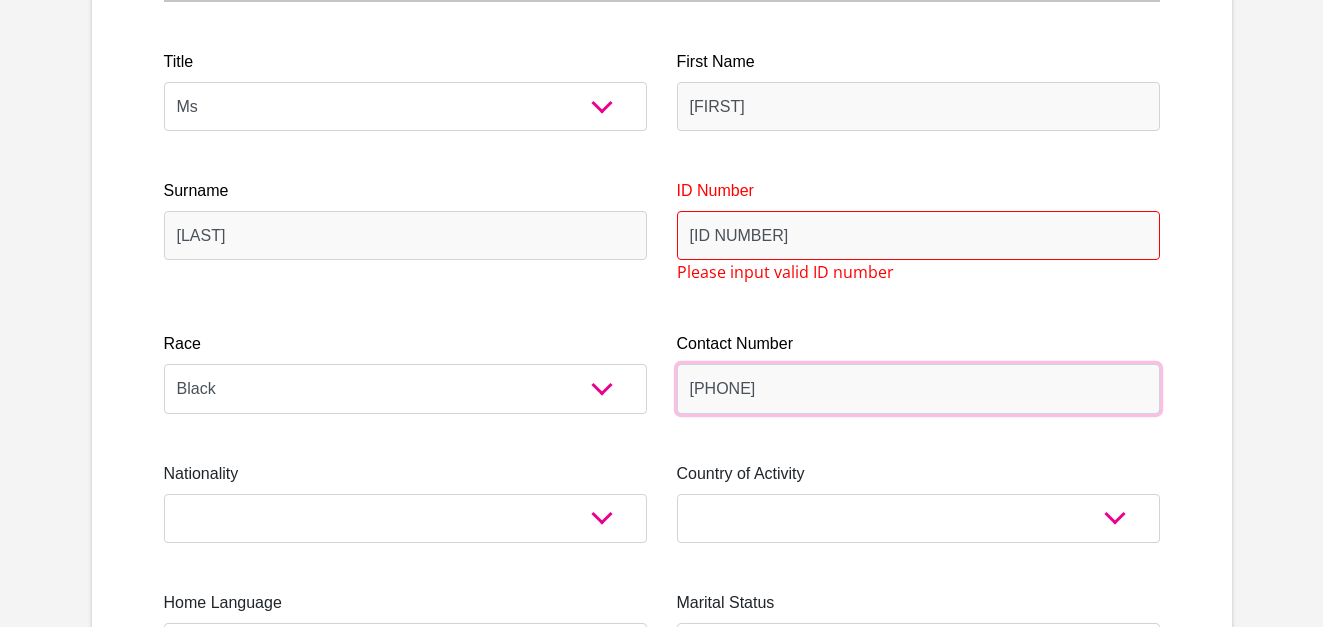 scroll, scrollTop: 400, scrollLeft: 0, axis: vertical 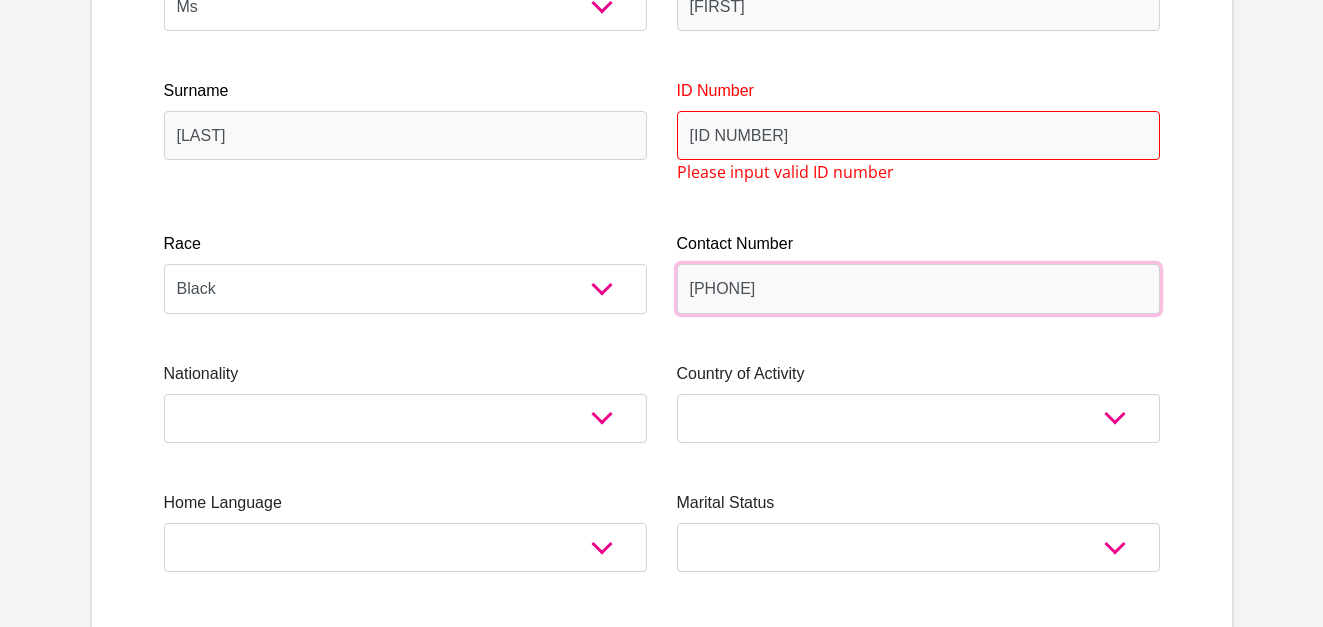 type on "[PHONE]" 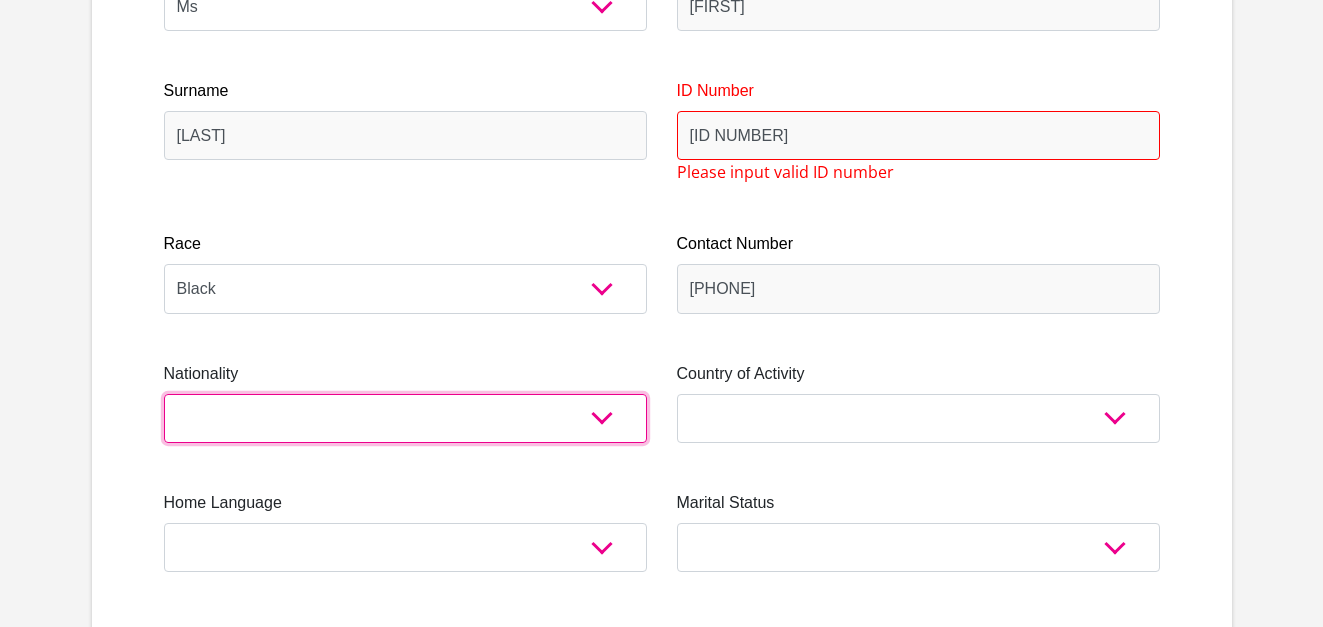 click on "South Africa
Afghanistan
Aland Islands
Albania
Algeria
America Samoa
American Virgin Islands
Andorra
Angola
Anguilla
Antarctica
Antigua and Barbuda
Argentina
Armenia
Aruba
Ascension Island
Australia
Austria
Azerbaijan
Bahamas
Bahrain
Bangladesh
Barbados
Chad" at bounding box center [405, 418] 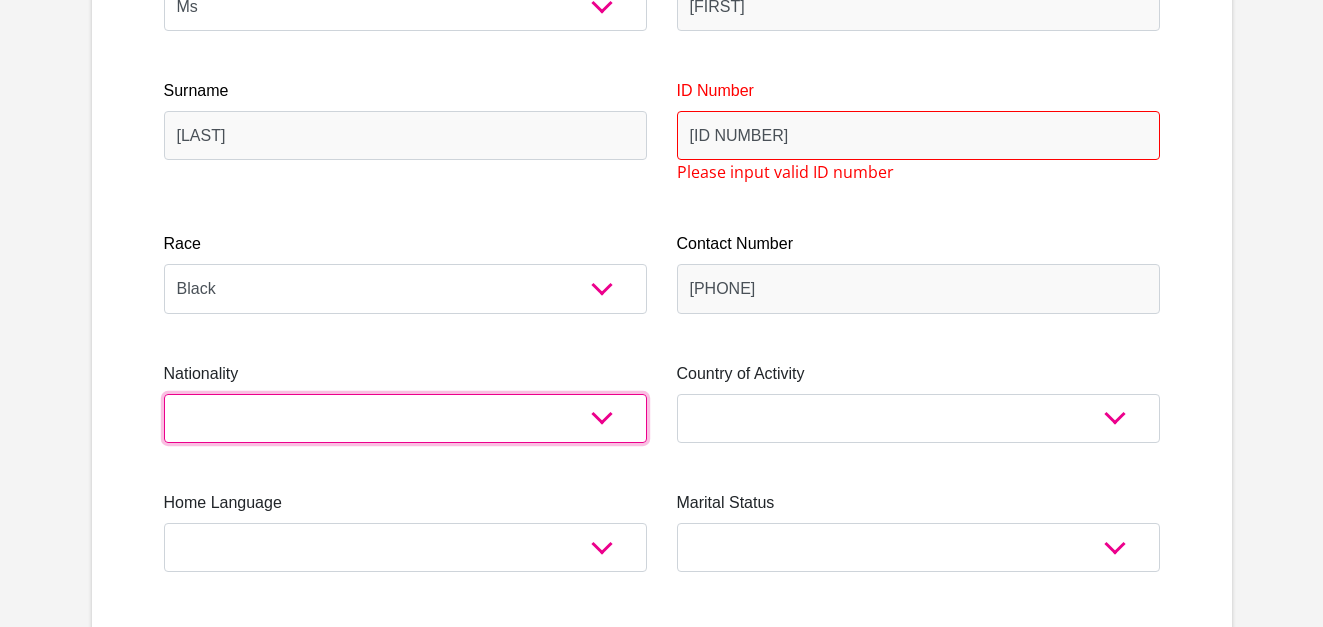 select on "ZAF" 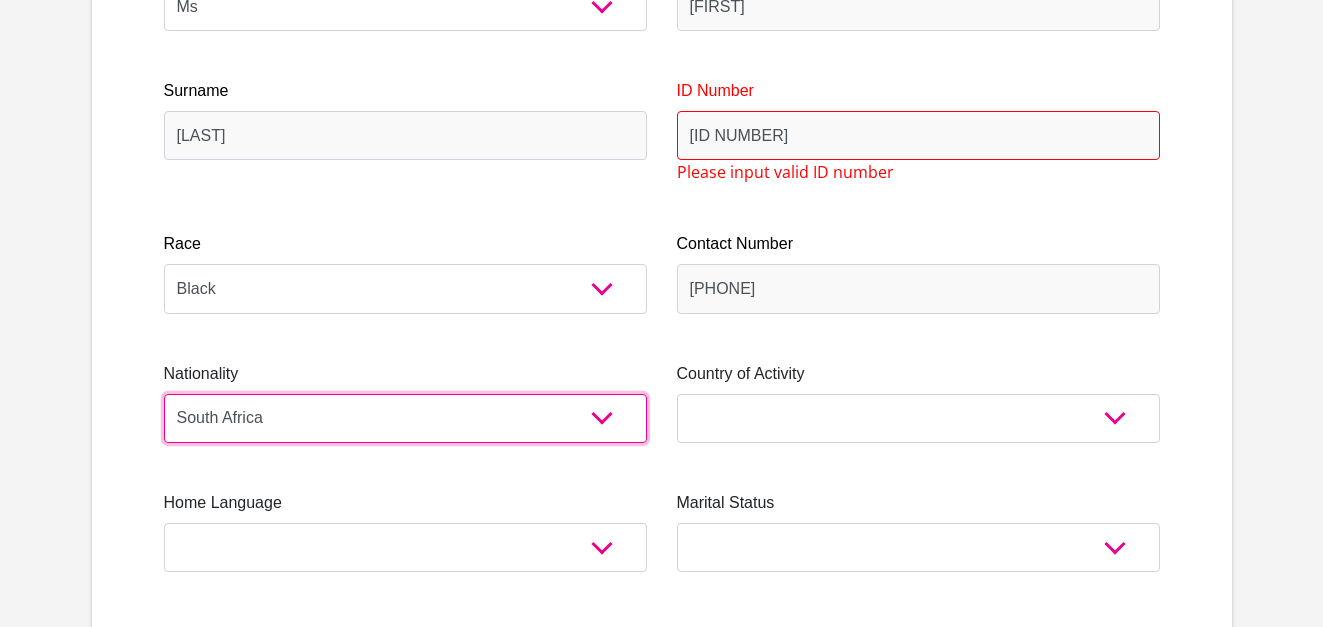click on "South Africa
Afghanistan
Aland Islands
Albania
Algeria
America Samoa
American Virgin Islands
Andorra
Angola
Anguilla
Antarctica
Antigua and Barbuda
Argentina
Armenia
Aruba
Ascension Island
Australia
Austria
Azerbaijan
Bahamas
Bahrain
Bangladesh
Barbados
Chad" at bounding box center [405, 418] 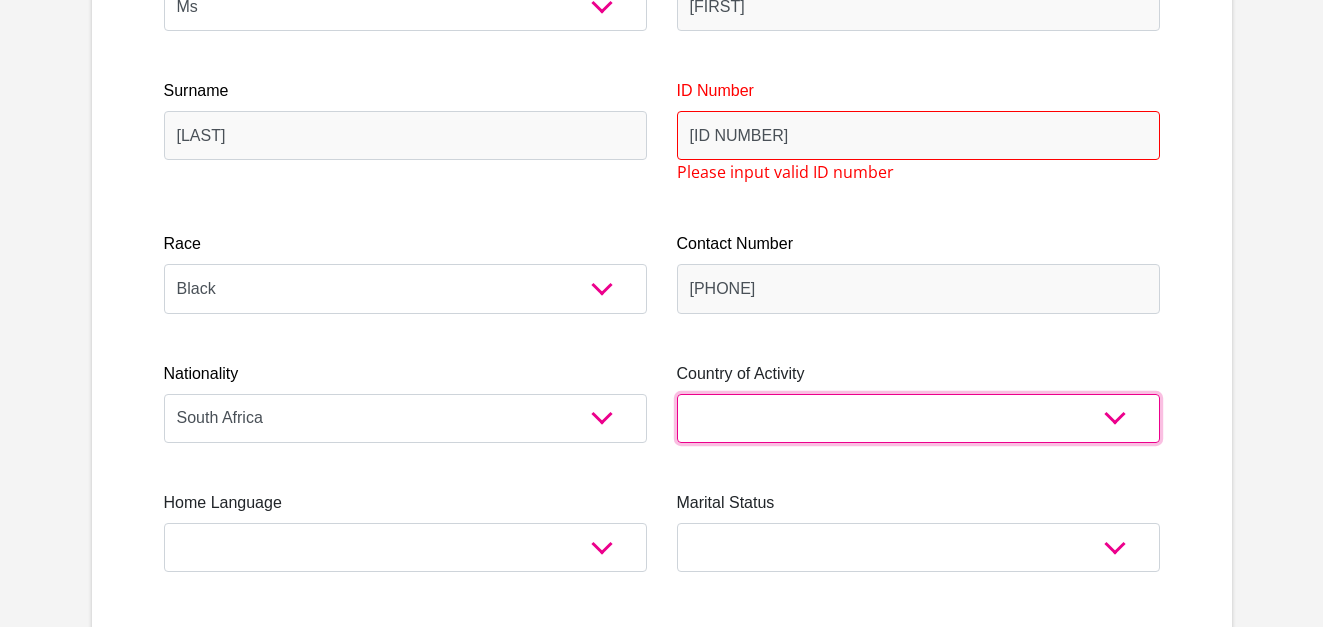 click on "South Africa
Afghanistan
Aland Islands
Albania
Algeria
America Samoa
American Virgin Islands
Andorra
Angola
Anguilla
Antarctica
Antigua and Barbuda
Argentina
Armenia
Aruba
Ascension Island
Australia
Austria
Azerbaijan
Chad" at bounding box center [918, 418] 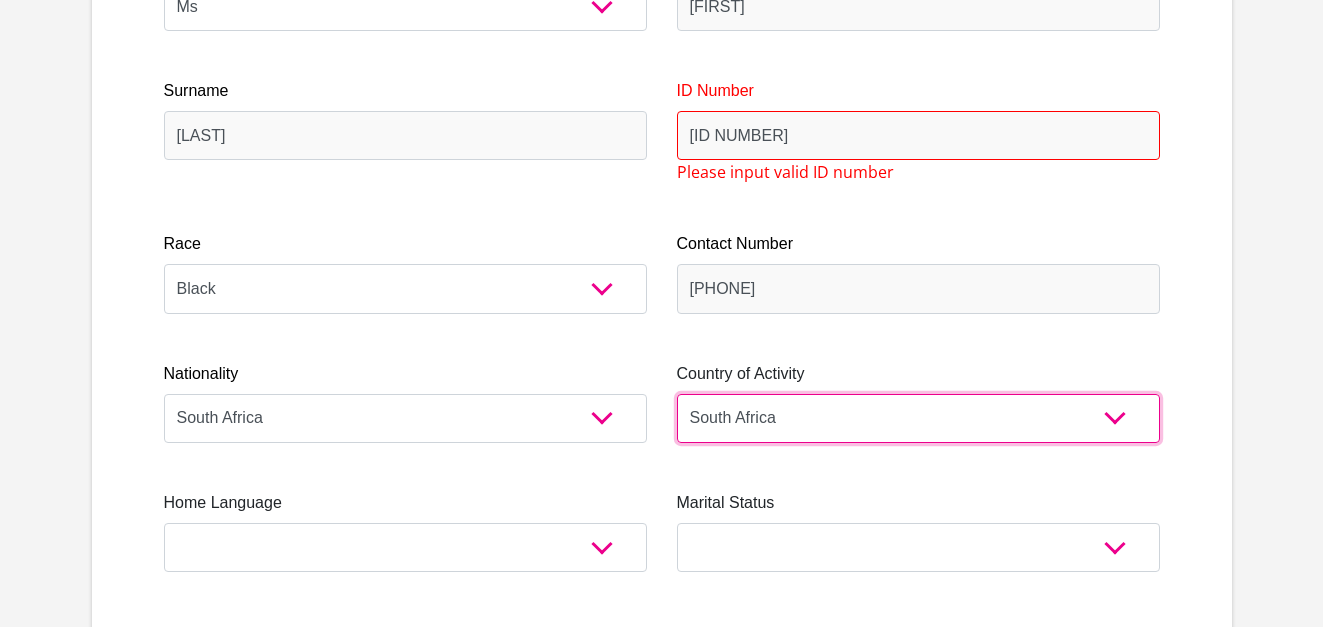 click on "South Africa
Afghanistan
Aland Islands
Albania
Algeria
America Samoa
American Virgin Islands
Andorra
Angola
Anguilla
Antarctica
Antigua and Barbuda
Argentina
Armenia
Aruba
Ascension Island
Australia
Austria
Azerbaijan
Chad" at bounding box center [918, 418] 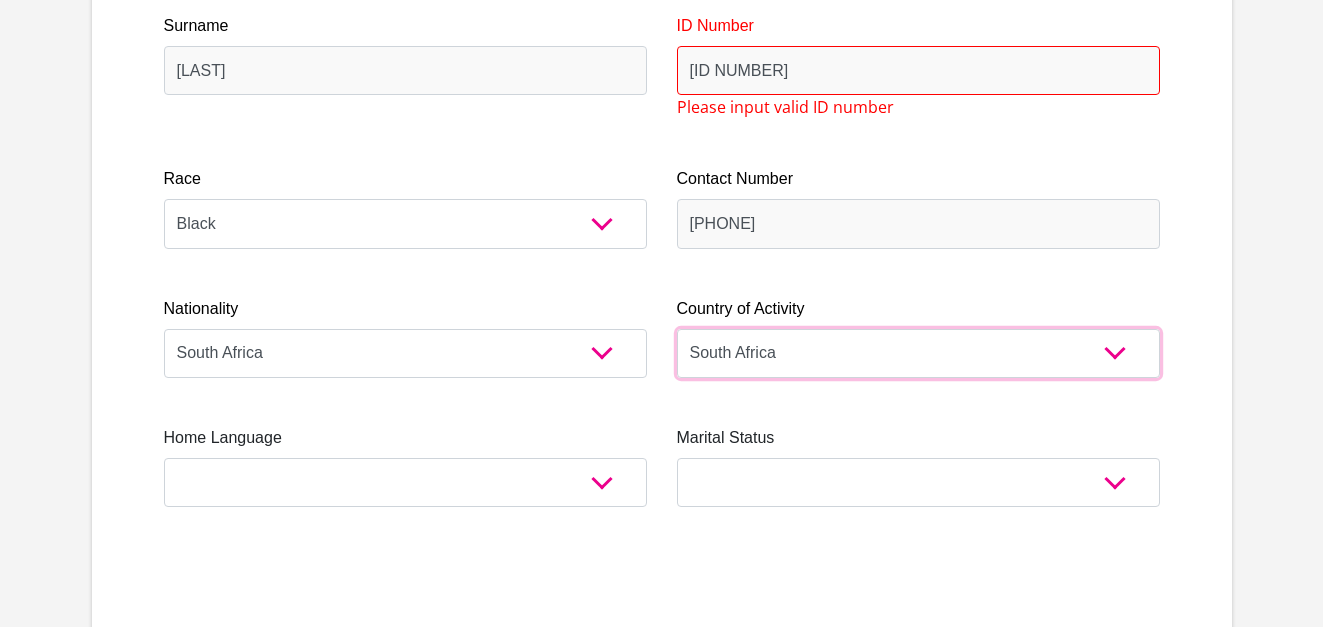 scroll, scrollTop: 500, scrollLeft: 0, axis: vertical 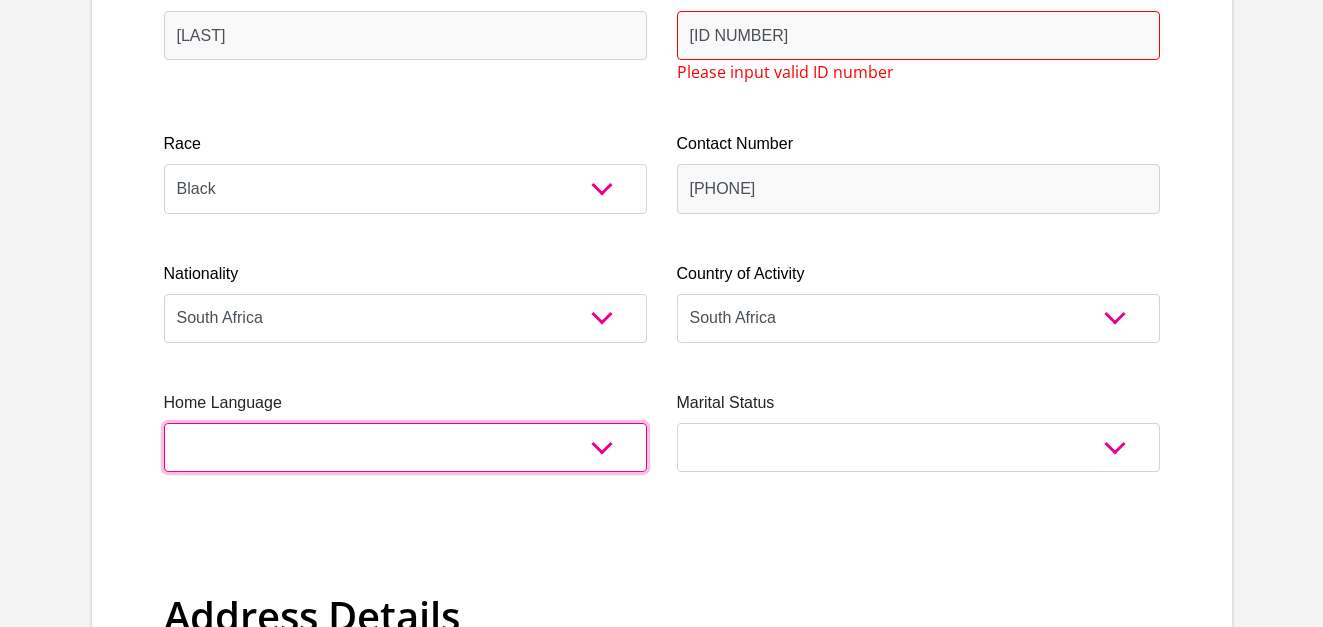 click on "Afrikaans
English
Sepedi
South Ndebele
Southern Sotho
Swati
Tsonga
Tswana
Venda
Xhosa
Zulu
Other" at bounding box center [405, 447] 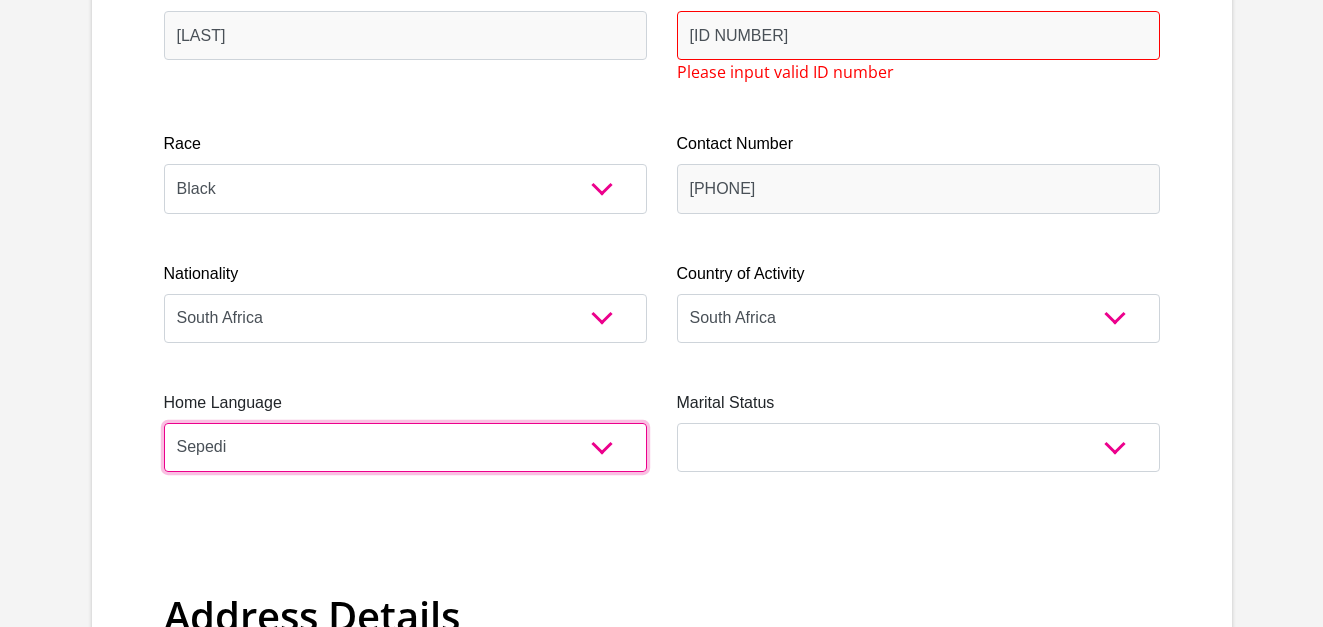 click on "Afrikaans
English
Sepedi
South Ndebele
Southern Sotho
Swati
Tsonga
Tswana
Venda
Xhosa
Zulu
Other" at bounding box center (405, 447) 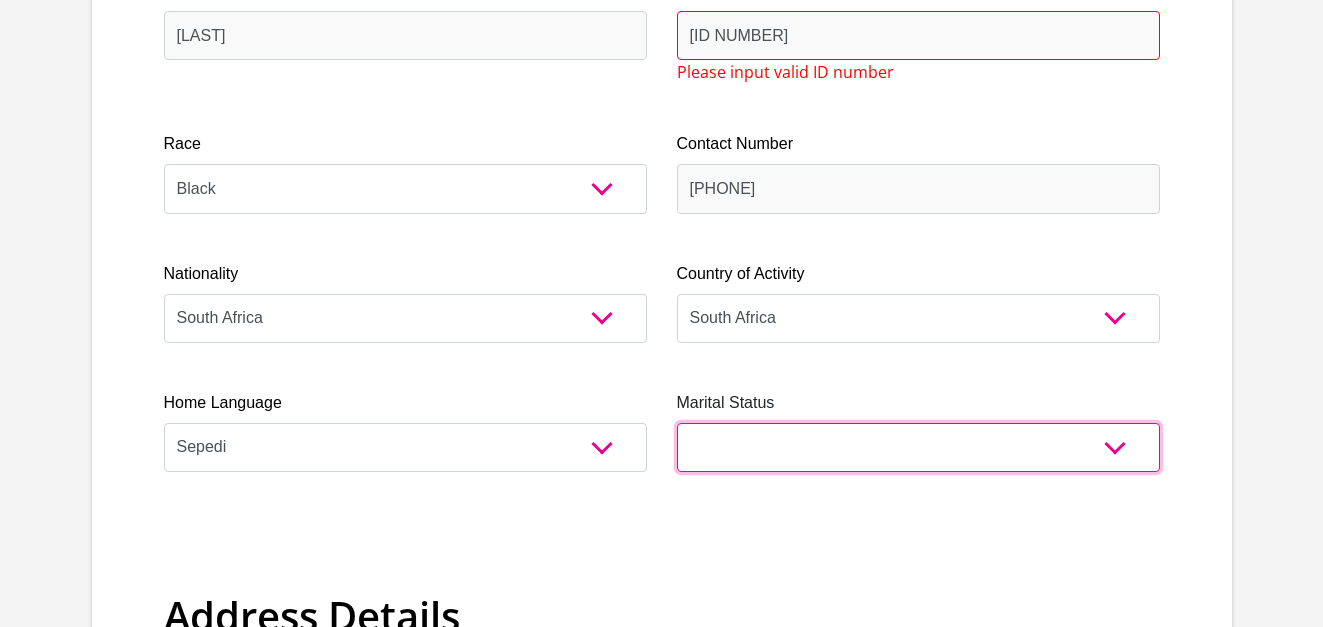 click on "Married ANC
Single
Divorced
Widowed
Married COP or Customary Law" at bounding box center [918, 447] 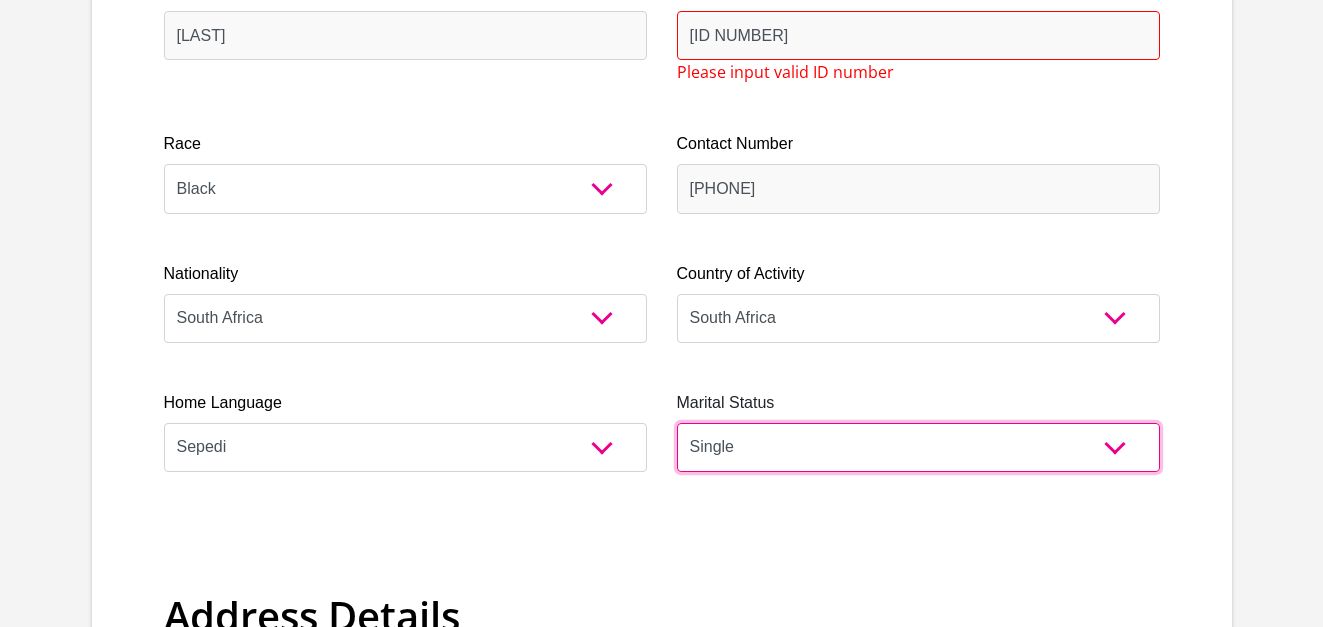 click on "Married ANC
Single
Divorced
Widowed
Married COP or Customary Law" at bounding box center [918, 447] 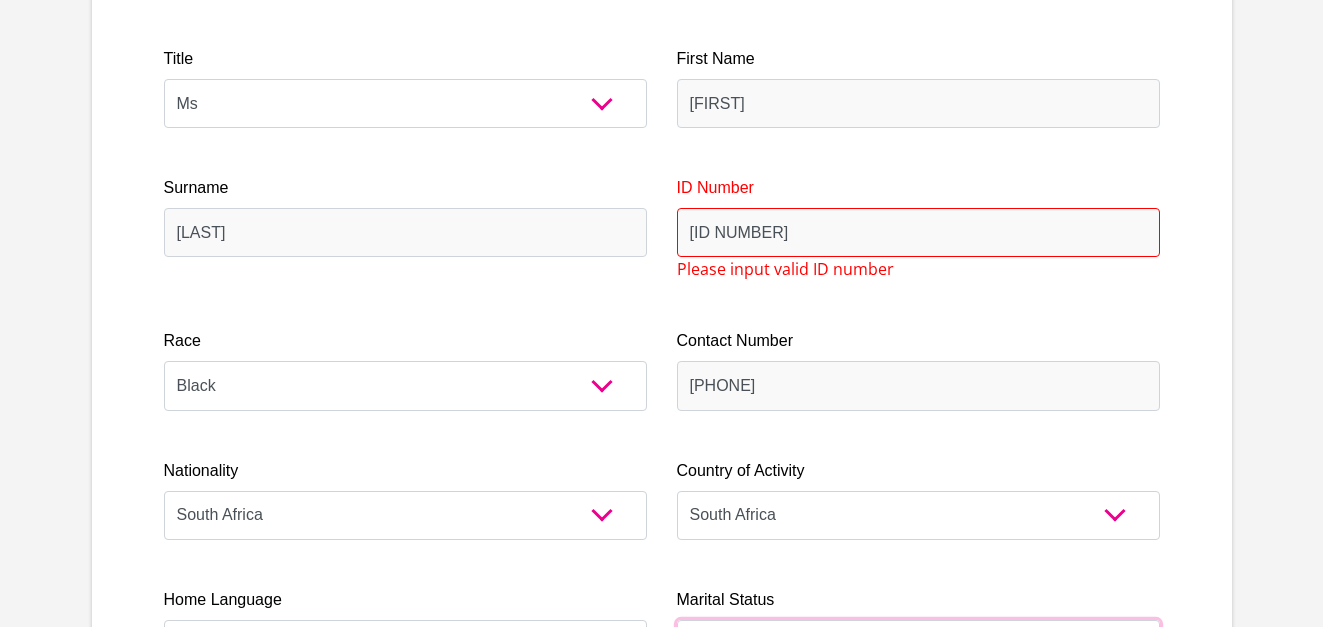 scroll, scrollTop: 300, scrollLeft: 0, axis: vertical 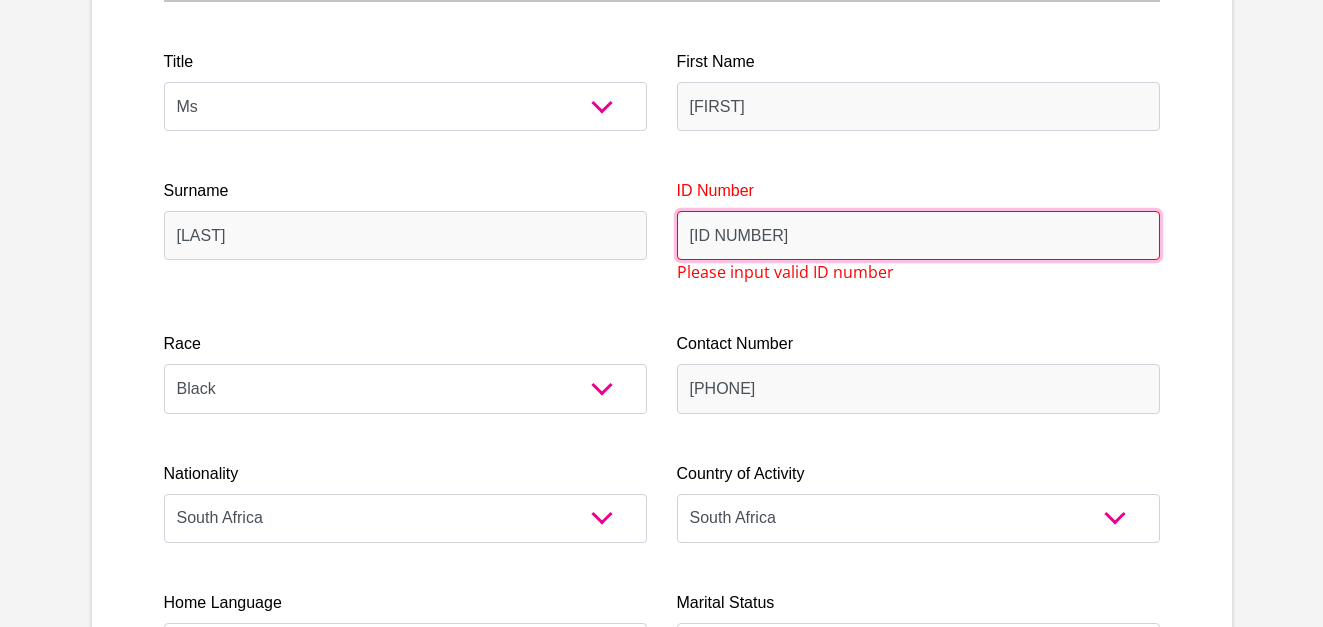click on "[ID NUMBER]" at bounding box center (918, 235) 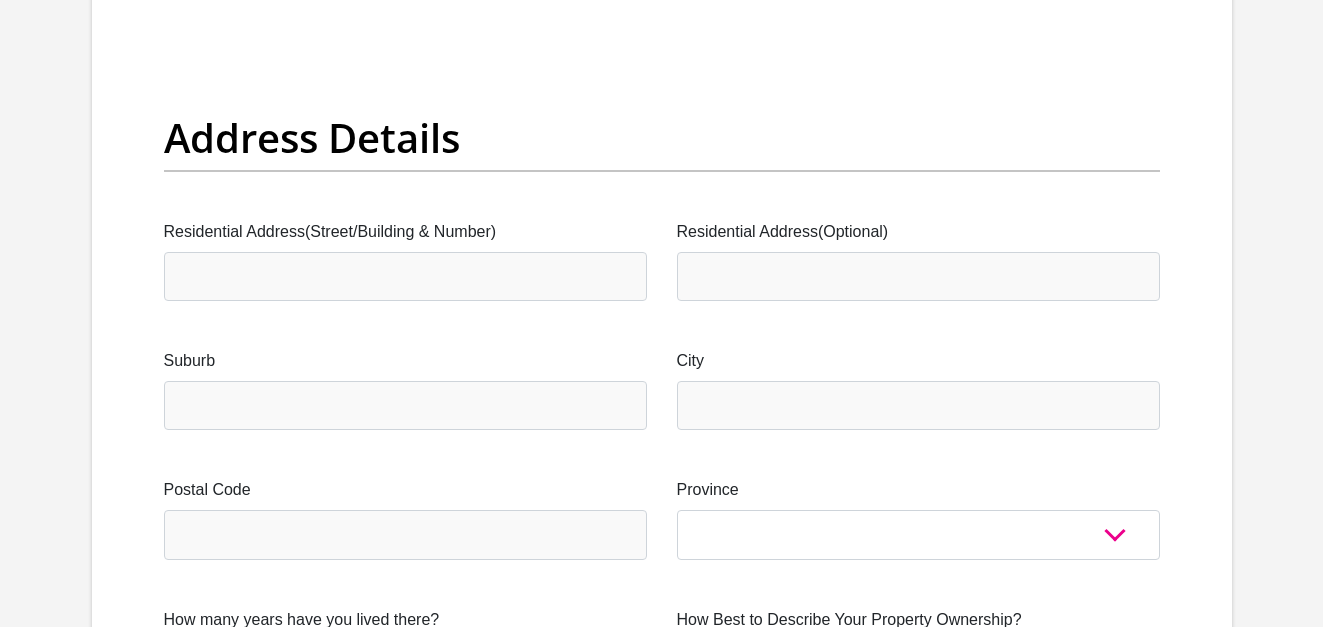 scroll, scrollTop: 1000, scrollLeft: 0, axis: vertical 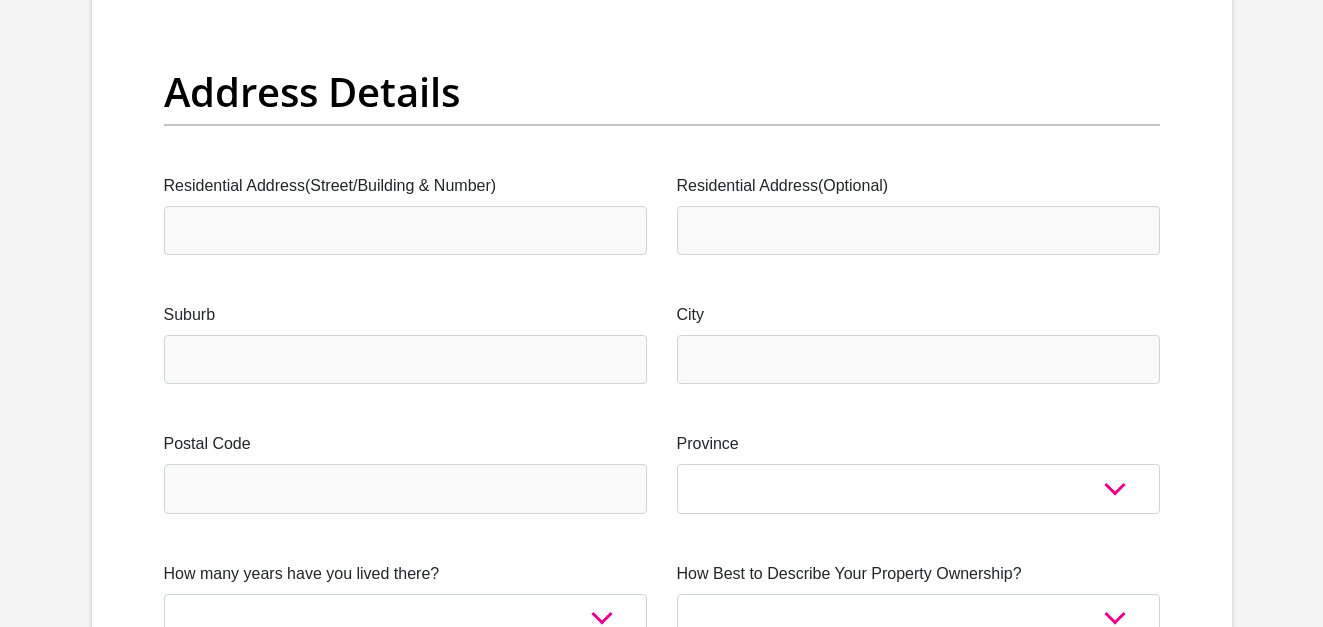 type on "[ID NUMBER]" 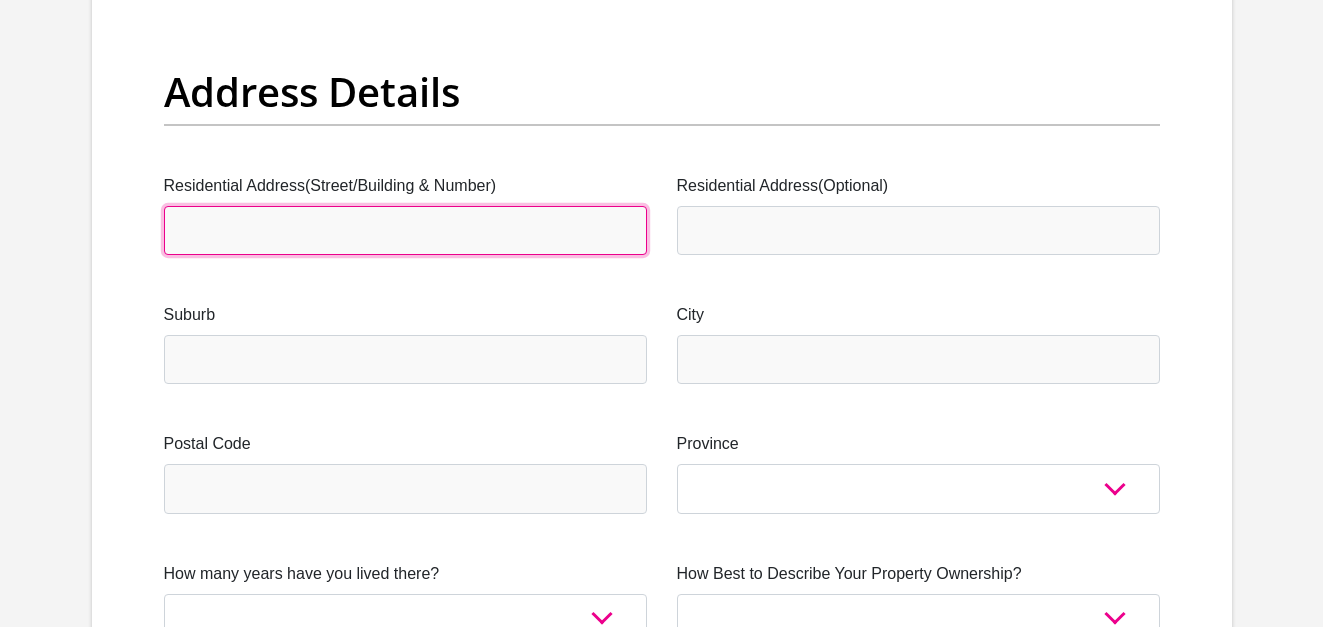 click on "Residential Address(Street/Building & Number)" at bounding box center (405, 230) 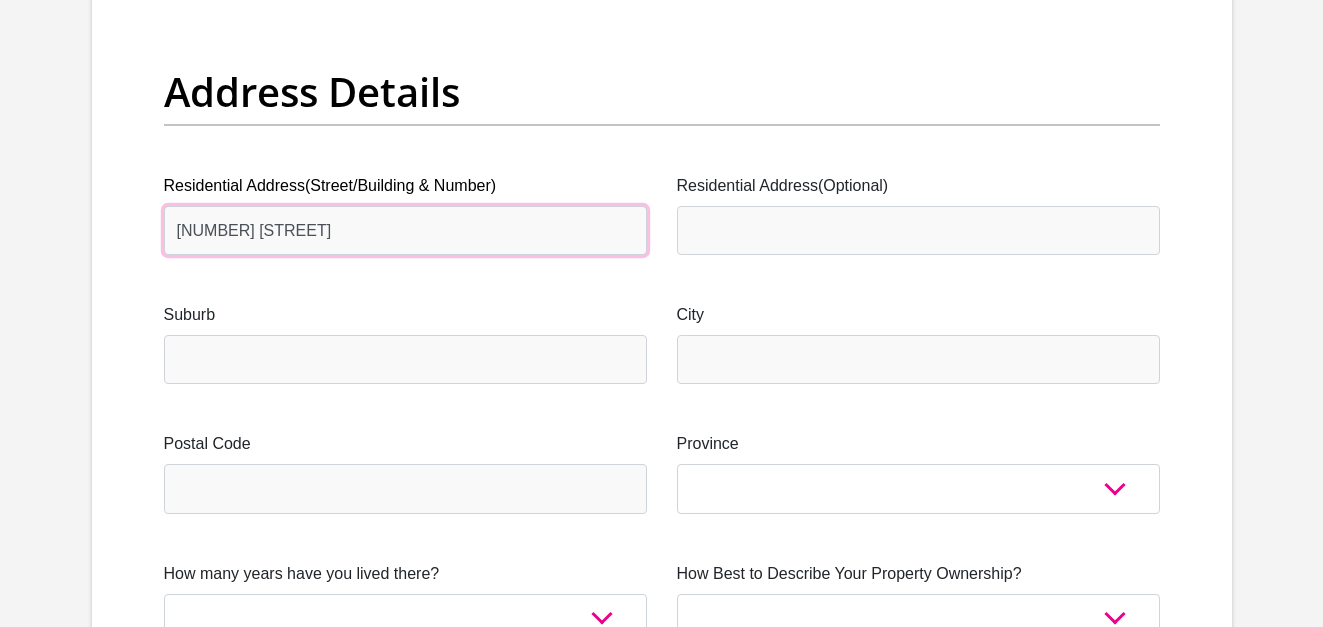 type on "[NUMBER] [STREET]" 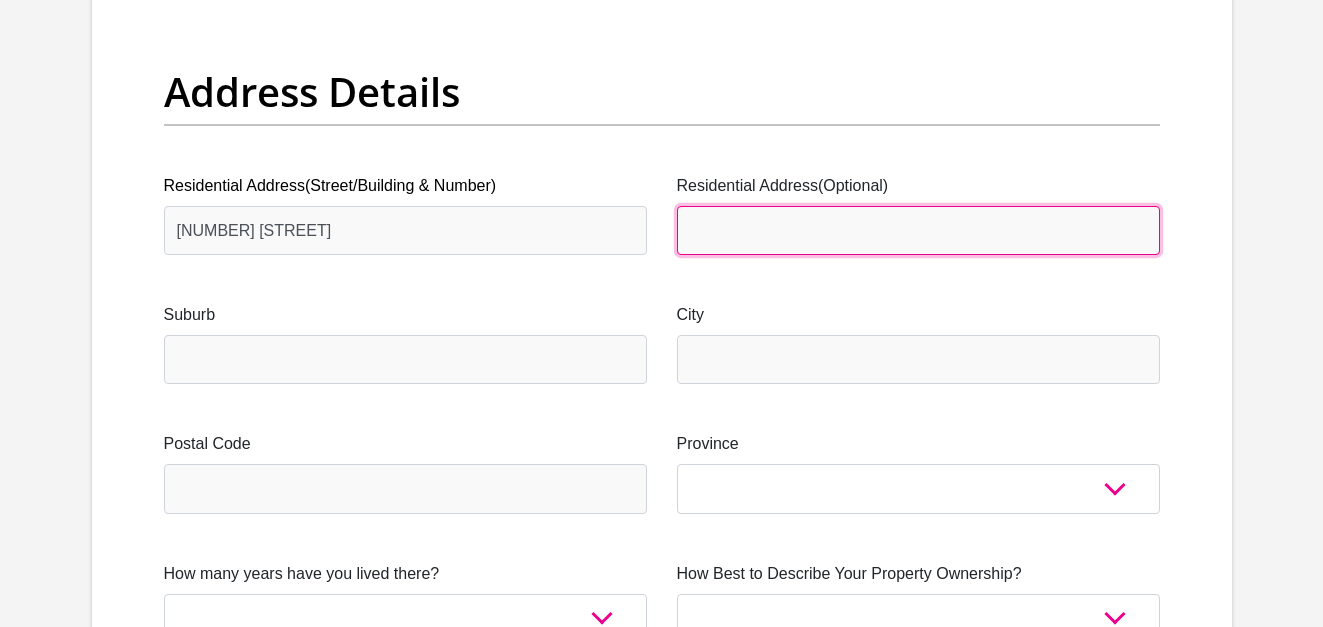 click on "Residential Address(Optional)" at bounding box center [918, 230] 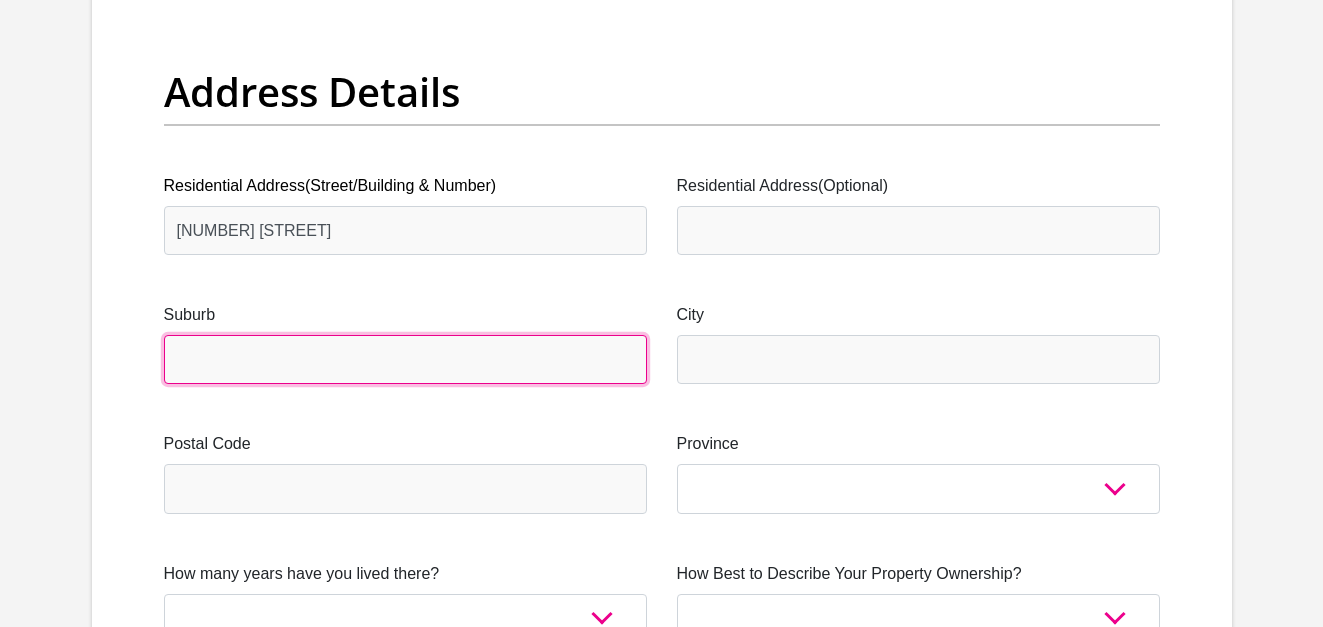 click on "Suburb" at bounding box center (405, 359) 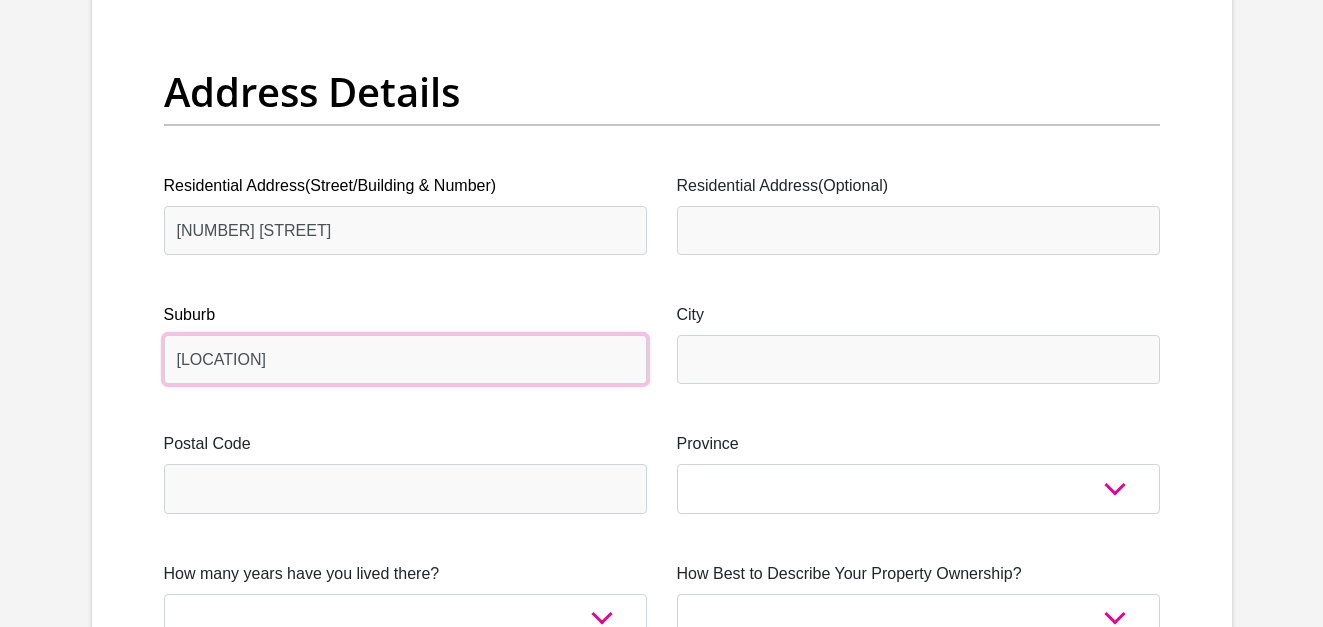 drag, startPoint x: 282, startPoint y: 358, endPoint x: 168, endPoint y: 363, distance: 114.1096 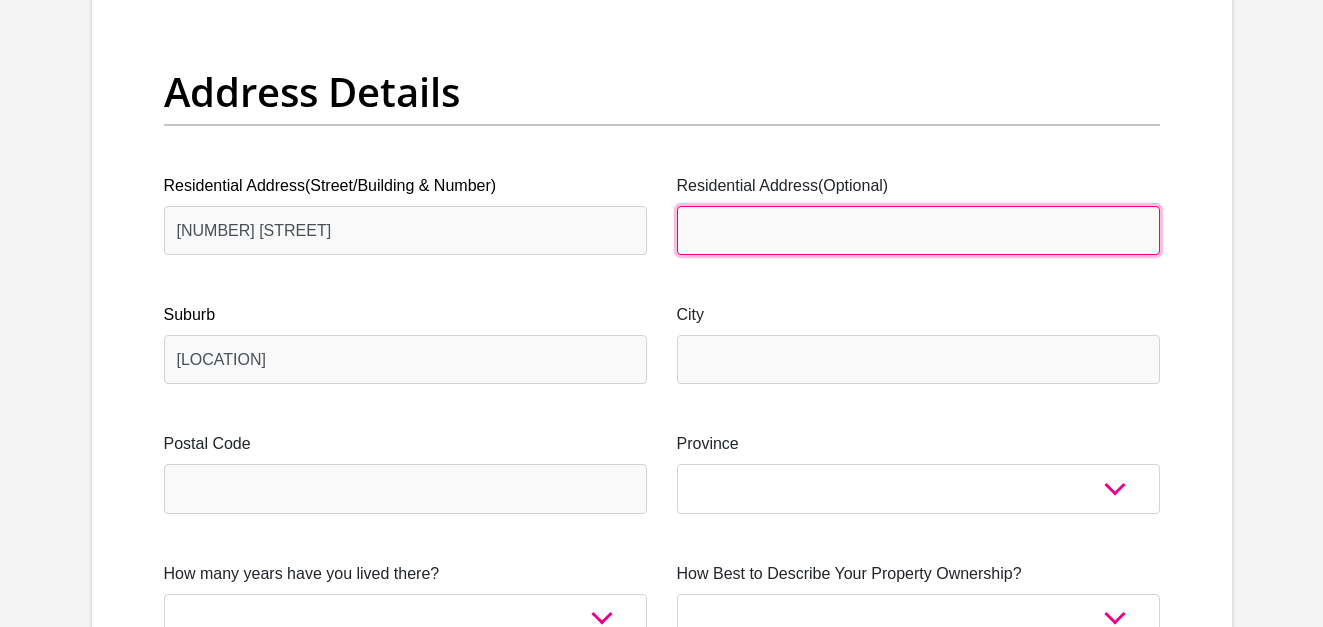click on "Residential Address(Optional)" at bounding box center [918, 230] 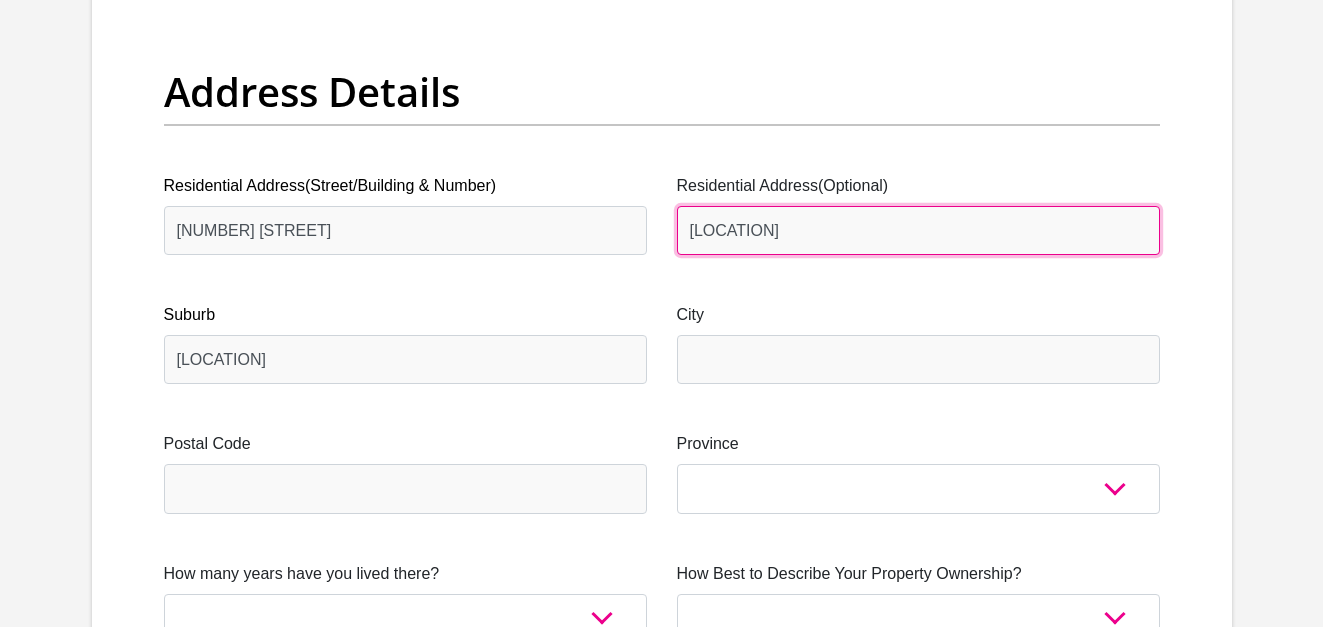 type on "[LOCATION]" 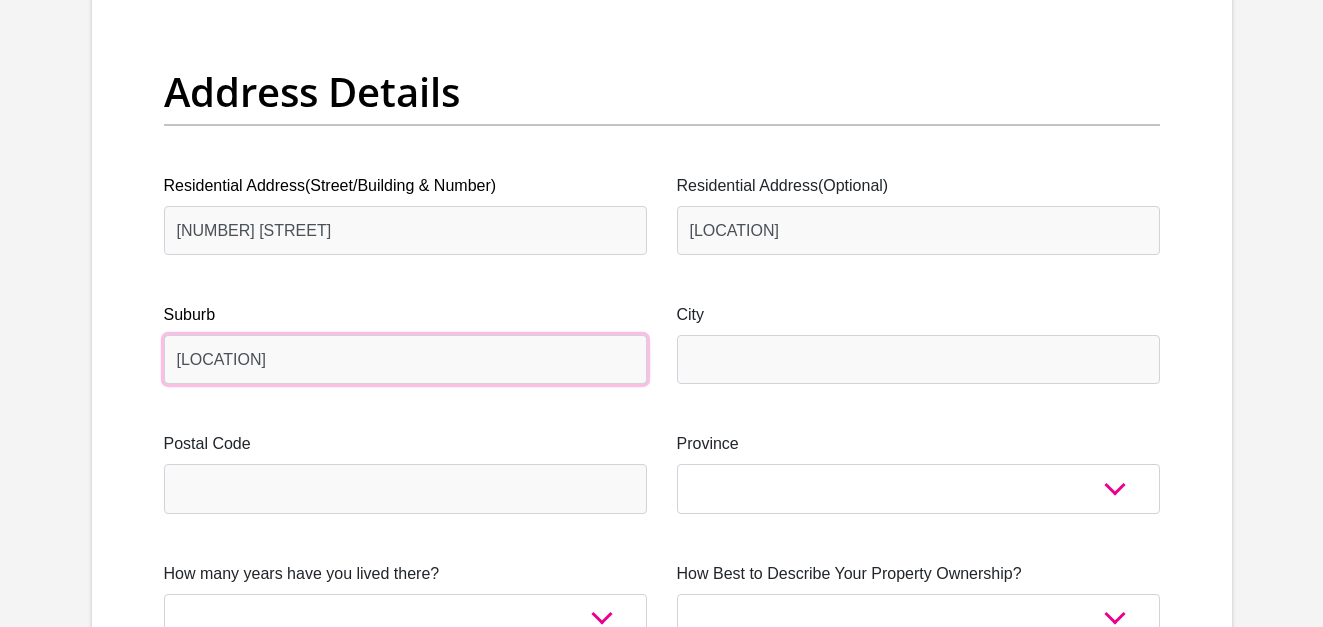 click on "[LOCATION]" at bounding box center (405, 359) 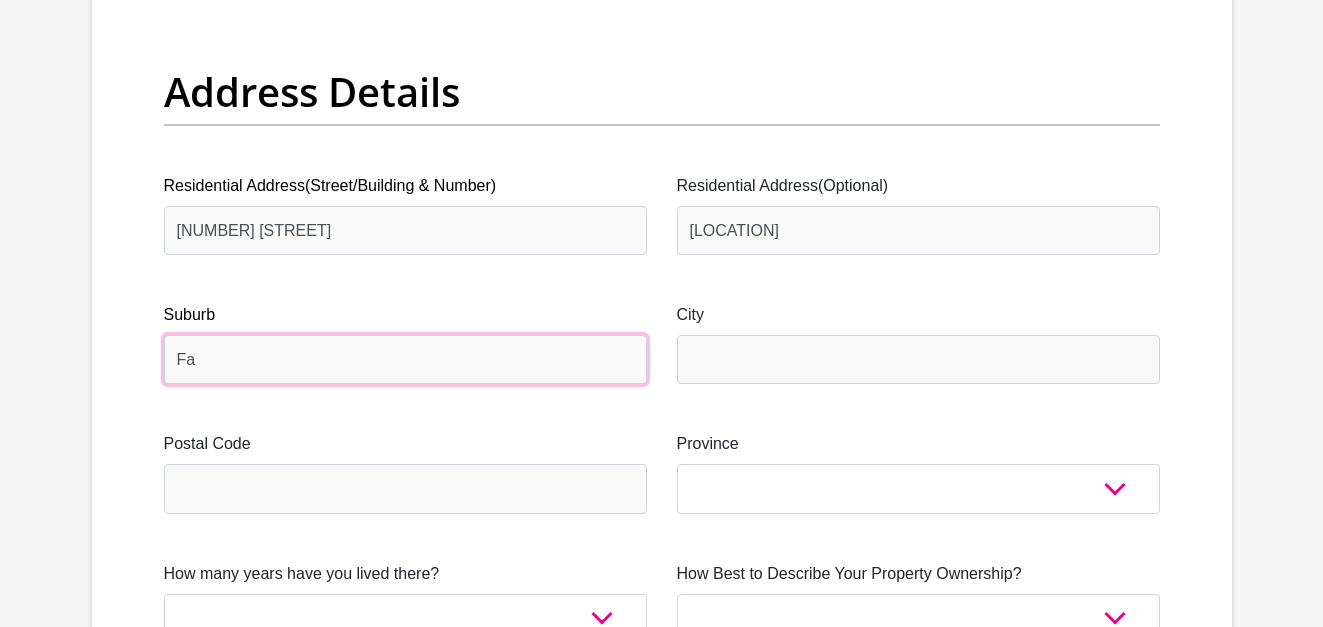 type on "F" 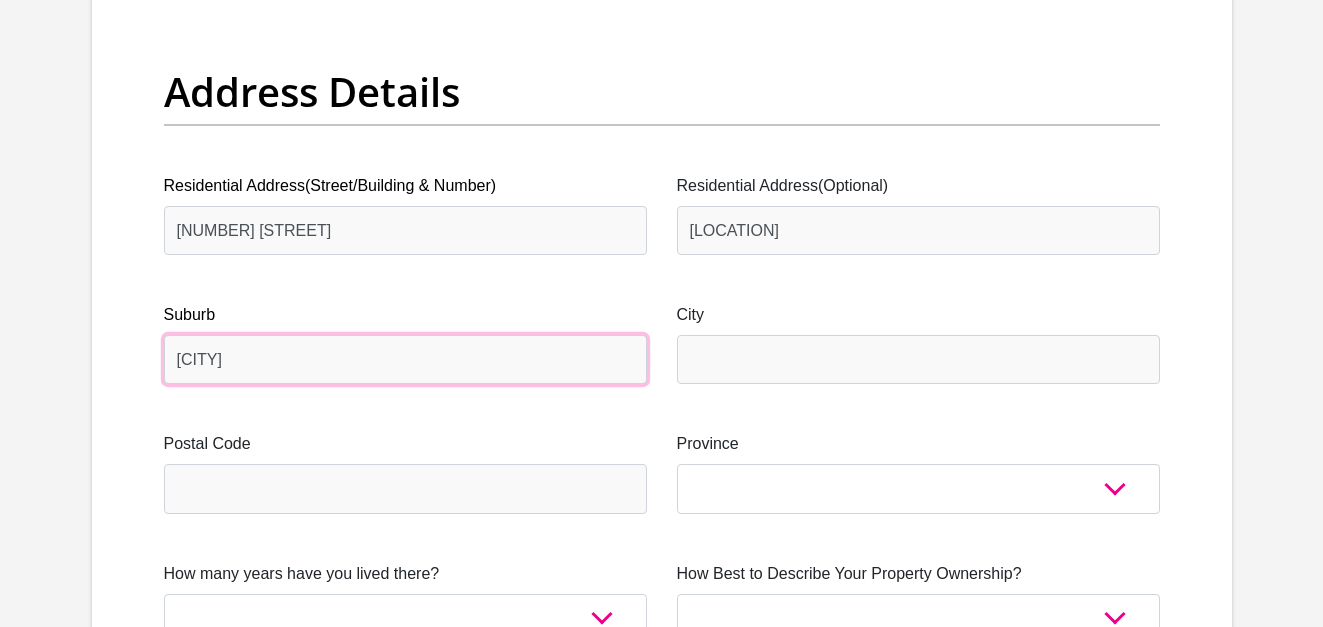 type on "[CITY]" 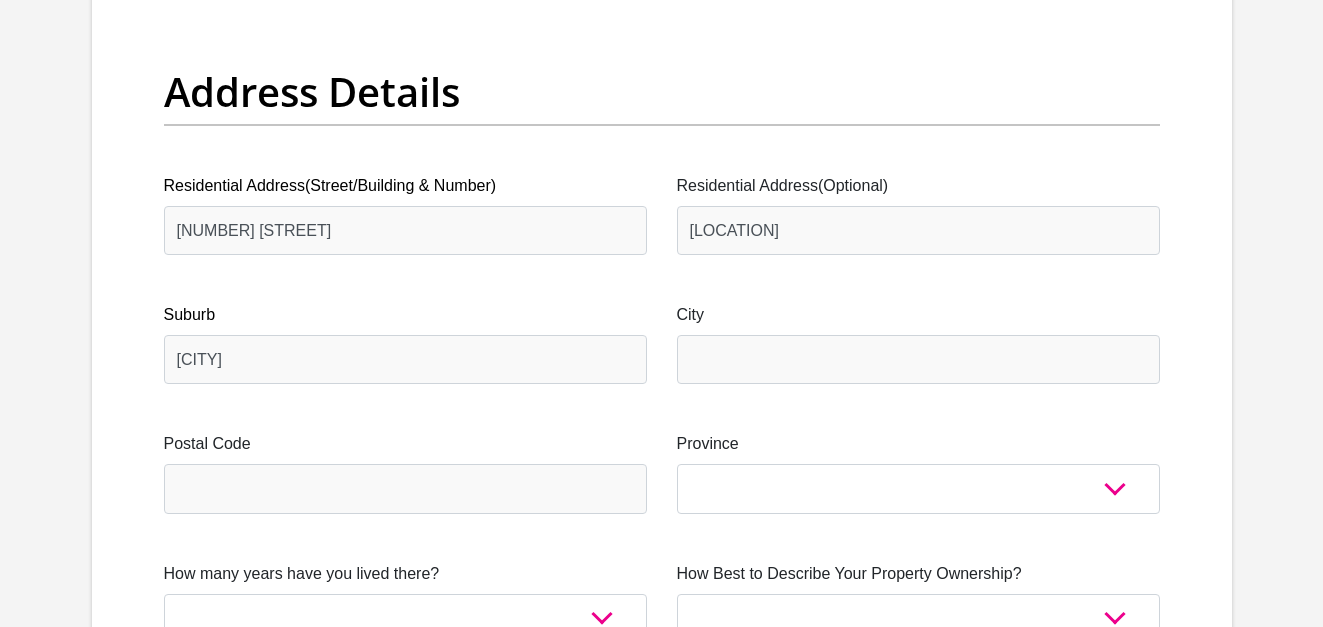 click on "Title
Mr
Ms
Mrs
Dr
Other
First Name
[FIRST]
Surname
[LAST]
ID Number
[ID NUMBER]
Please input valid ID number
Race
Black
Coloured
Indian
White
Other
Contact Number
[PHONE]
Please input valid contact number
Nationality
South Africa
Afghanistan
Aland Islands  Albania  Algeria" at bounding box center [662, 2615] 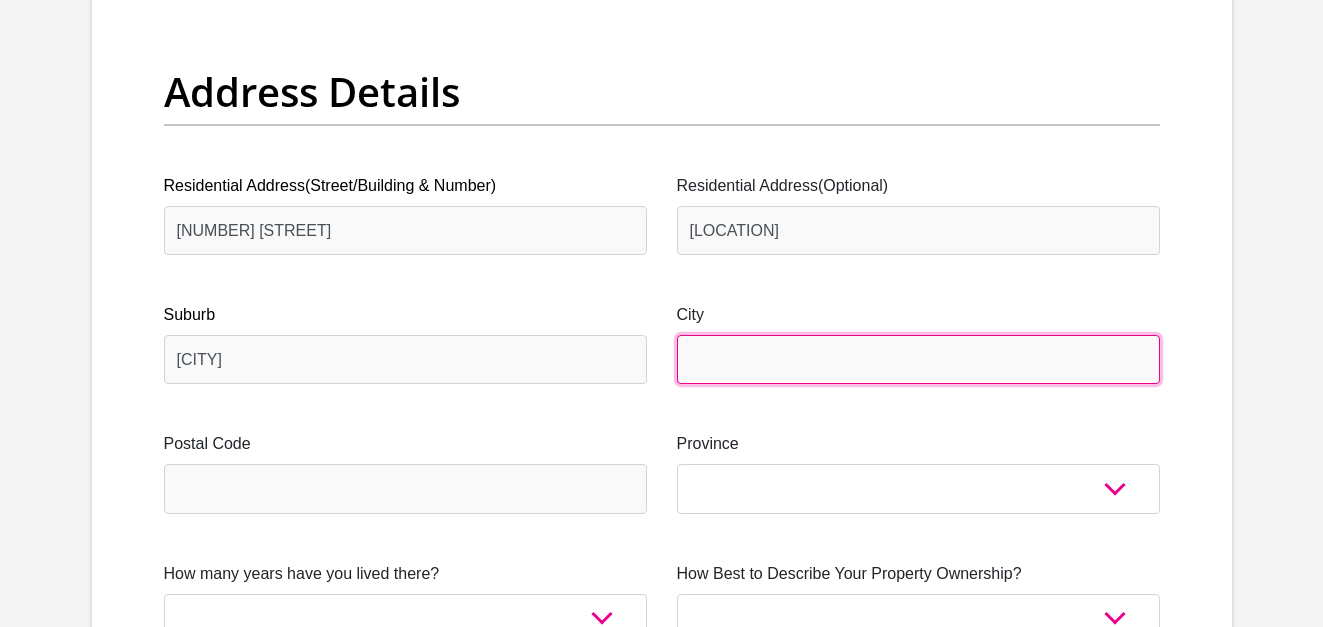 click on "City" at bounding box center [918, 359] 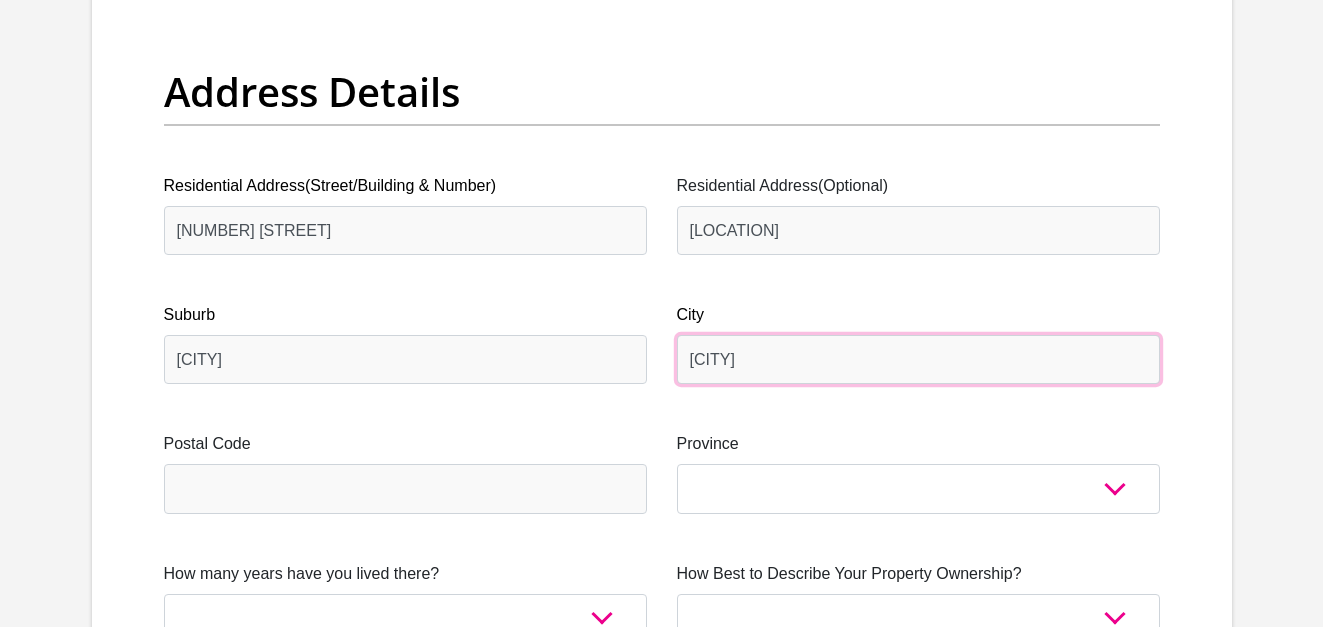 type on "[CITY]" 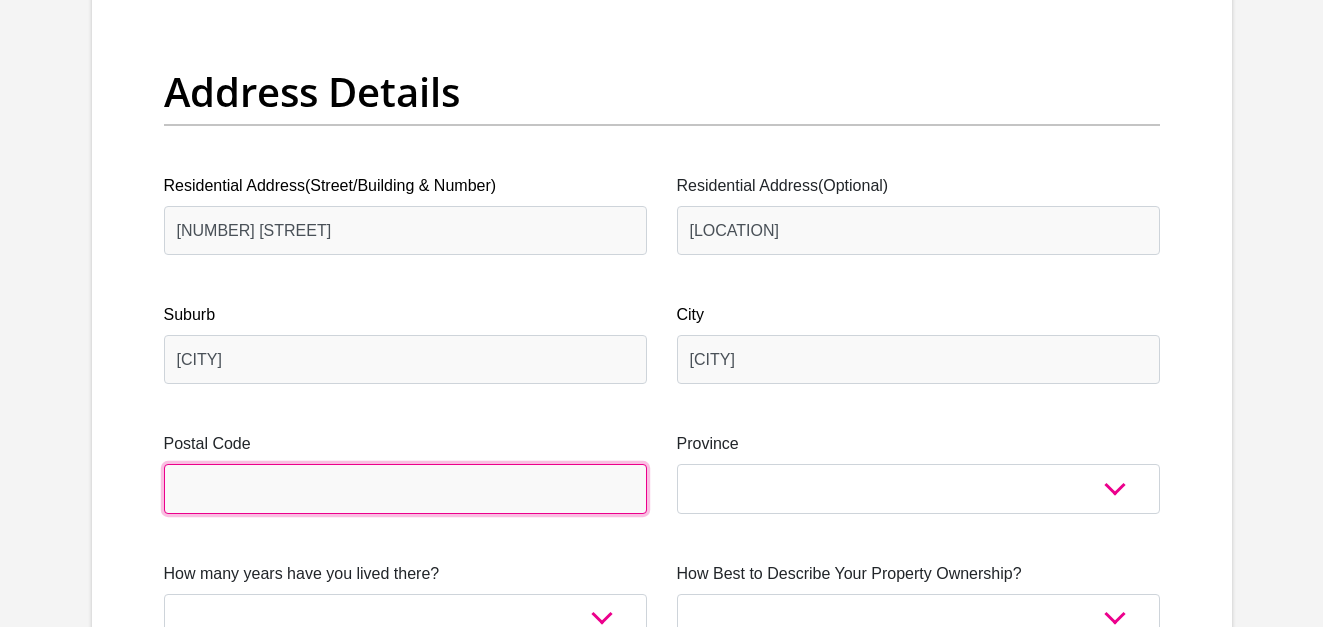 click on "Postal Code" at bounding box center (405, 488) 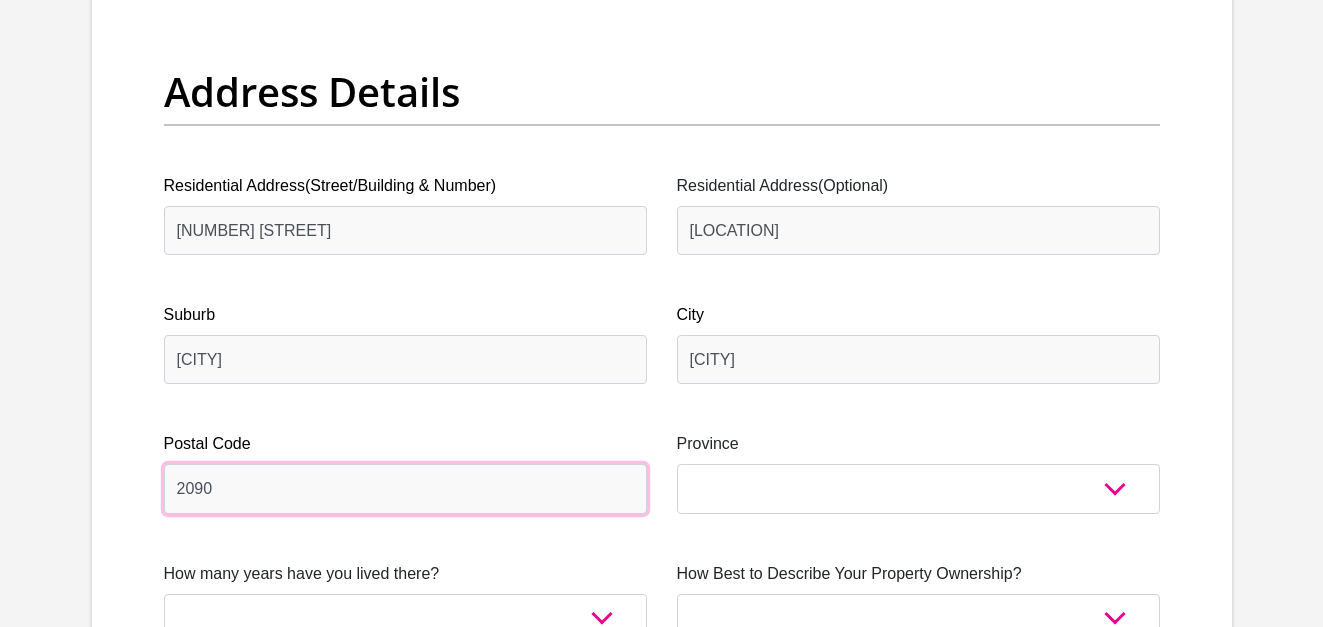 type on "2090" 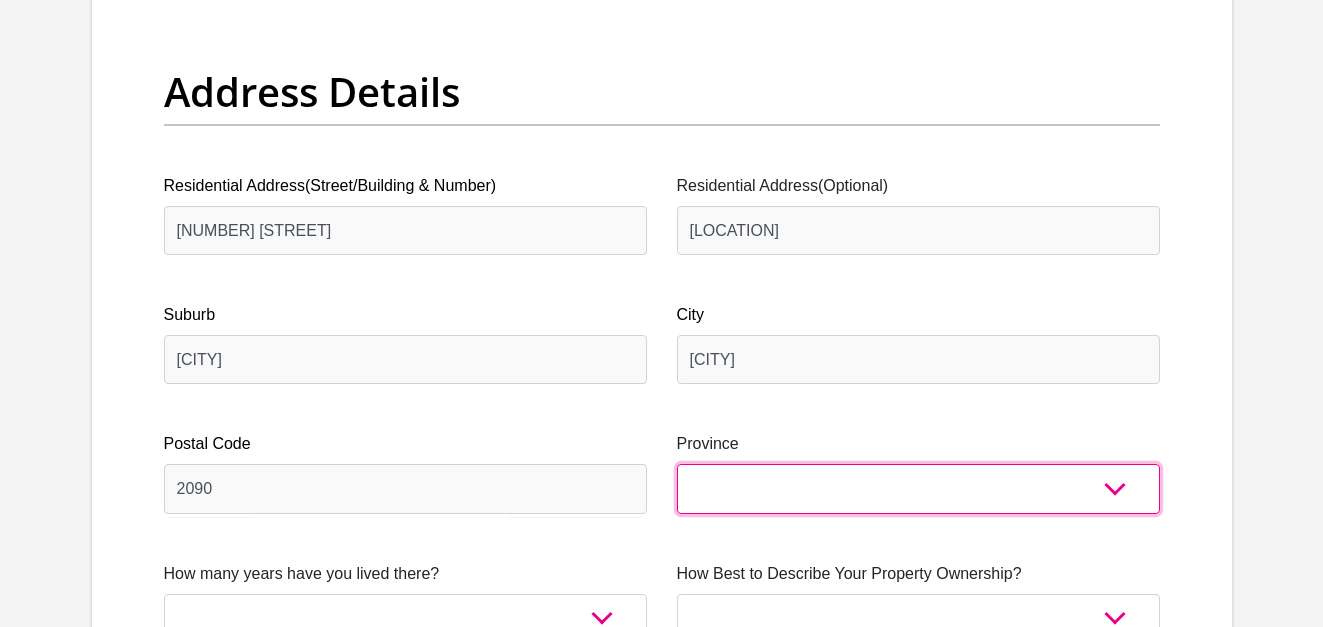 click on "Eastern Cape
Free State
Gauteng
KwaZulu-Natal
Limpopo
Mpumalanga
Northern Cape
North West
Western Cape" at bounding box center (918, 488) 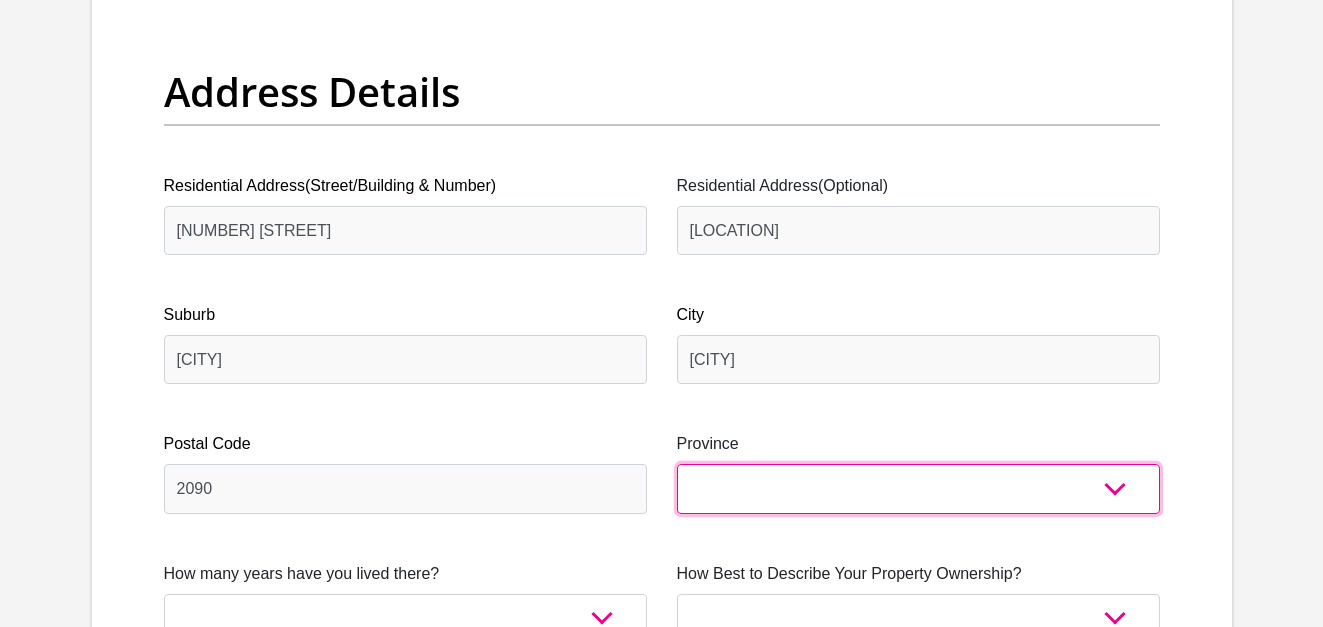 select on "Gauteng" 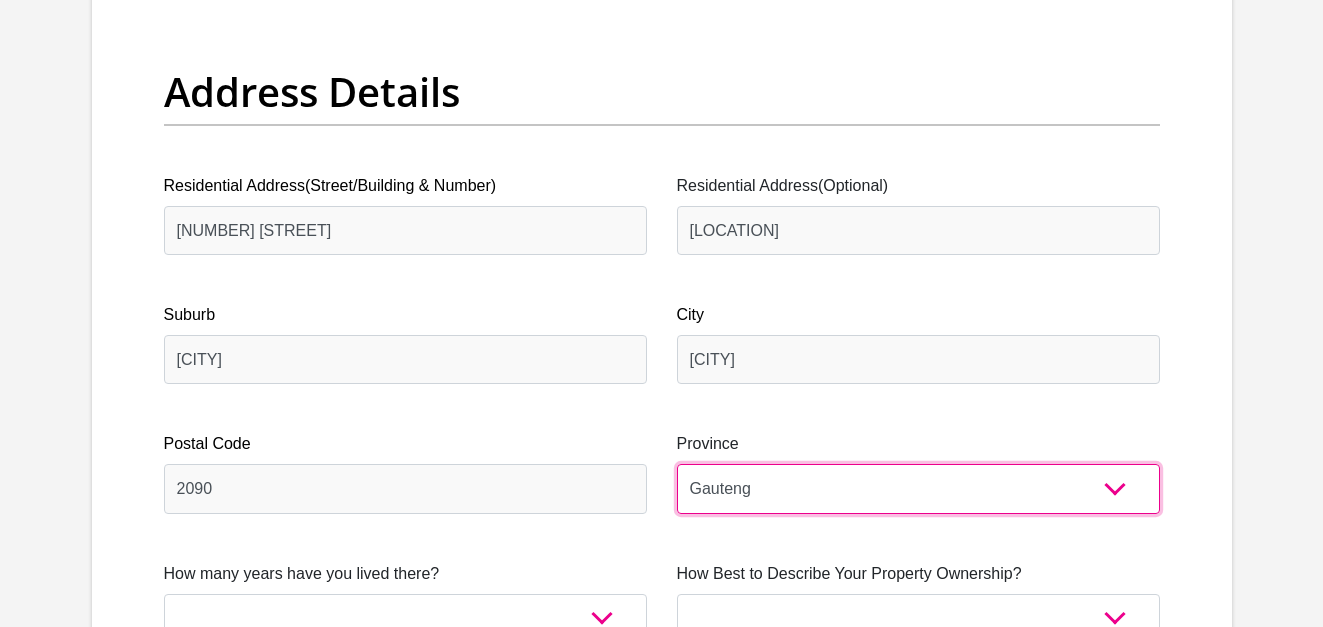 click on "Eastern Cape
Free State
Gauteng
KwaZulu-Natal
Limpopo
Mpumalanga
Northern Cape
North West
Western Cape" at bounding box center (918, 488) 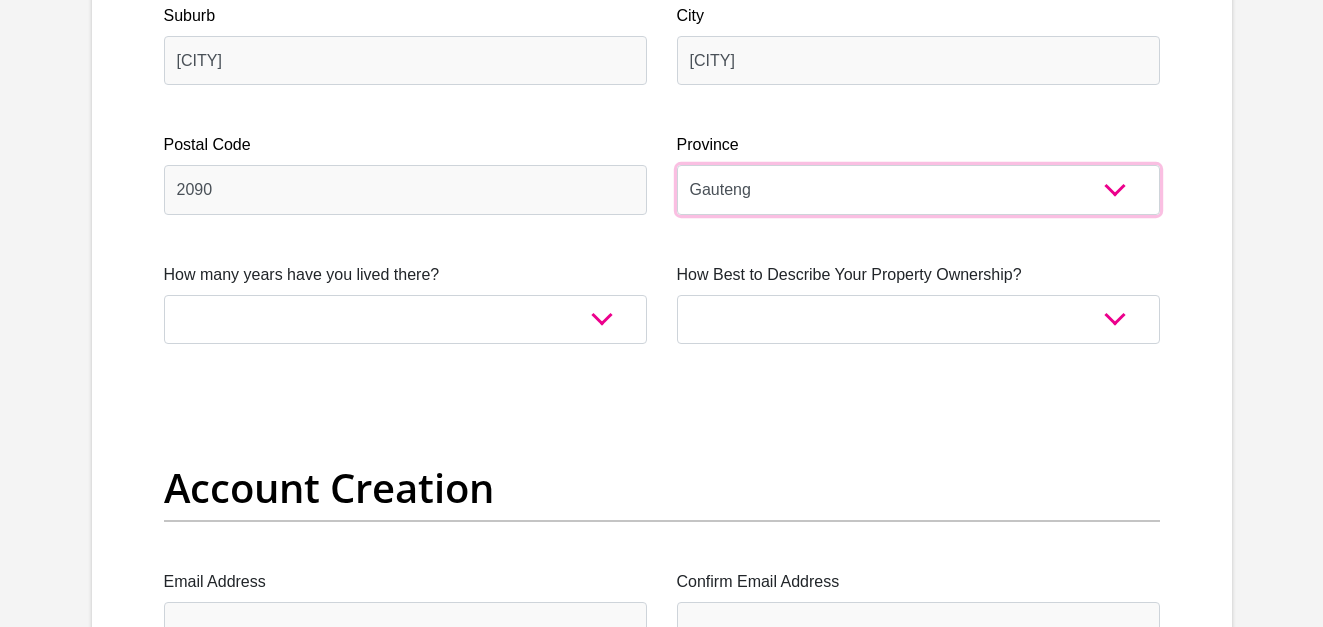 scroll, scrollTop: 1300, scrollLeft: 0, axis: vertical 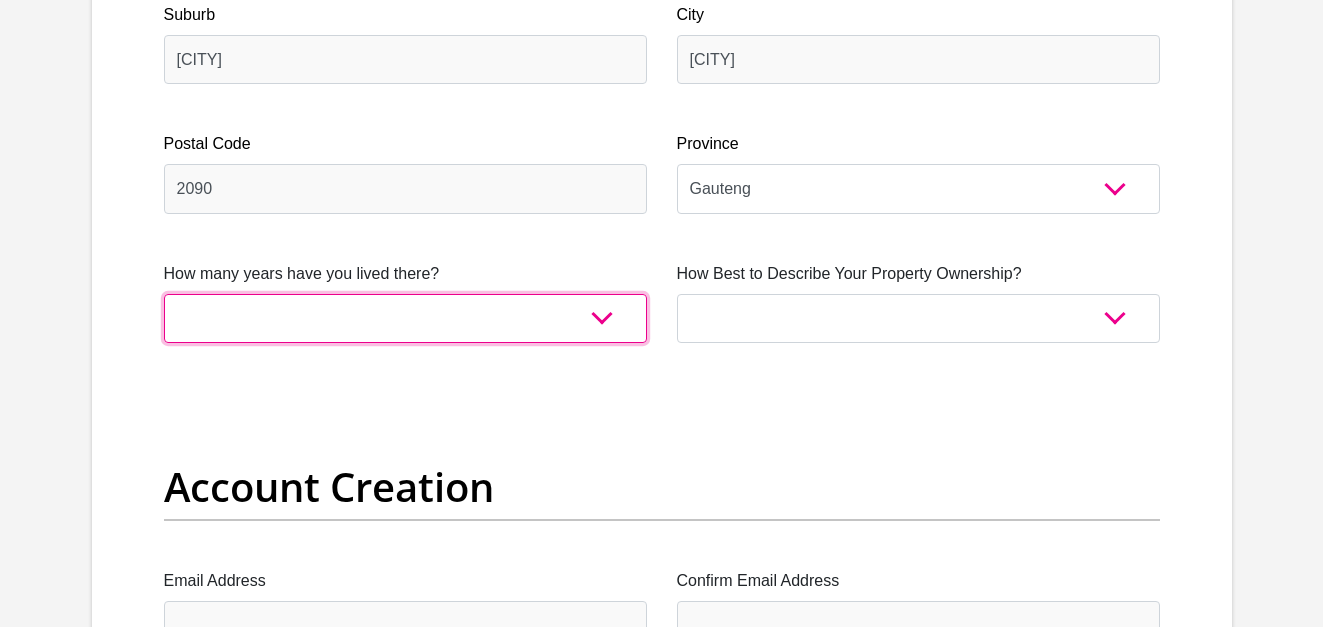 click on "less than 1 year
1-3 years
3-5 years
5+ years" at bounding box center (405, 318) 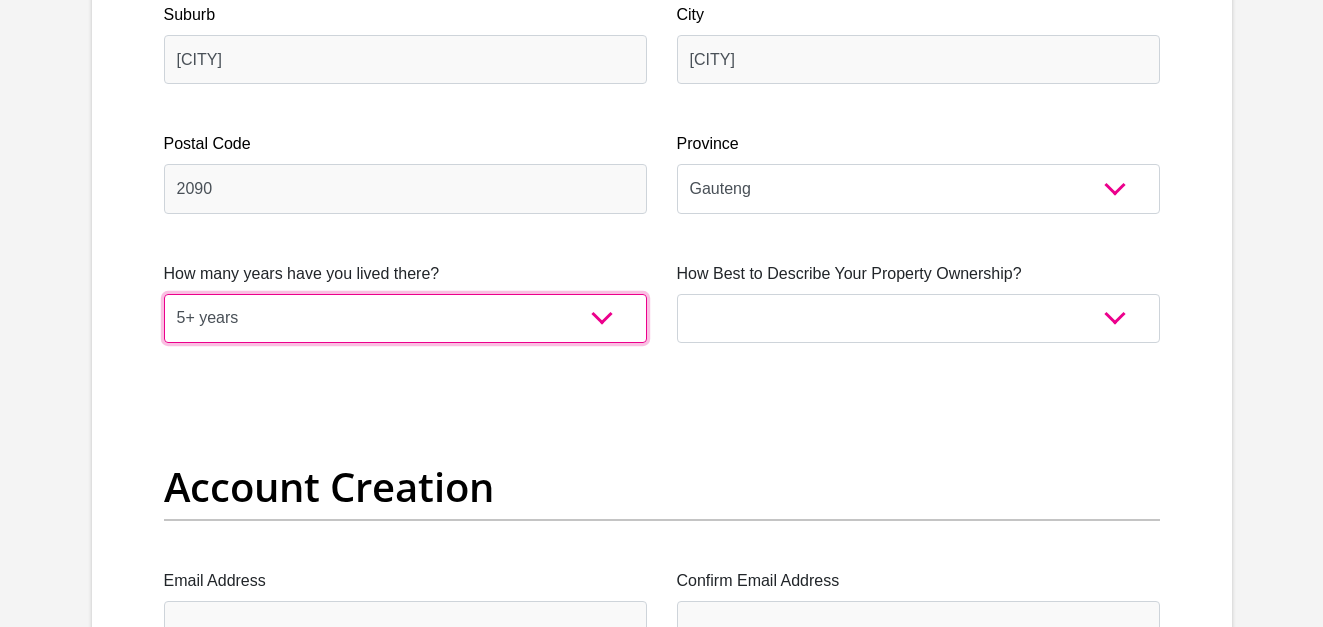 click on "less than 1 year
1-3 years
3-5 years
5+ years" at bounding box center (405, 318) 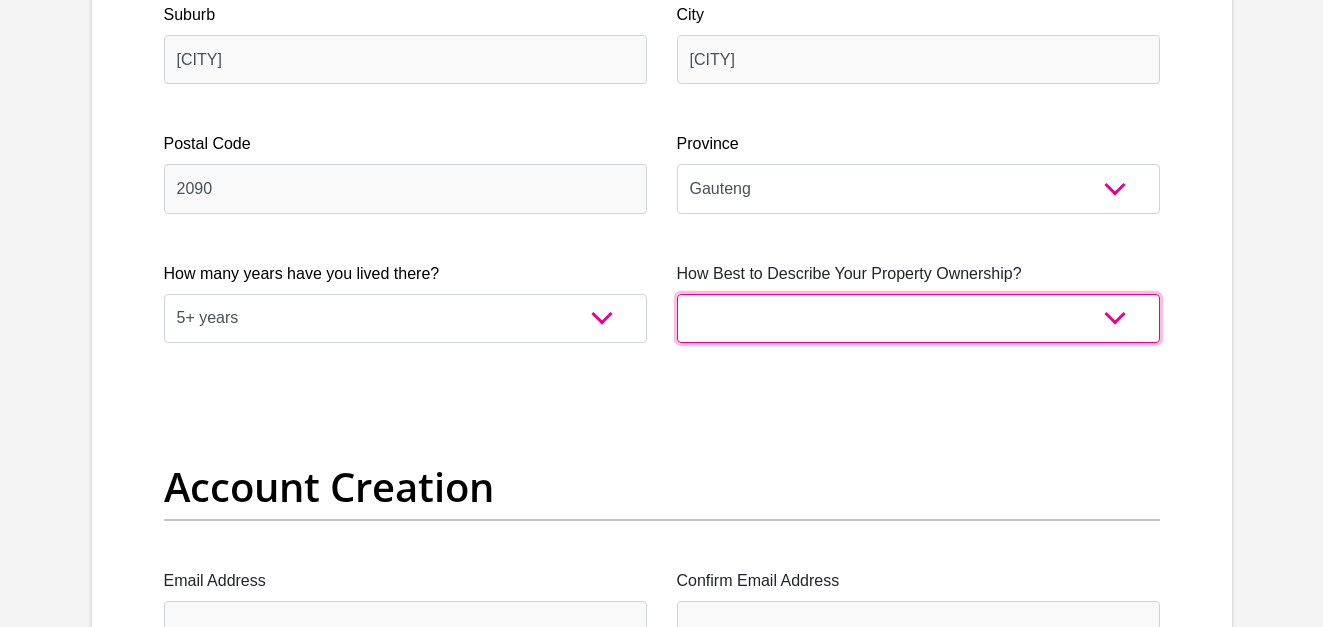 click on "Owned
Rented
Family Owned
Company Dwelling" at bounding box center [918, 318] 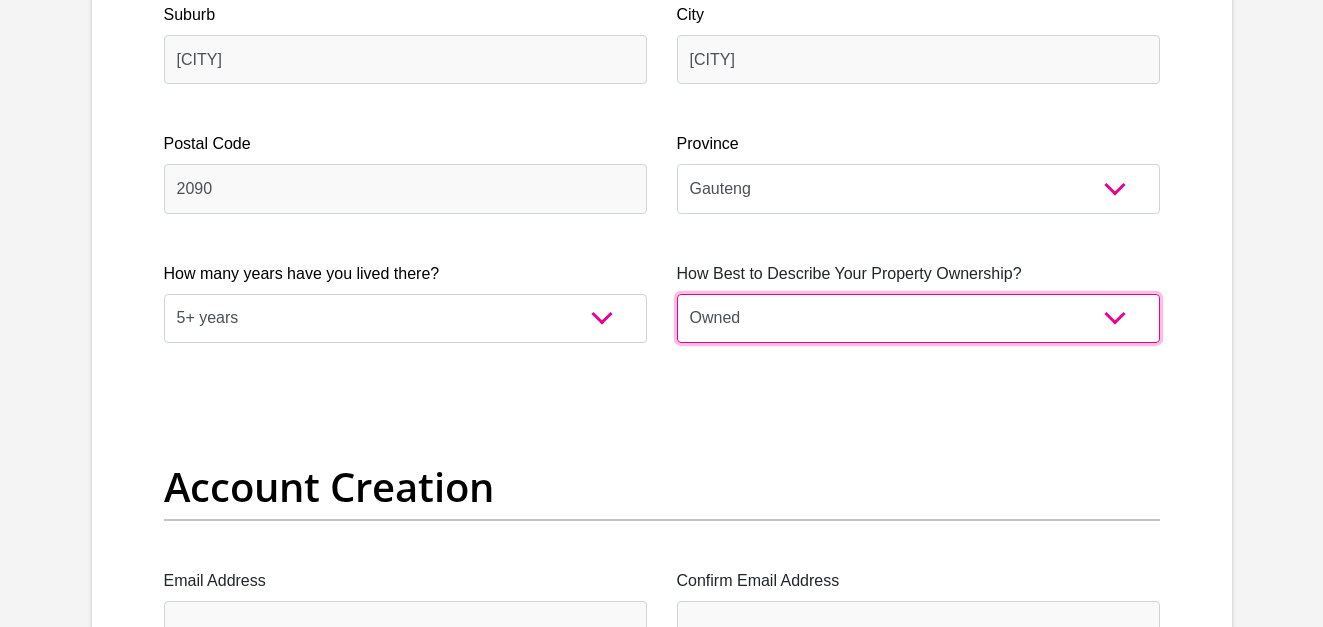 click on "Owned
Rented
Family Owned
Company Dwelling" at bounding box center (918, 318) 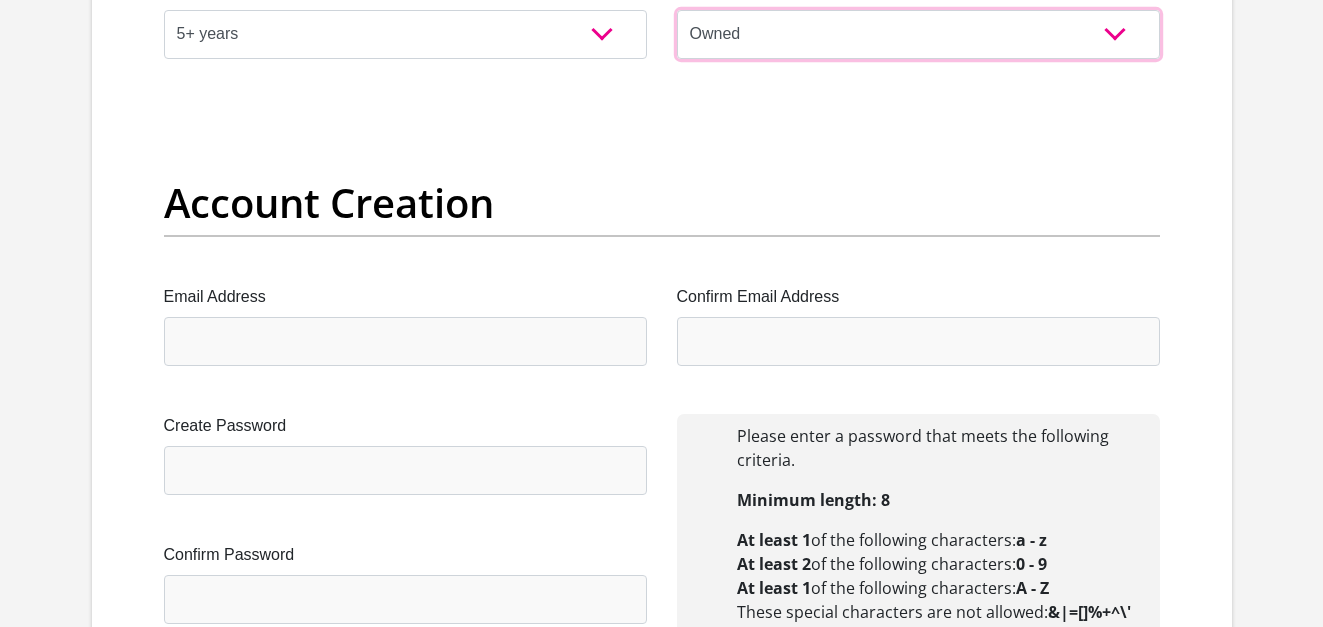 scroll, scrollTop: 1600, scrollLeft: 0, axis: vertical 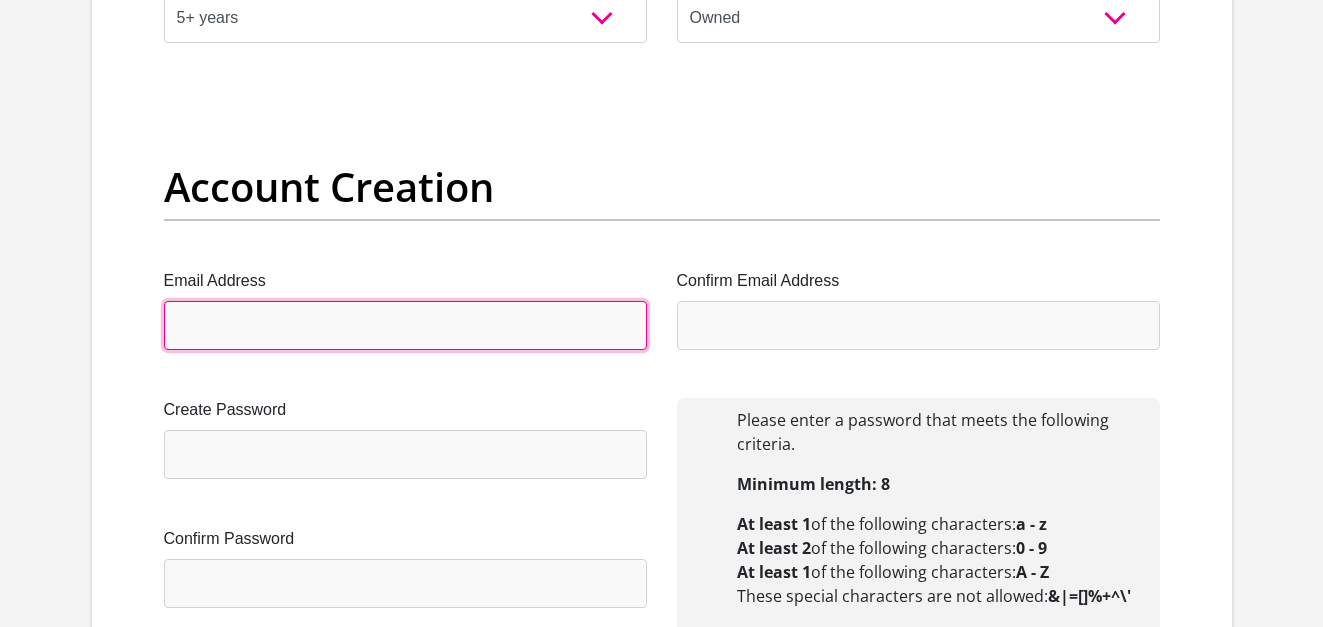 click on "Email Address" at bounding box center [405, 325] 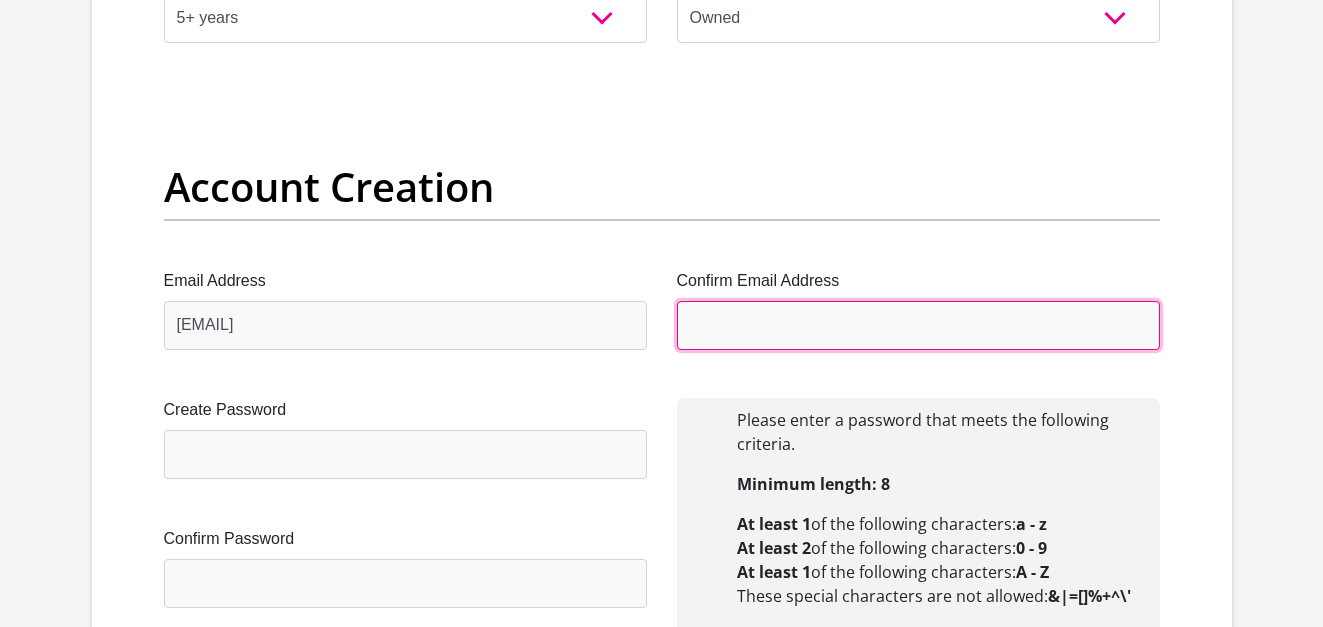 type on "[EMAIL]" 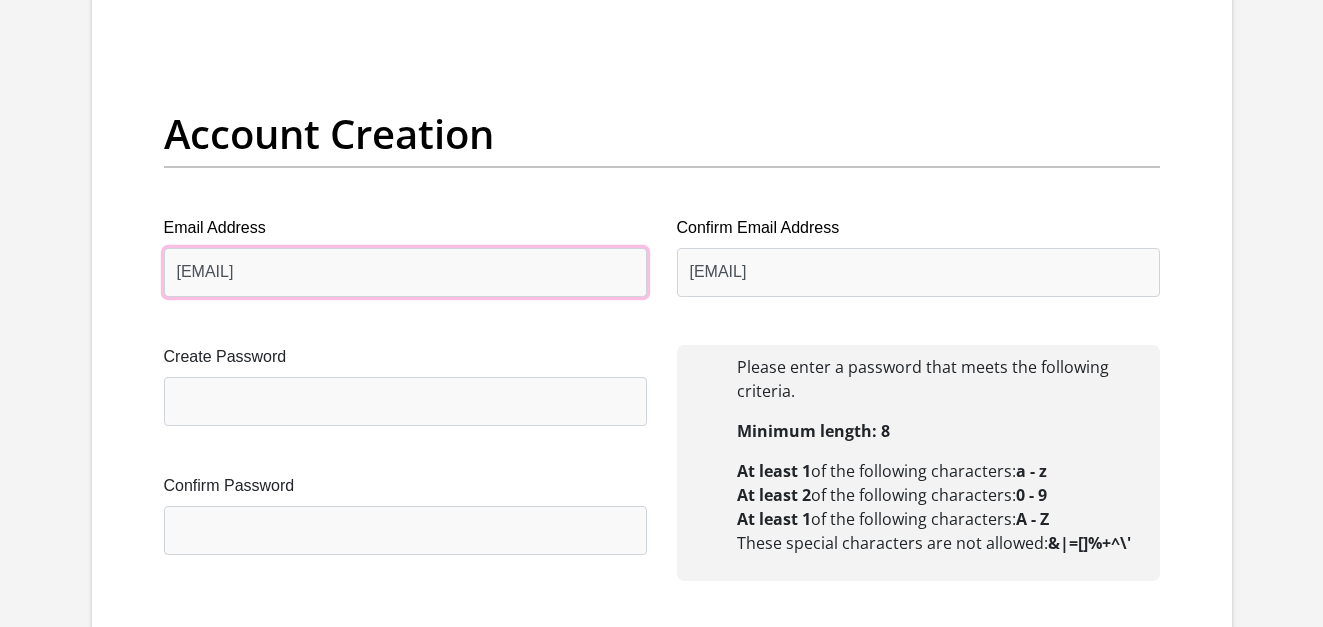 scroll, scrollTop: 1700, scrollLeft: 0, axis: vertical 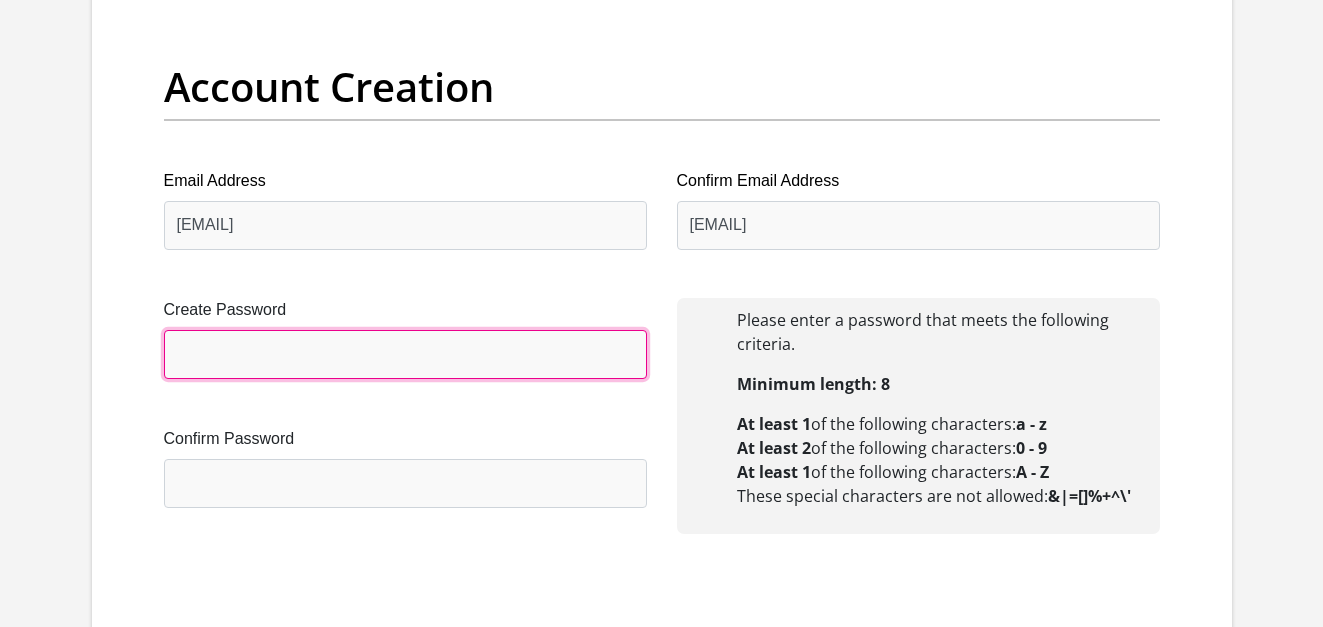 click on "Create Password" at bounding box center (405, 354) 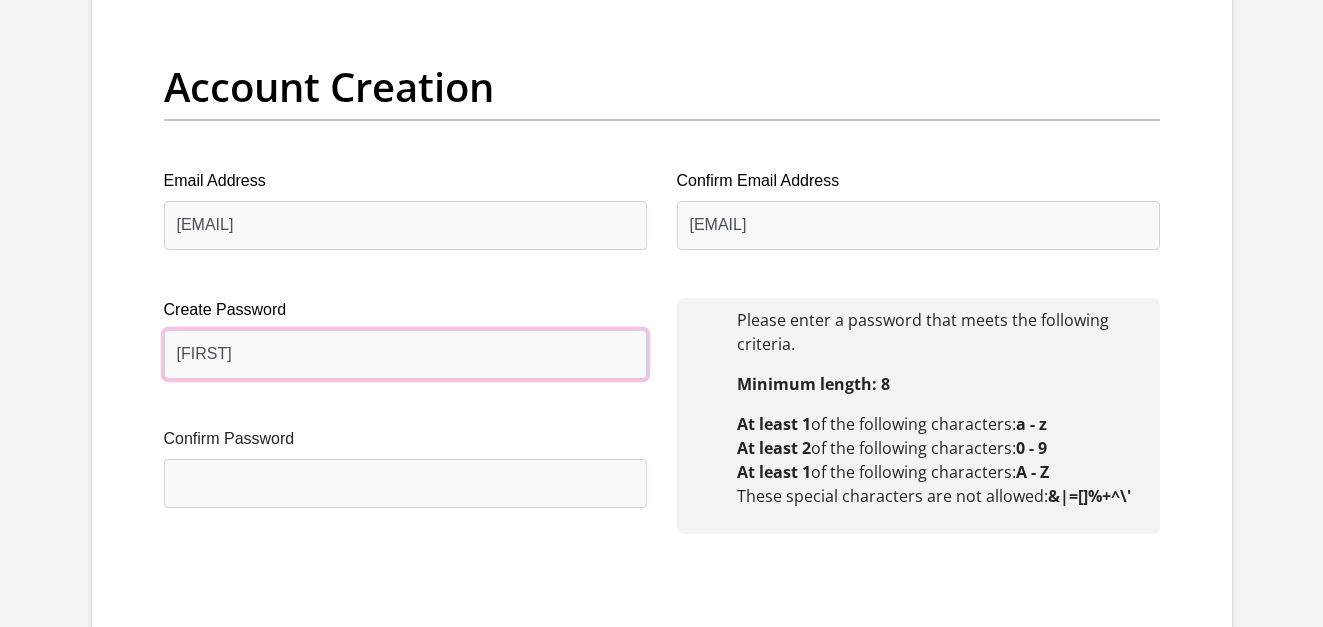 type on "[FIRST]" 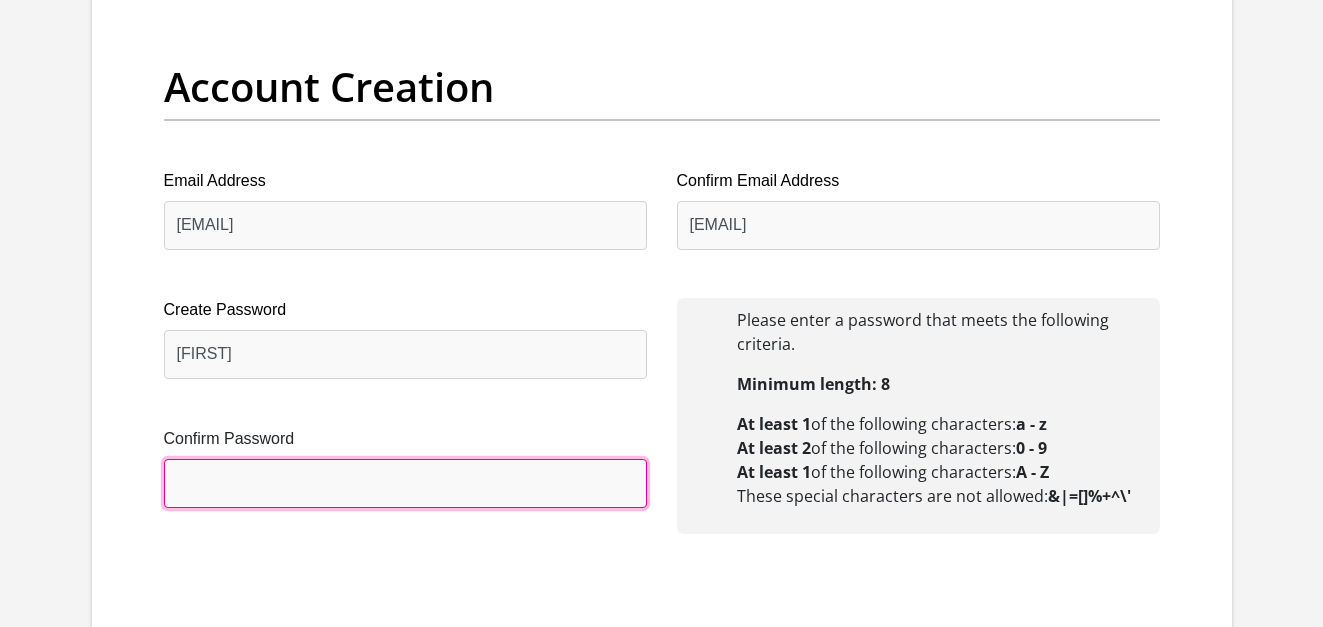 click on "Confirm Password" at bounding box center (405, 483) 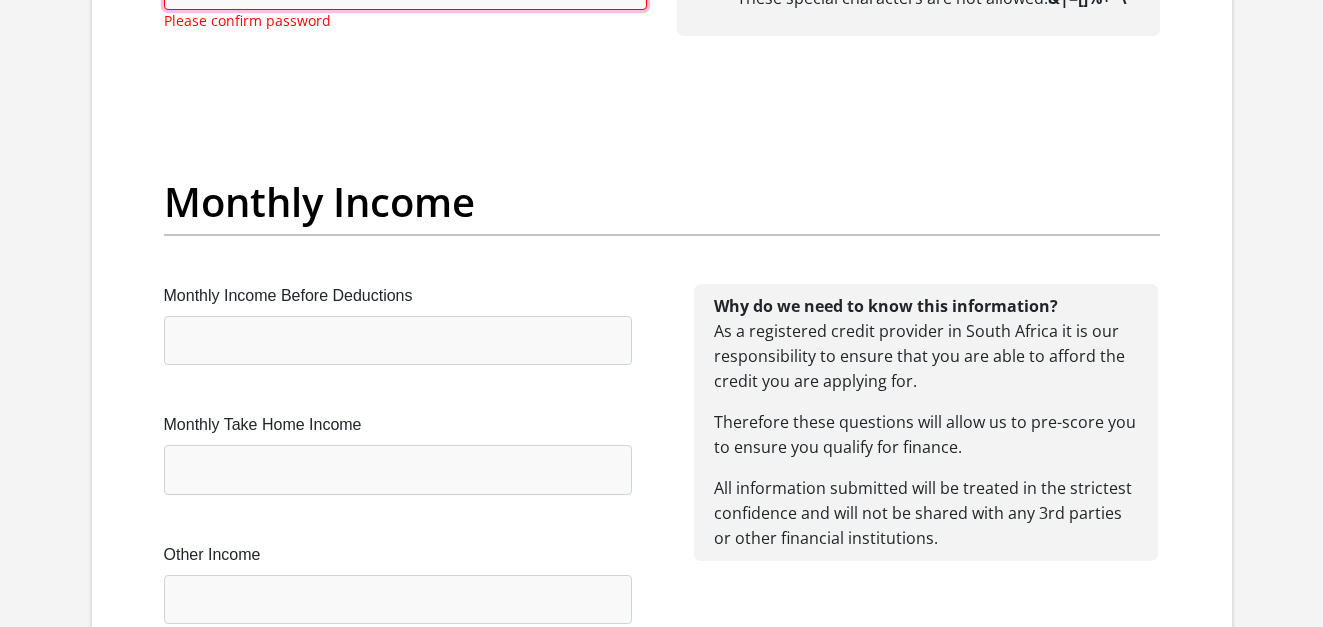 scroll, scrollTop: 2200, scrollLeft: 0, axis: vertical 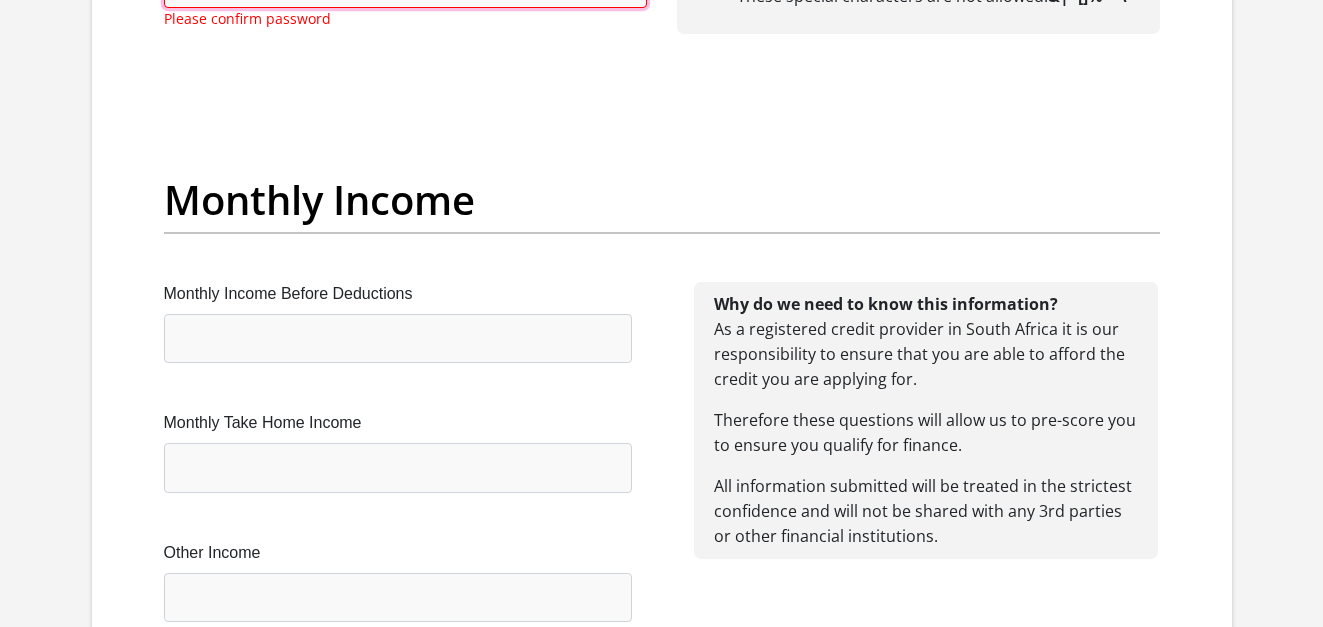 type on "[FIRST]" 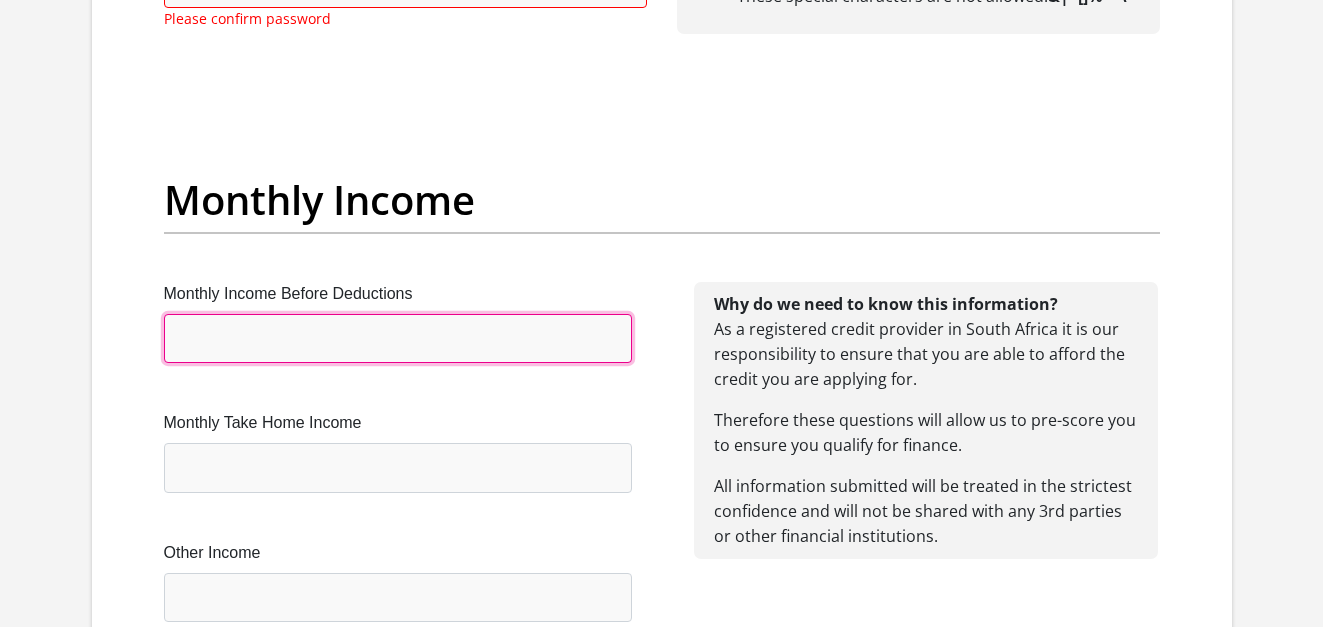 click on "Monthly Income Before Deductions" at bounding box center [398, 338] 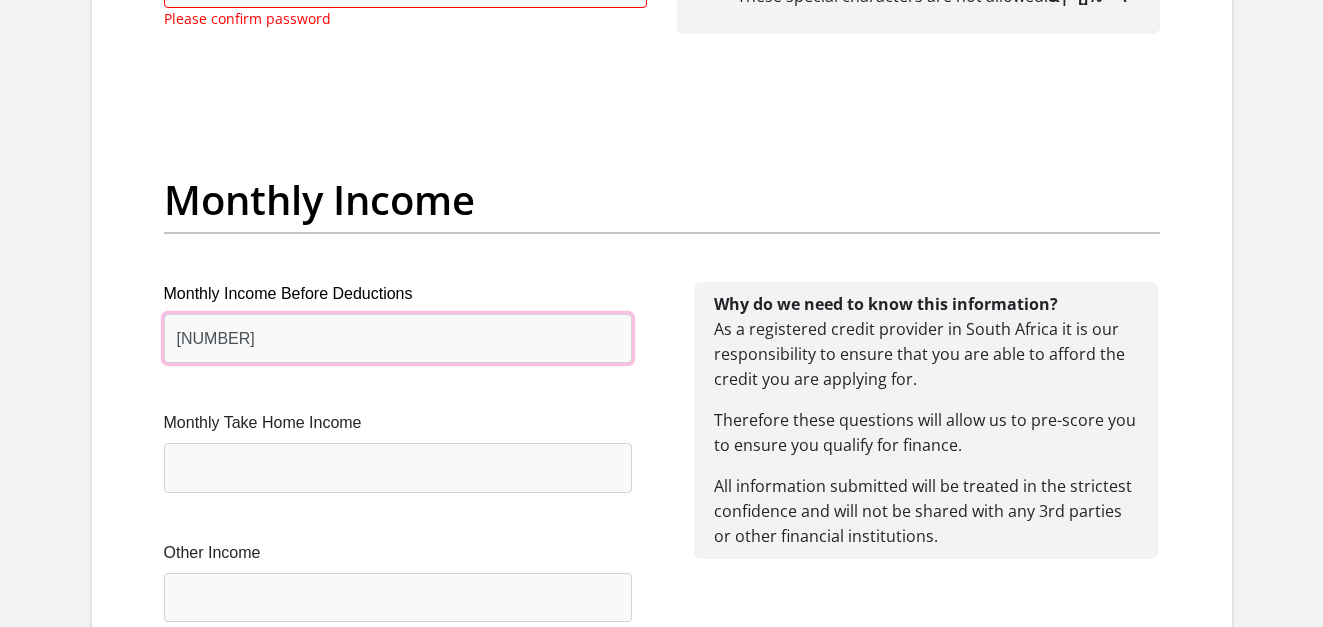 type on "[NUMBER]" 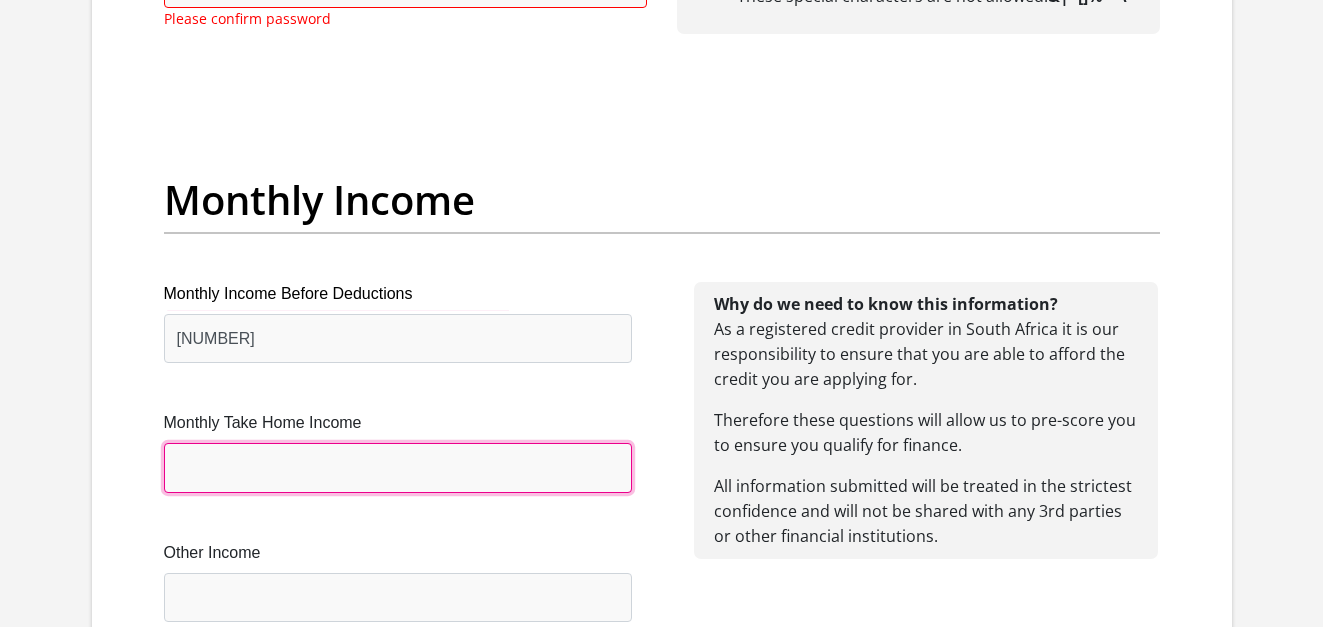 click on "Monthly Take Home Income" at bounding box center (398, 467) 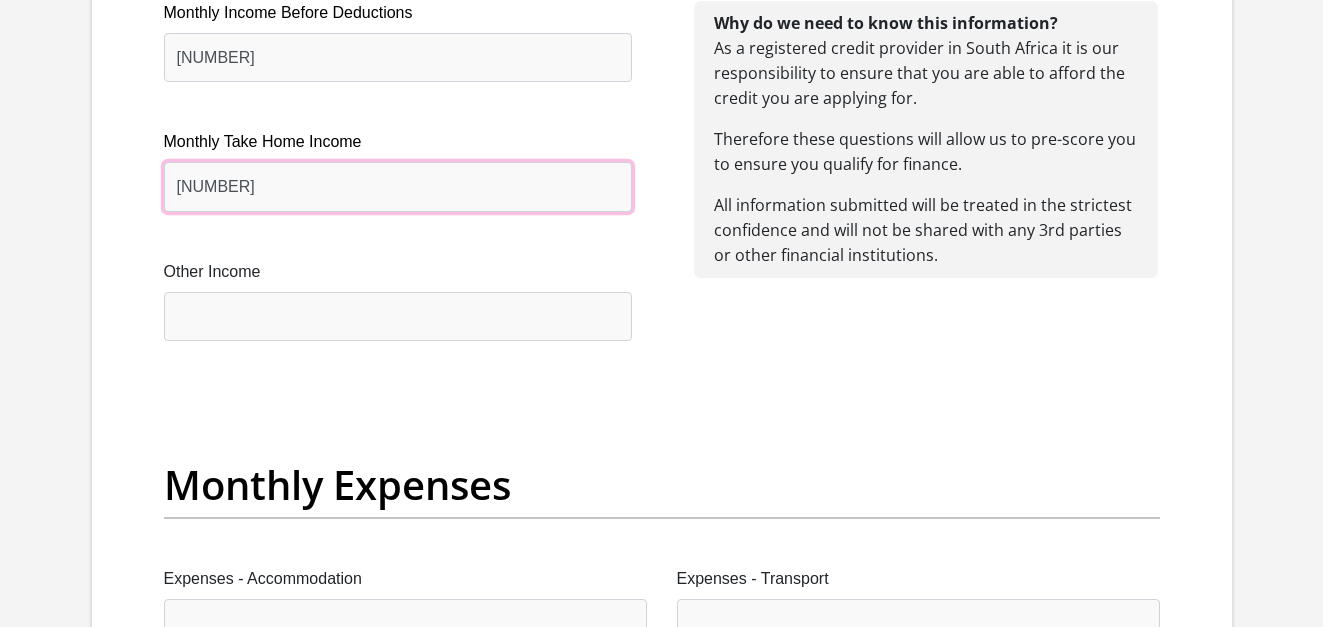 scroll, scrollTop: 2500, scrollLeft: 0, axis: vertical 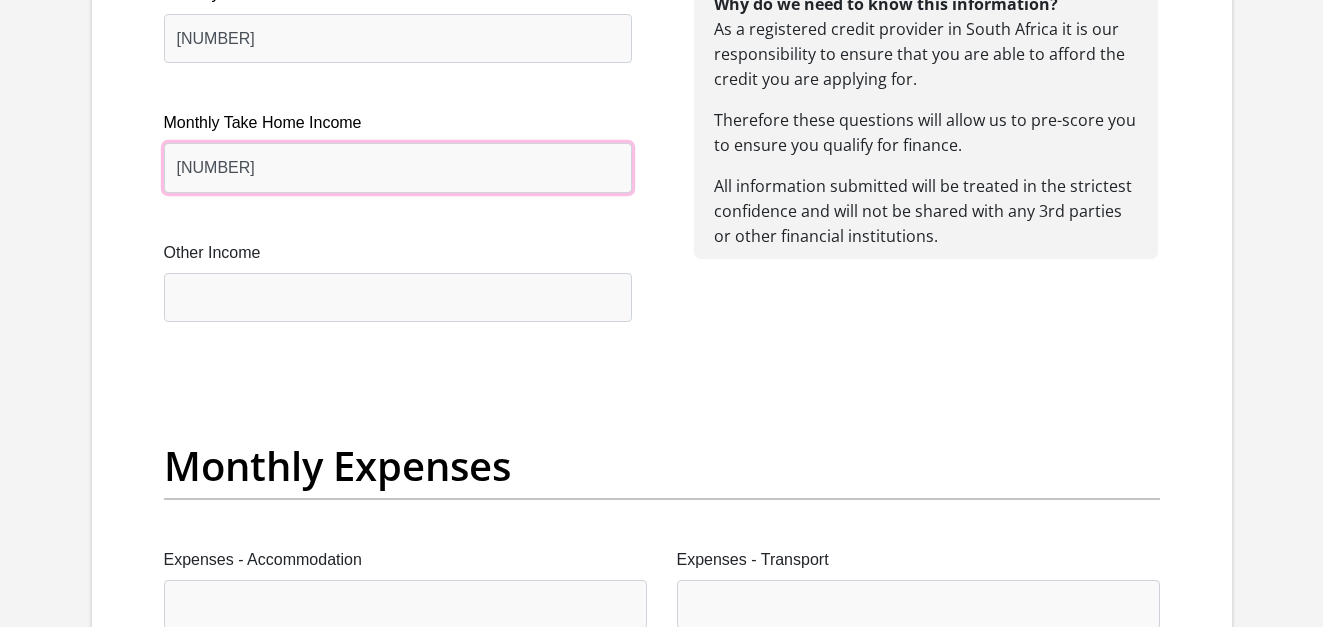 type on "[NUMBER]" 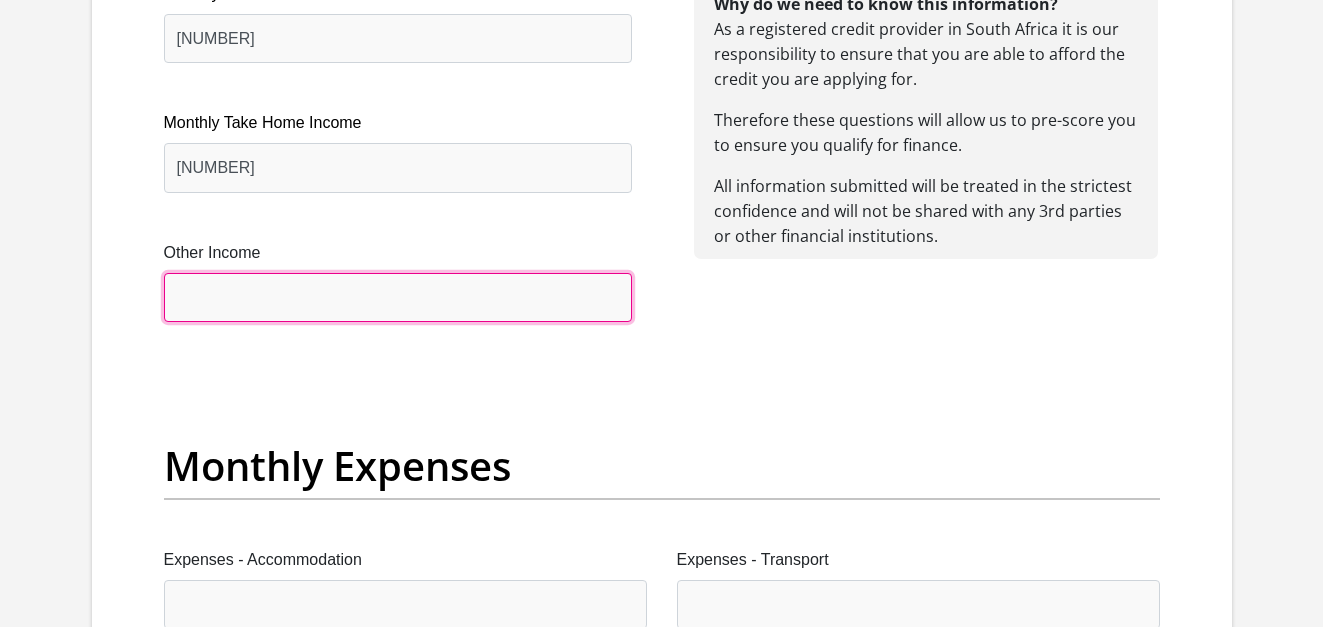 click on "Other Income" at bounding box center [398, 297] 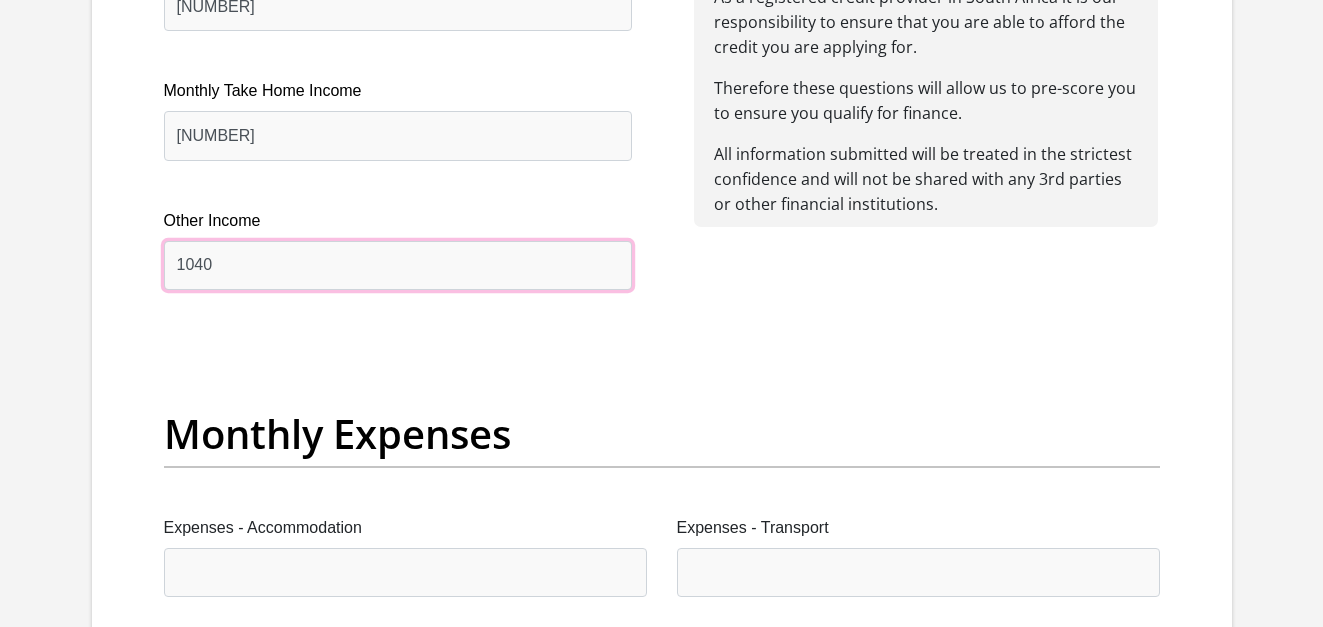 scroll, scrollTop: 2700, scrollLeft: 0, axis: vertical 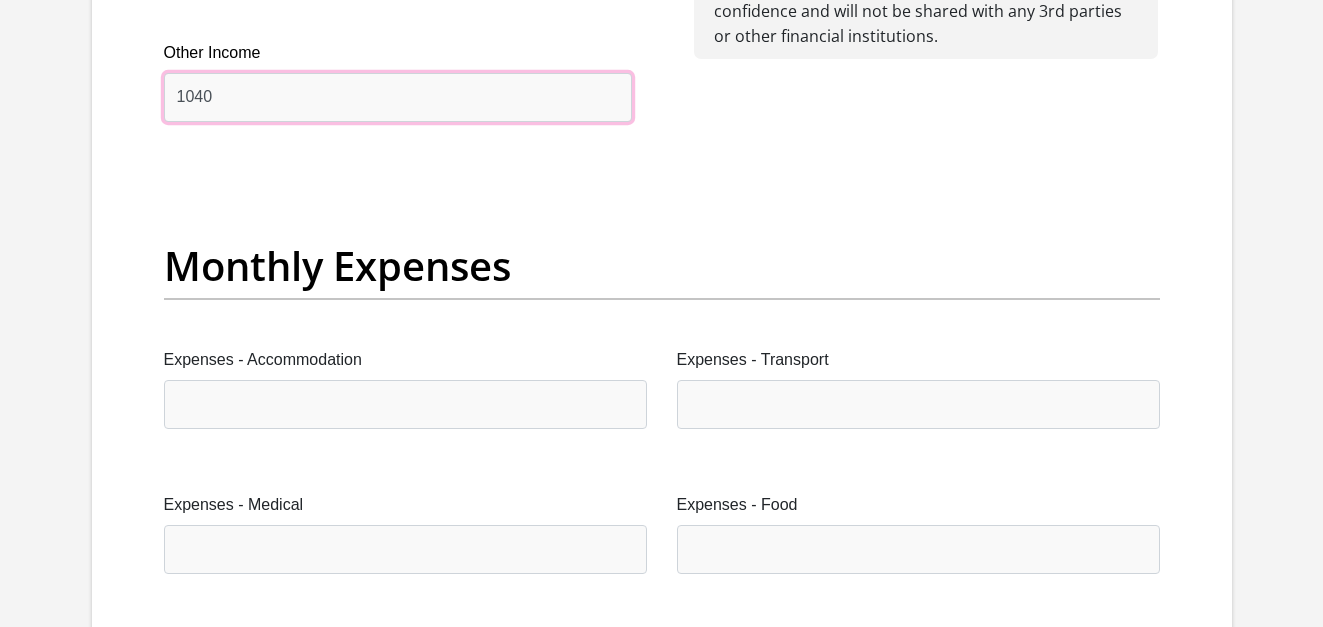 type on "1040" 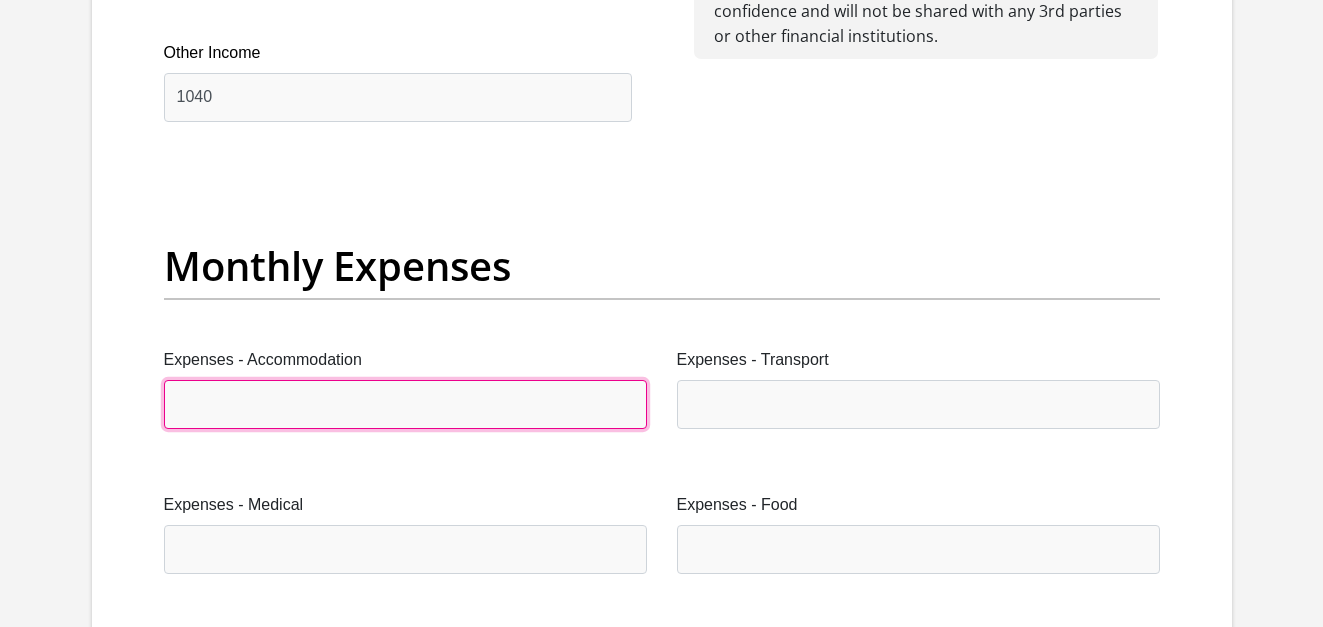 click on "Expenses - Accommodation" at bounding box center [405, 404] 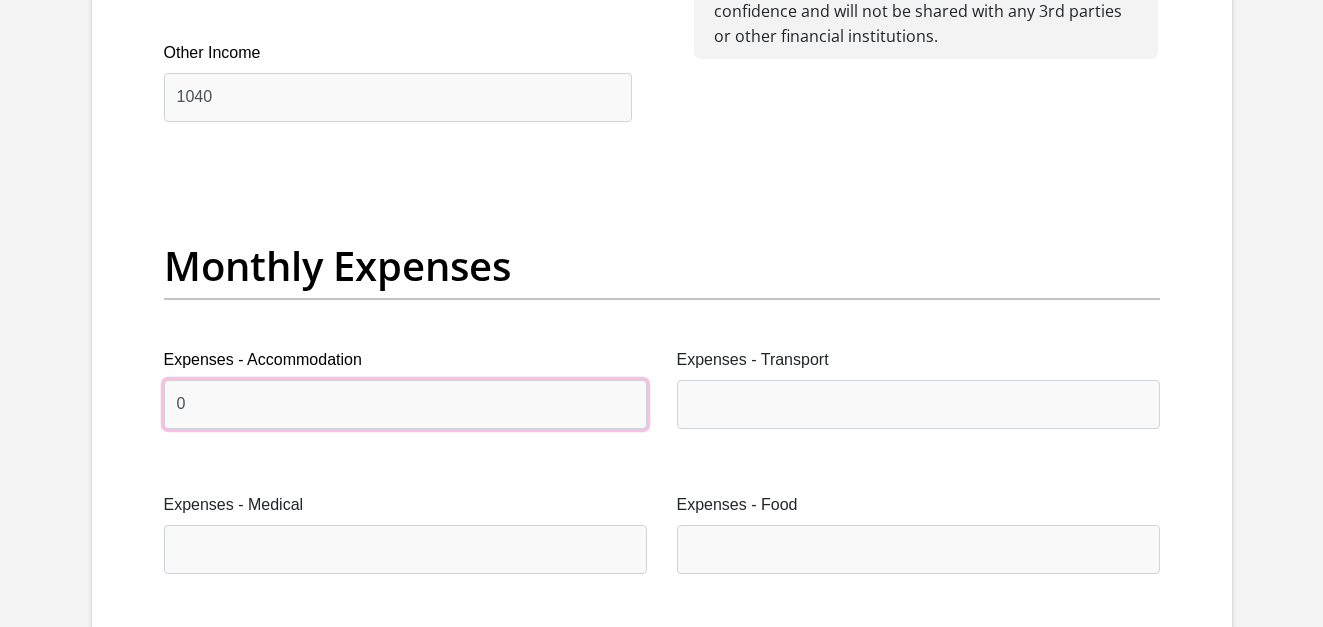 type on "0" 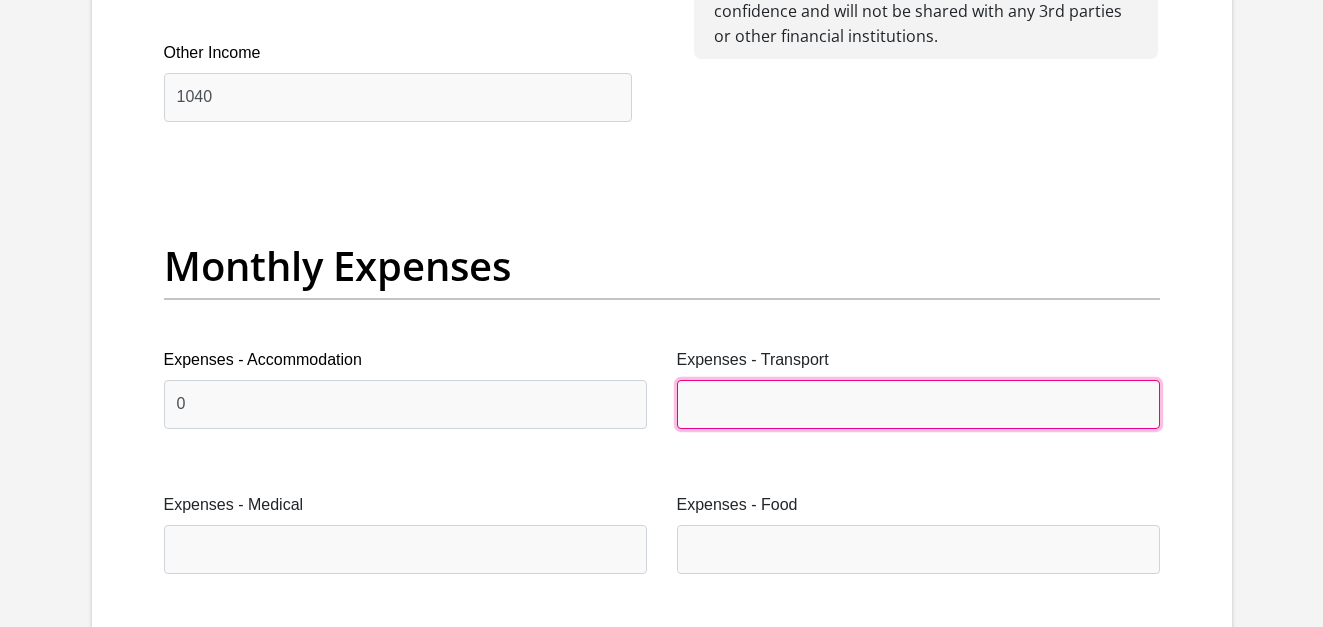 click on "Expenses - Transport" at bounding box center [918, 404] 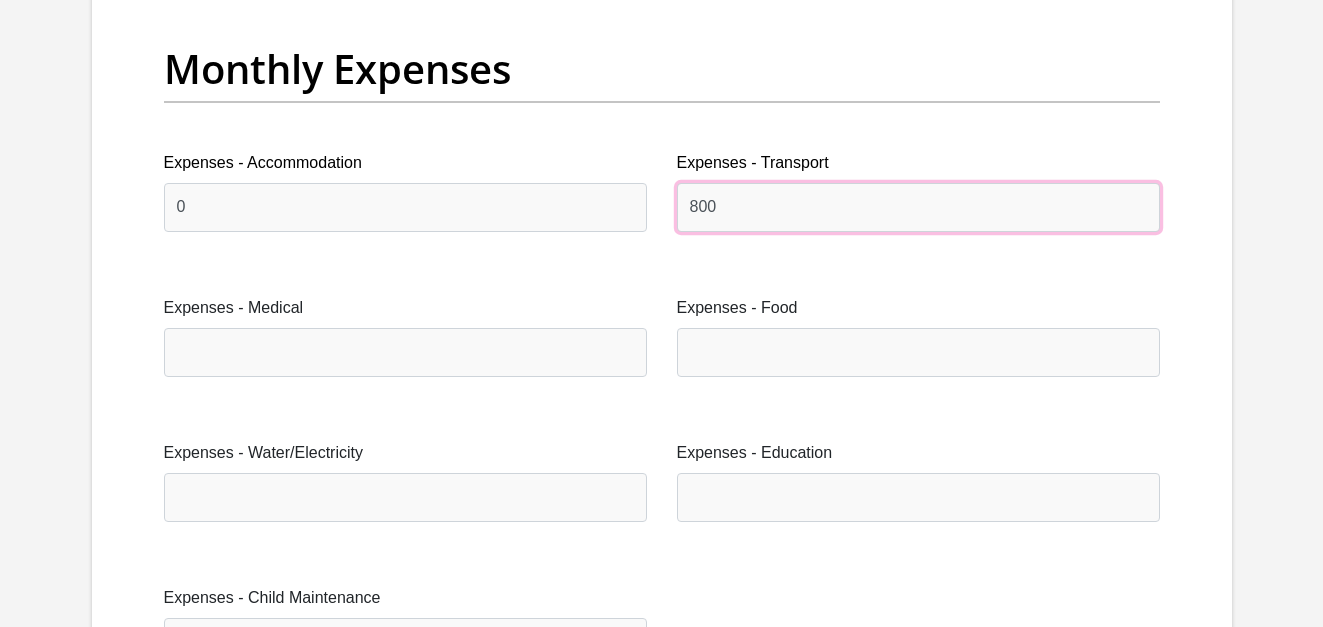 scroll, scrollTop: 2900, scrollLeft: 0, axis: vertical 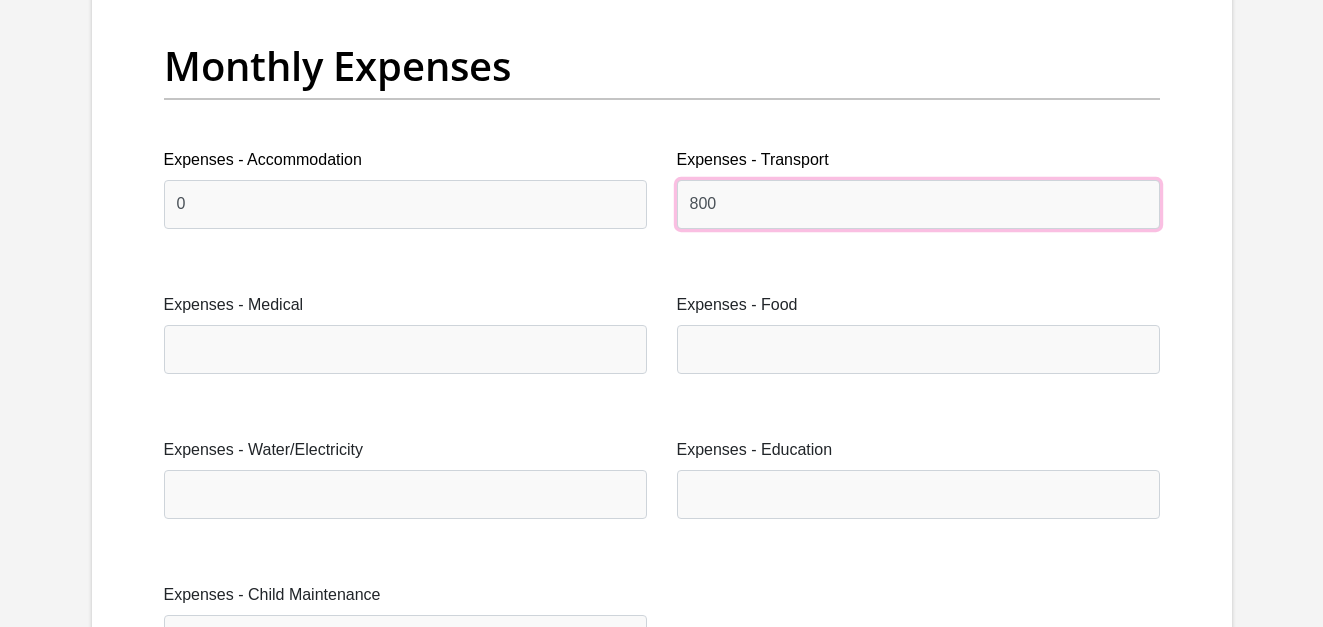 type on "800" 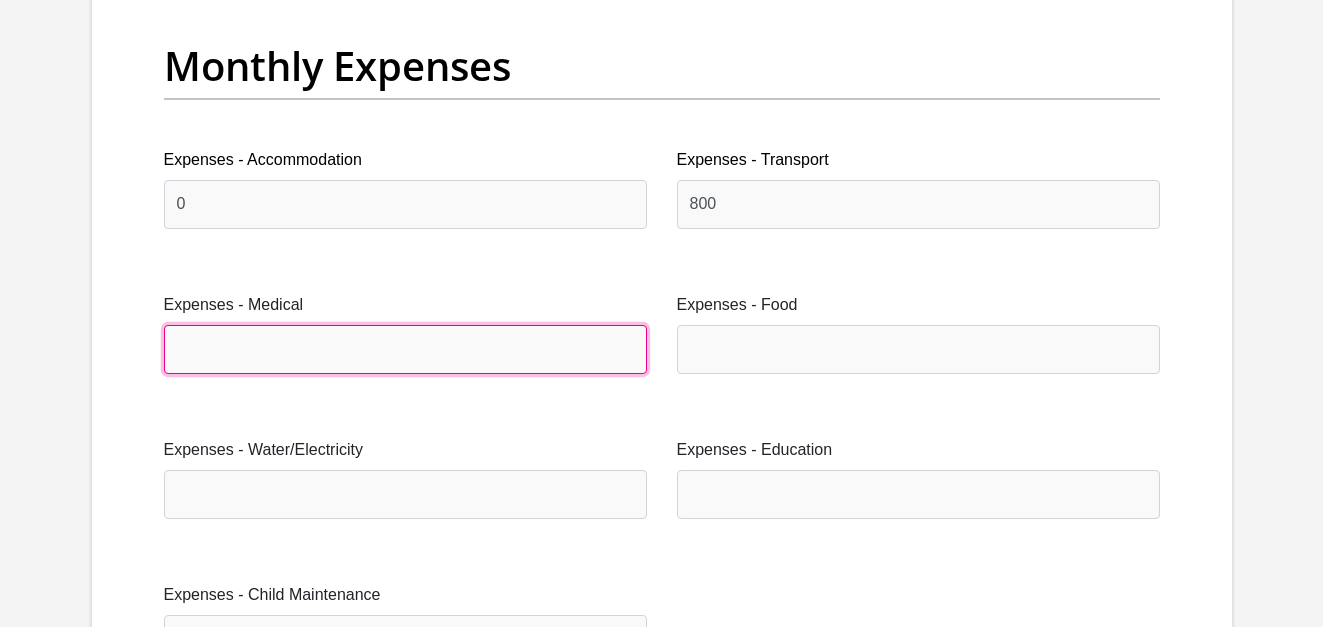 click on "Expenses - Medical" at bounding box center (405, 349) 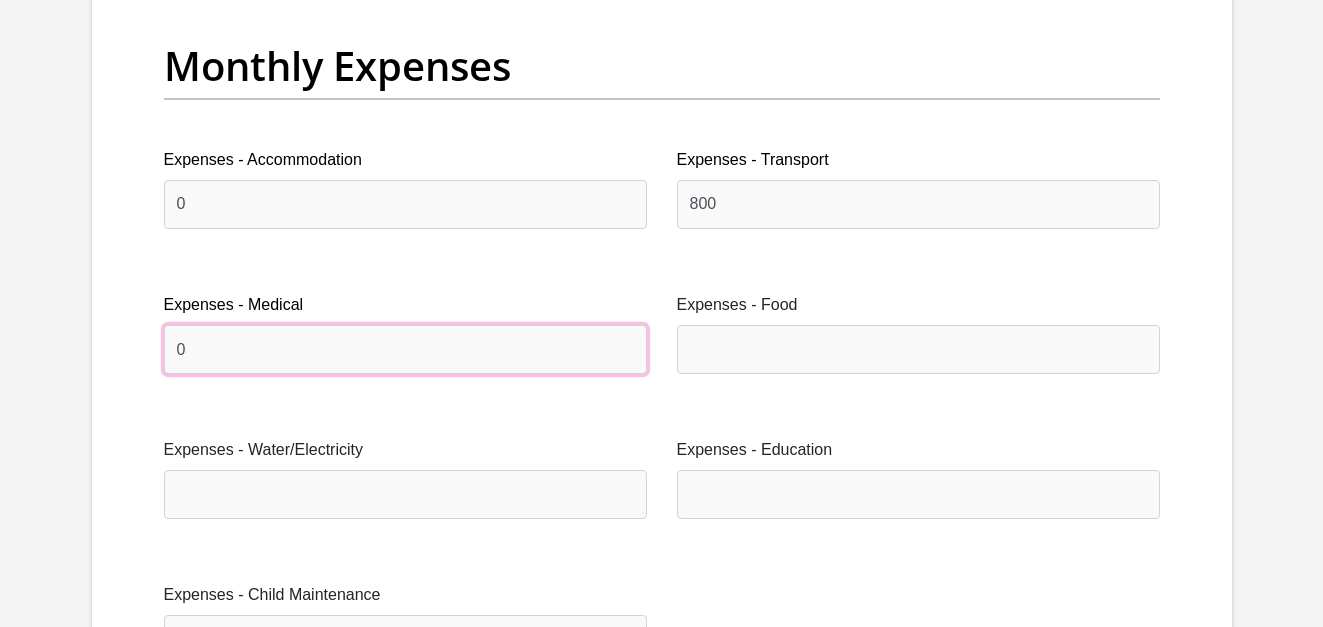 type on "0" 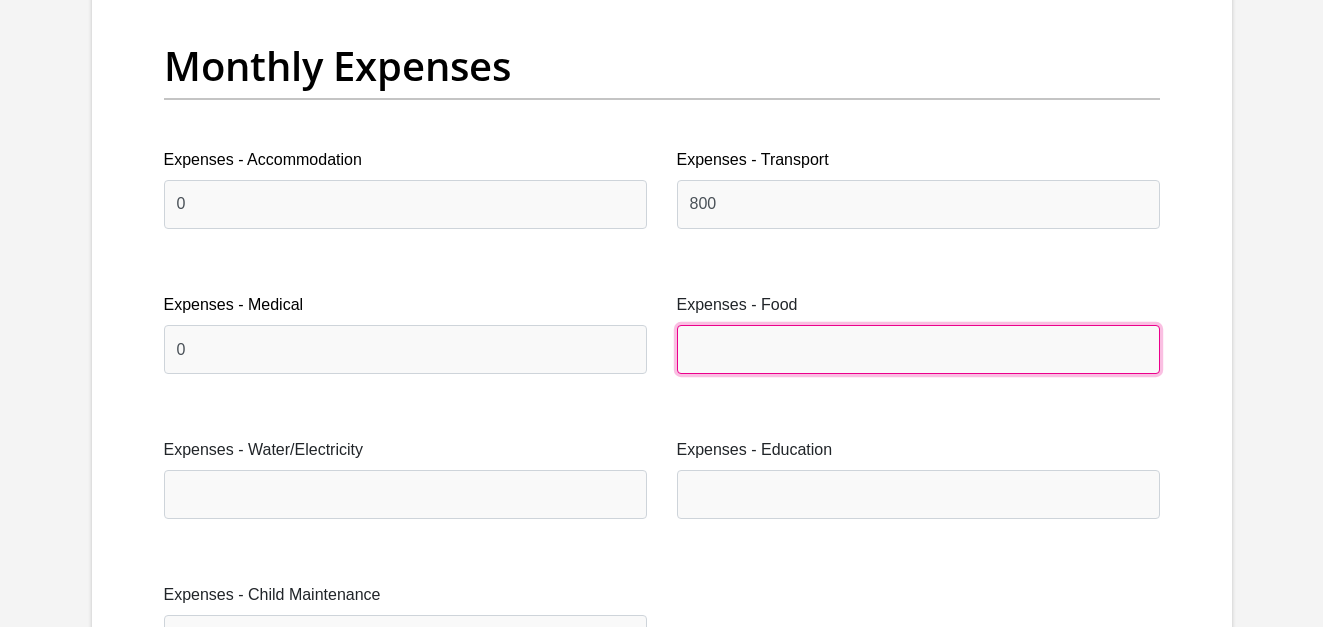 click on "Expenses - Food" at bounding box center (918, 349) 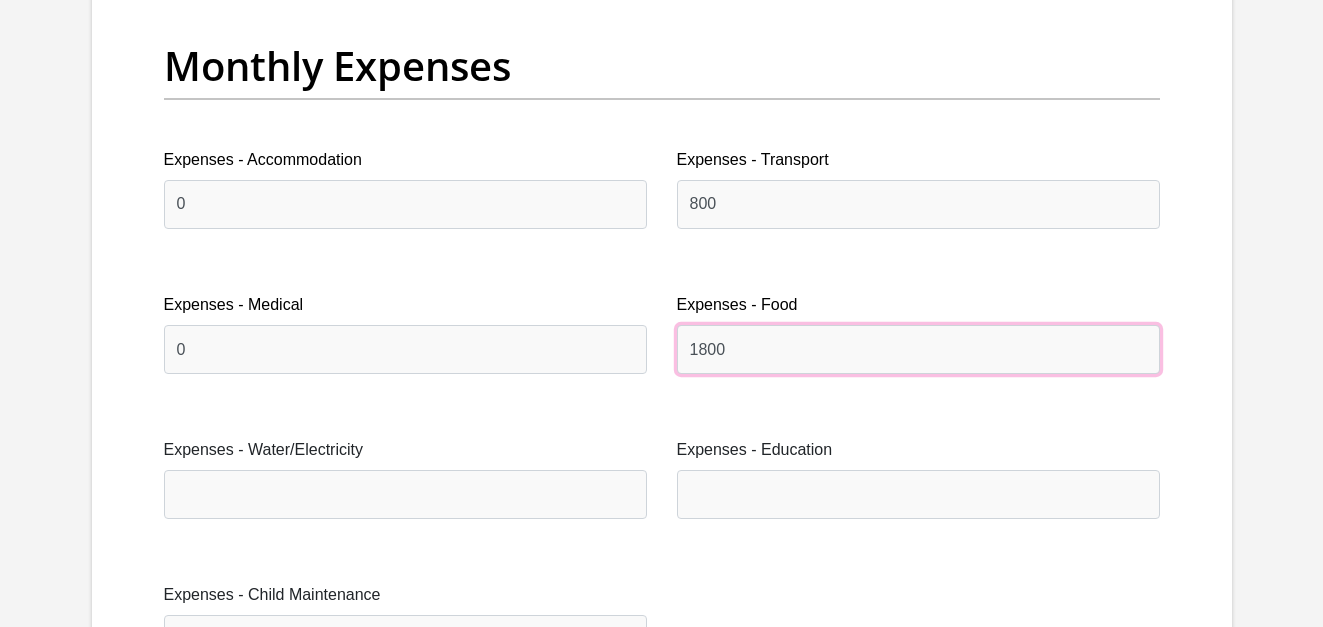 type on "1800" 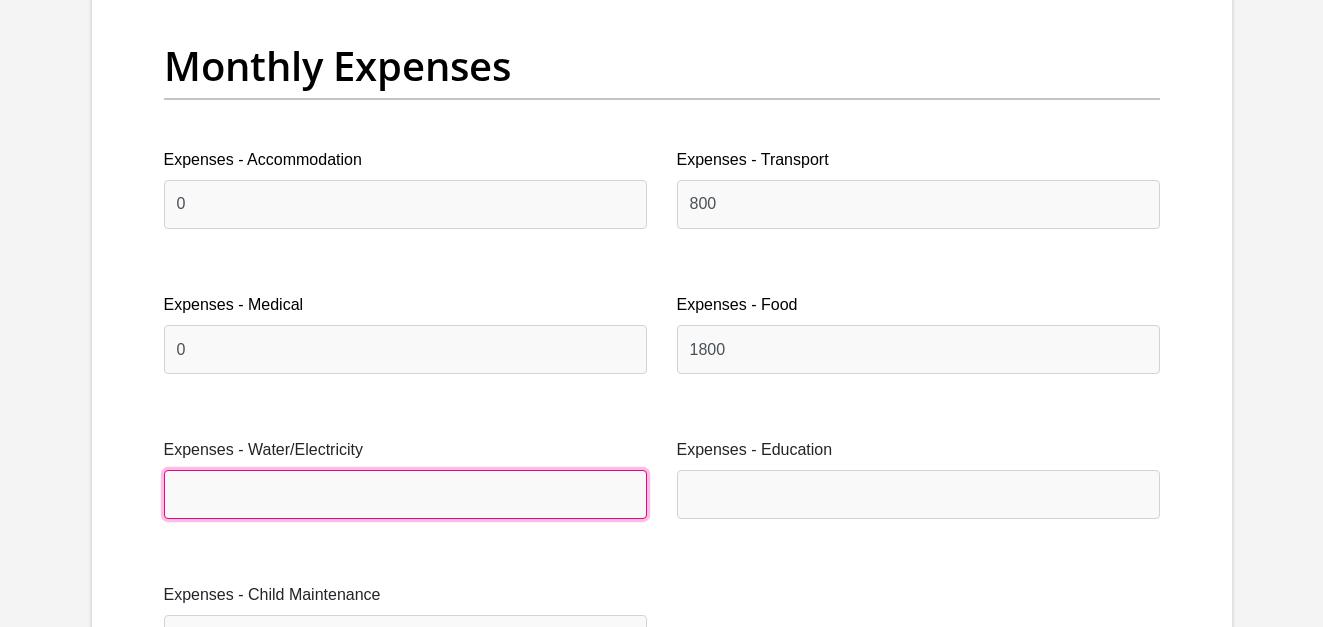 click on "Expenses - Water/Electricity" at bounding box center (405, 494) 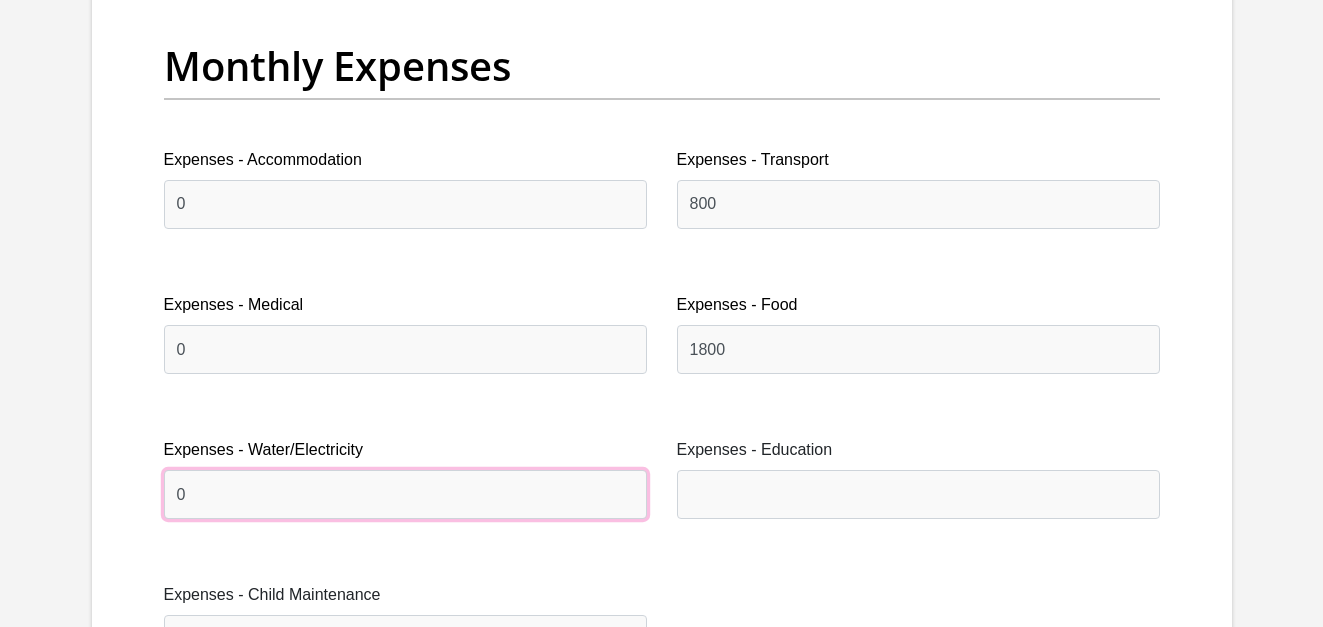 type on "0" 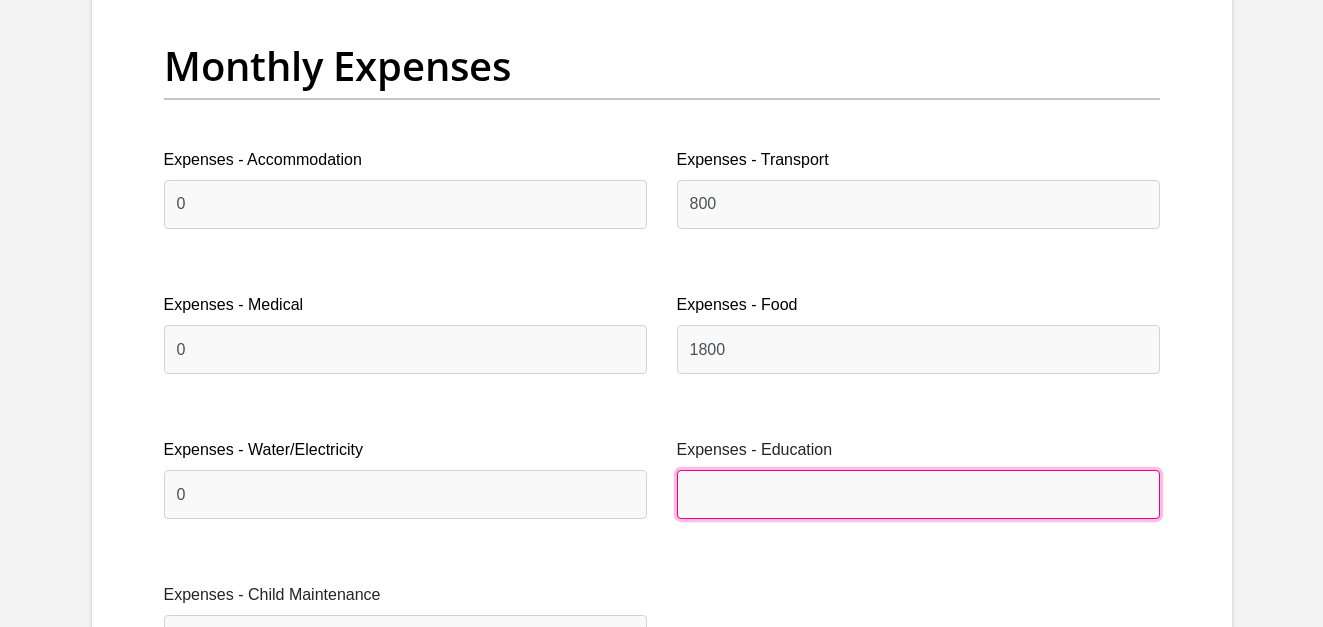 click on "Expenses - Education" at bounding box center [918, 494] 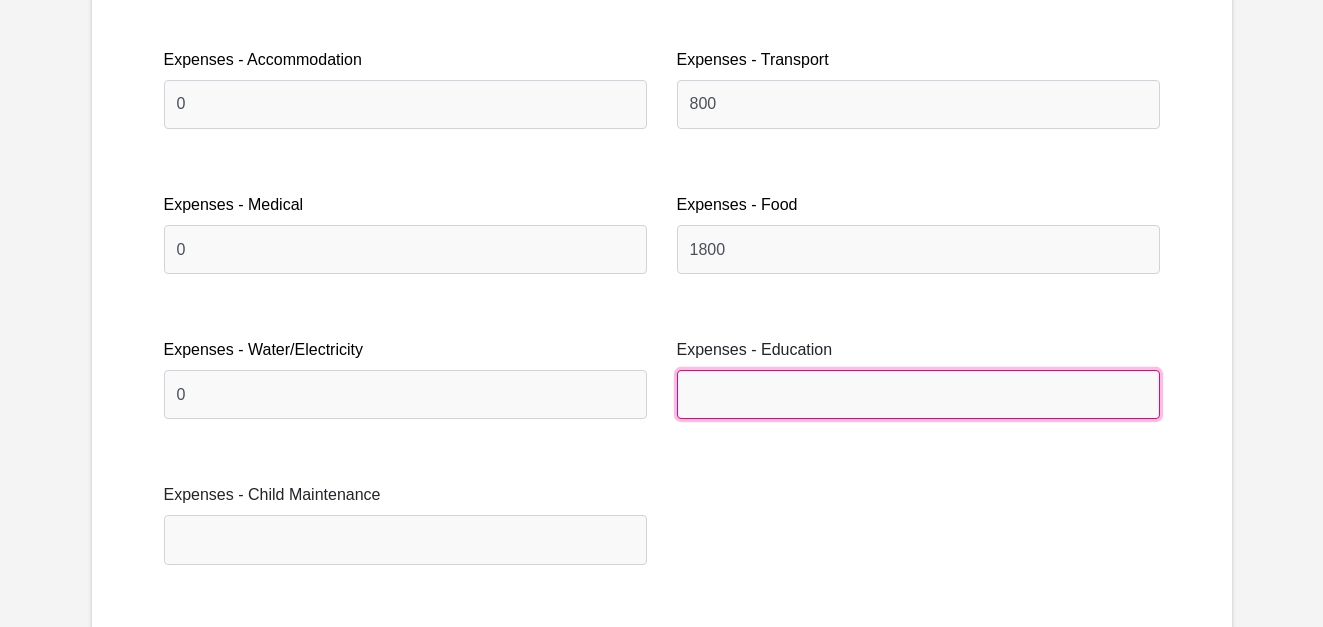 scroll, scrollTop: 3100, scrollLeft: 0, axis: vertical 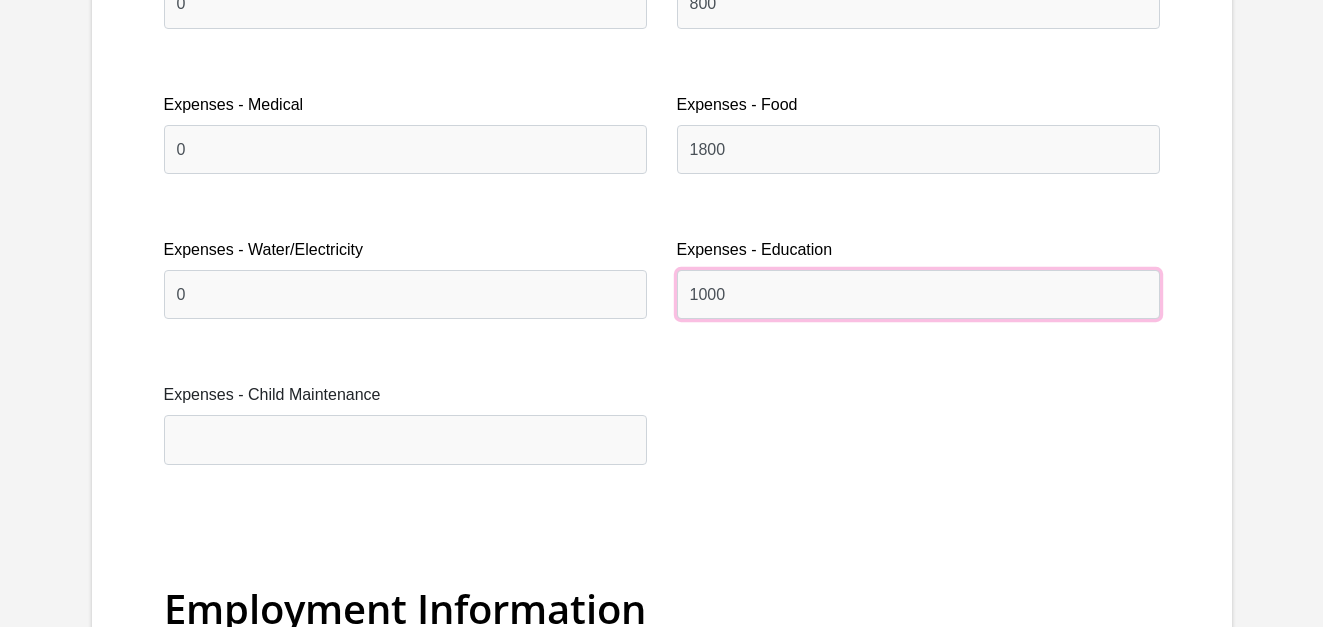 type on "1000" 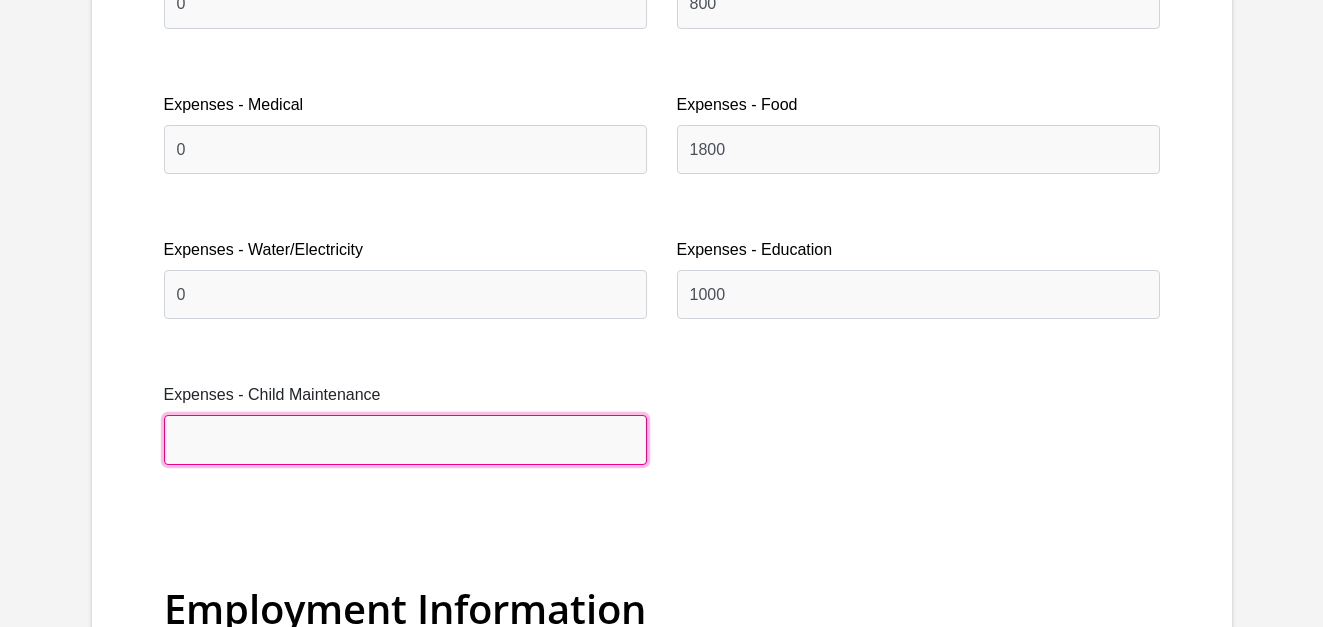 click on "Expenses - Child Maintenance" at bounding box center [405, 439] 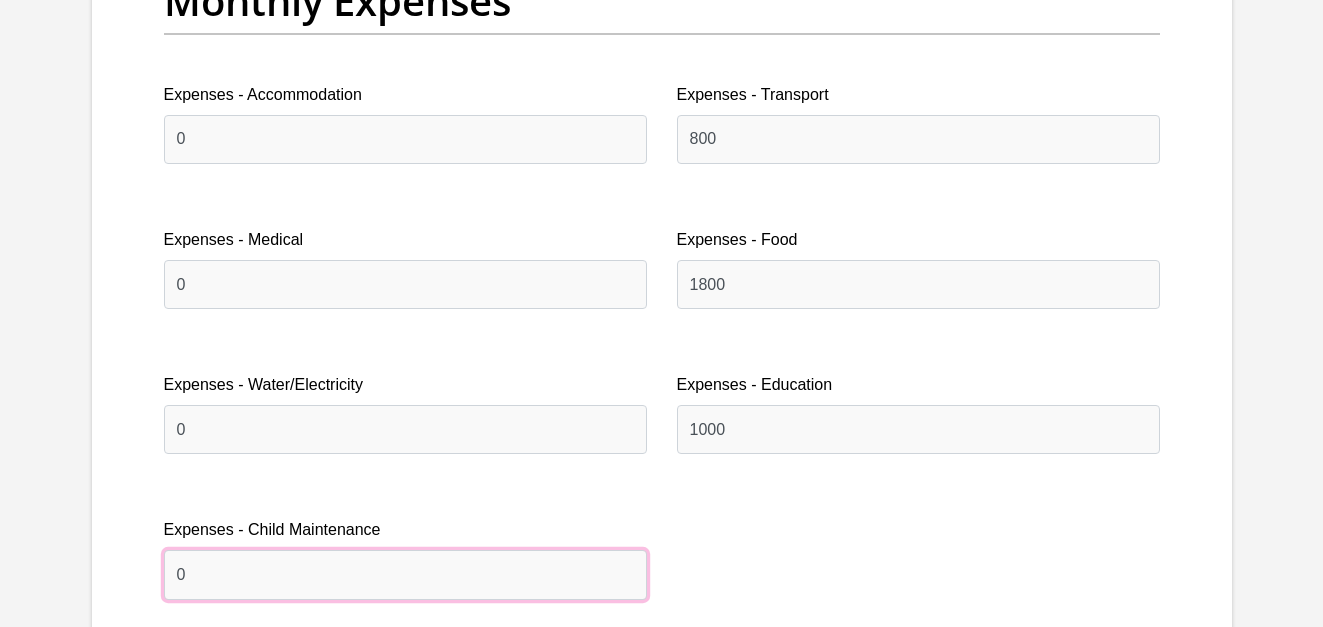scroll, scrollTop: 3000, scrollLeft: 0, axis: vertical 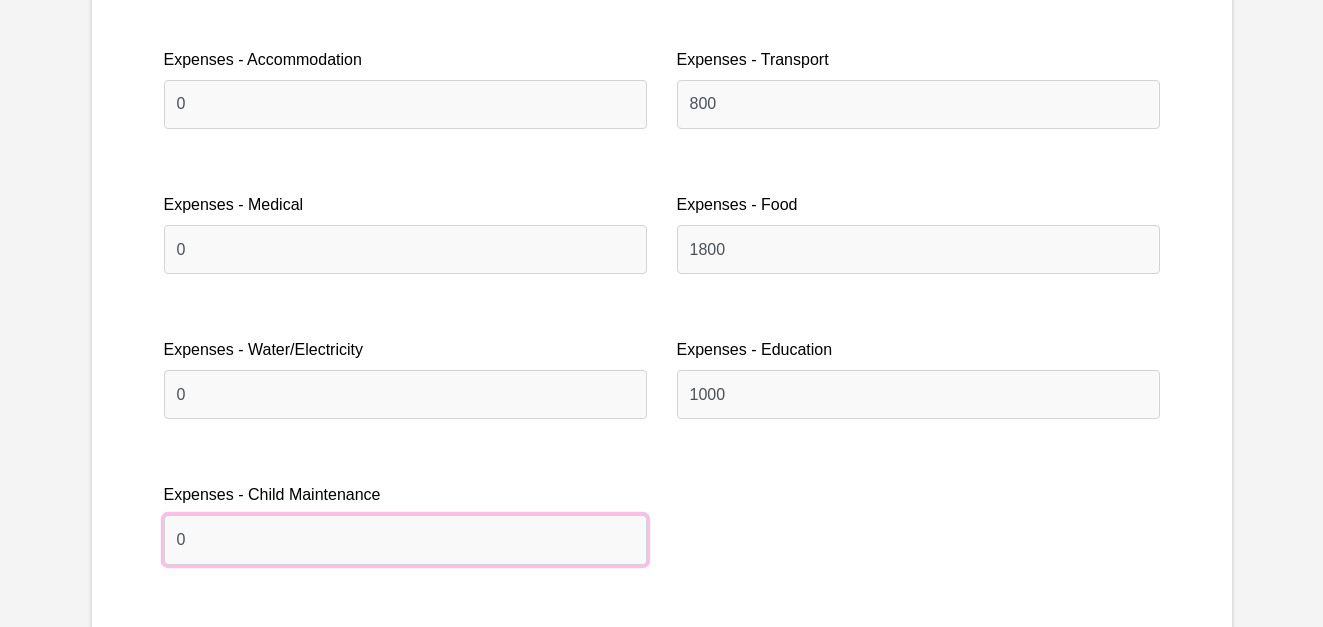 type on "0" 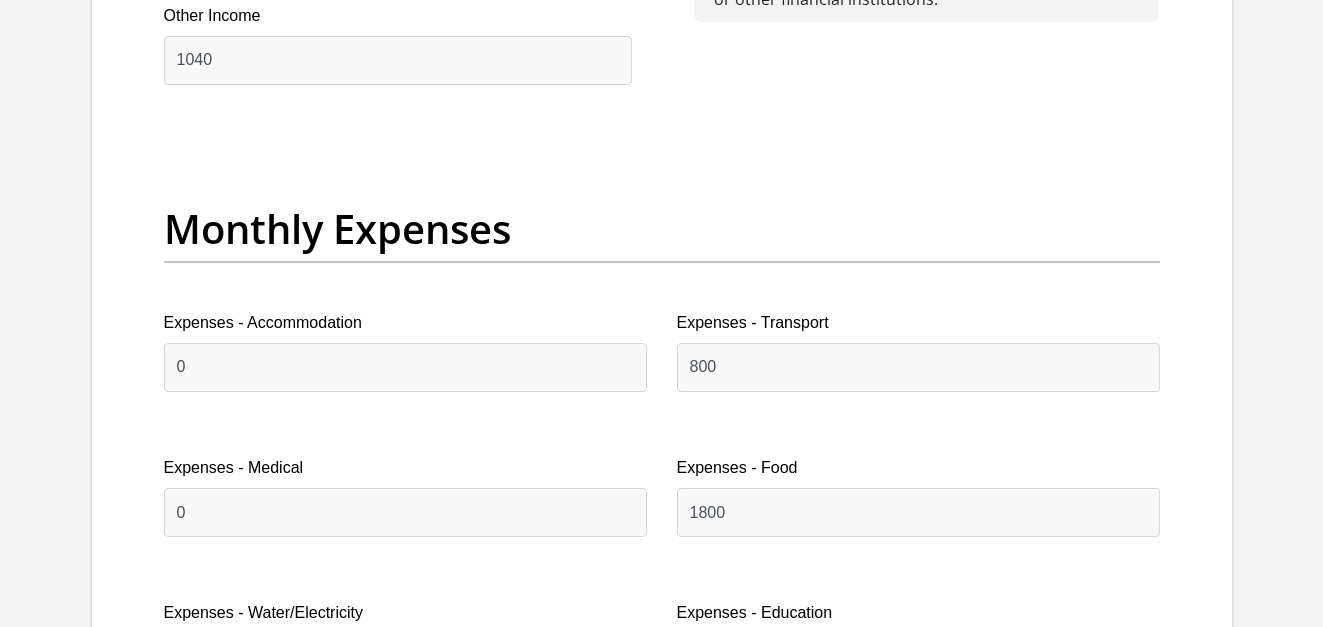scroll, scrollTop: 2900, scrollLeft: 0, axis: vertical 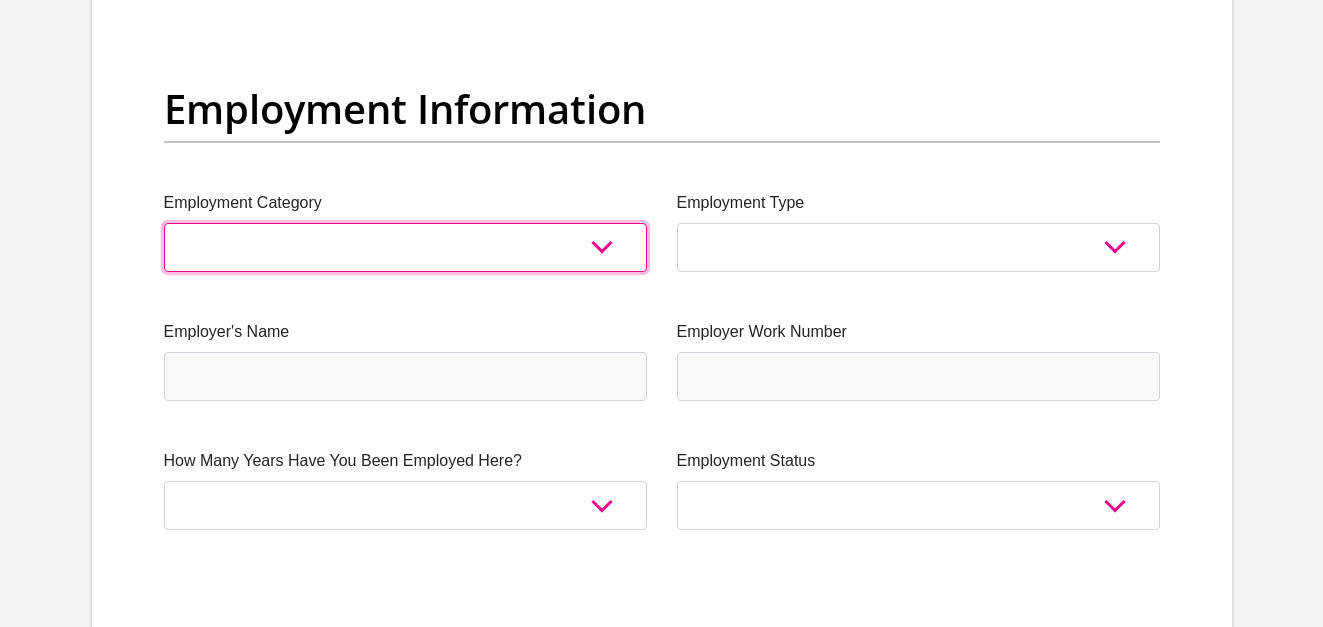 click on "AGRICULTURE
ALCOHOL & TOBACCO
CONSTRUCTION MATERIALS
METALLURGY
EQUIPMENT FOR RENEWABLE ENERGY
SPECIALIZED CONTRACTORS
CAR
GAMING (INCL. INTERNET
OTHER WHOLESALE
UNLICENSED PHARMACEUTICALS
CURRENCY EXCHANGE HOUSES
OTHER FINANCIAL INSTITUTIONS & INSURANCE
REAL ESTATE AGENTS
OIL & GAS
OTHER MATERIALS (E.G. IRON ORE)
PRECIOUS STONES & PRECIOUS METALS
POLITICAL ORGANIZATIONS
RELIGIOUS ORGANIZATIONS(NOT SECTS)
ACTI. HAVING BUSINESS DEAL WITH PUBLIC ADMINISTRATION
LAUNDROMATS" at bounding box center [405, 247] 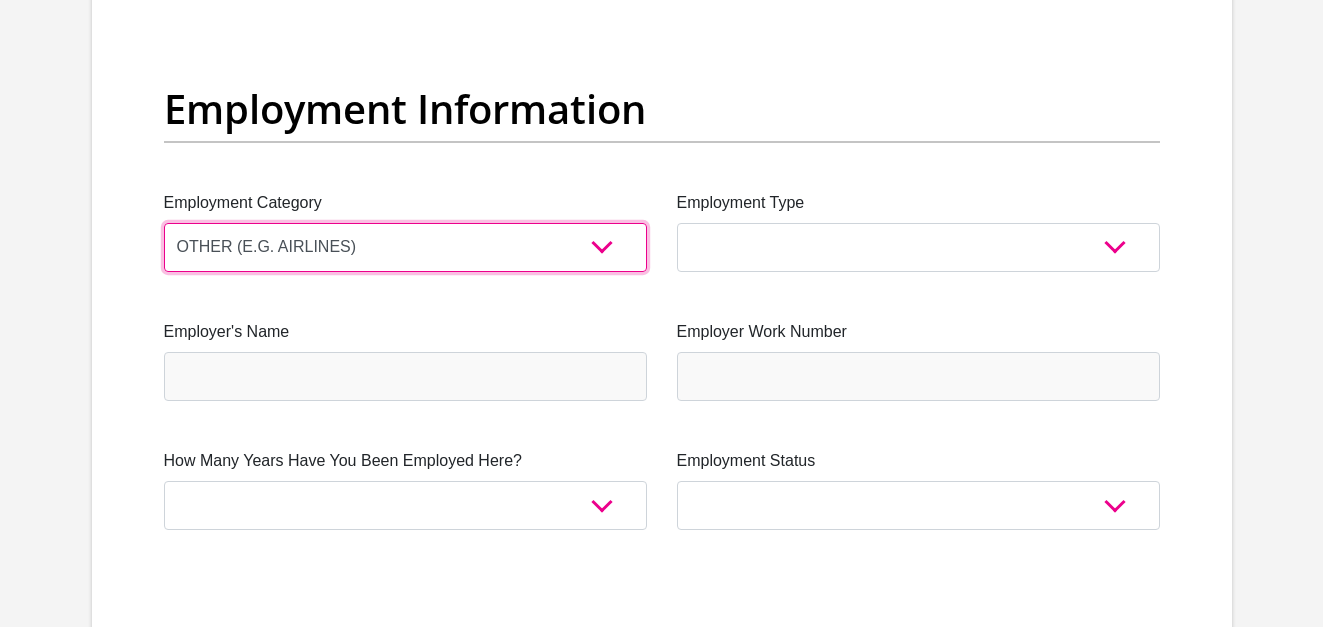 click on "AGRICULTURE
ALCOHOL & TOBACCO
CONSTRUCTION MATERIALS
METALLURGY
EQUIPMENT FOR RENEWABLE ENERGY
SPECIALIZED CONTRACTORS
CAR
GAMING (INCL. INTERNET
OTHER WHOLESALE
UNLICENSED PHARMACEUTICALS
CURRENCY EXCHANGE HOUSES
OTHER FINANCIAL INSTITUTIONS & INSURANCE
REAL ESTATE AGENTS
OIL & GAS
OTHER MATERIALS (E.G. IRON ORE)
PRECIOUS STONES & PRECIOUS METALS
POLITICAL ORGANIZATIONS
RELIGIOUS ORGANIZATIONS(NOT SECTS)
ACTI. HAVING BUSINESS DEAL WITH PUBLIC ADMINISTRATION
LAUNDROMATS" at bounding box center (405, 247) 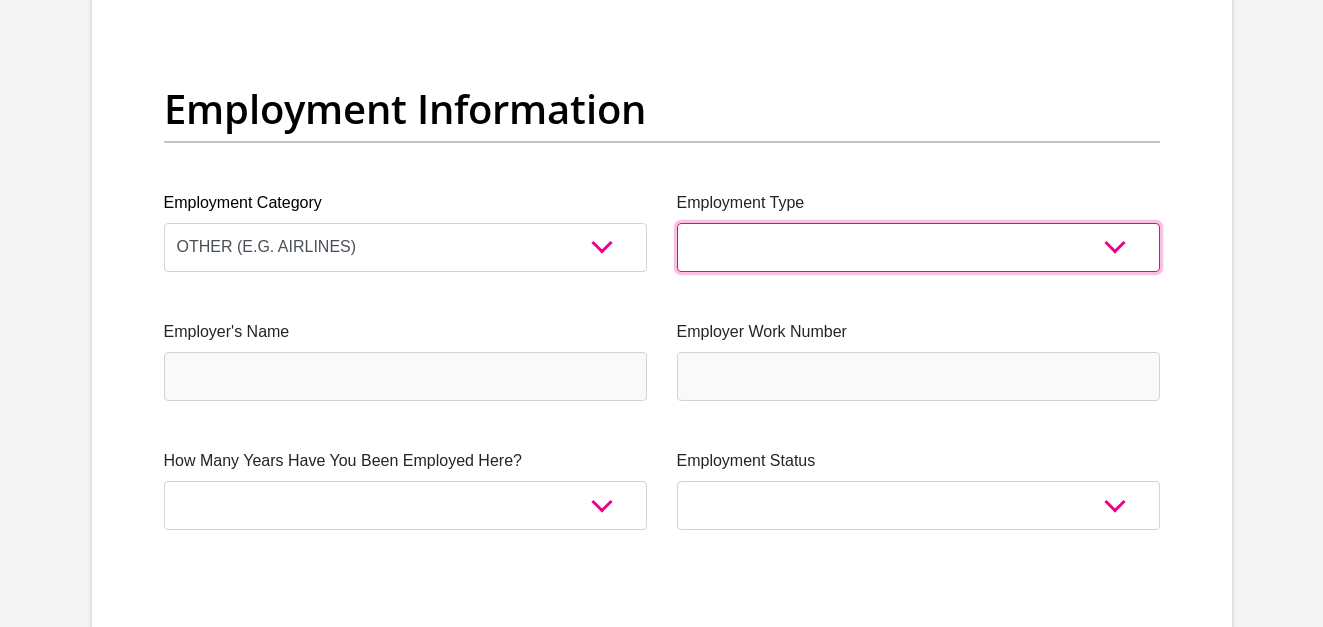 click on "College/Lecturer
Craft Seller
Creative
Driver
Executive
Farmer
Forces - Non Commissioned
Forces - Officer
Hawker
Housewife
Labourer
Licenced Professional
Manager
Miner
Non Licenced Professional
Office Staff/Clerk
Outside Worker
Pensioner
Permanent Teacher
Production/Manufacturing
Sales
Self-Employed
Semi-Professional Worker
Service Industry  Social Worker  Student" at bounding box center [918, 247] 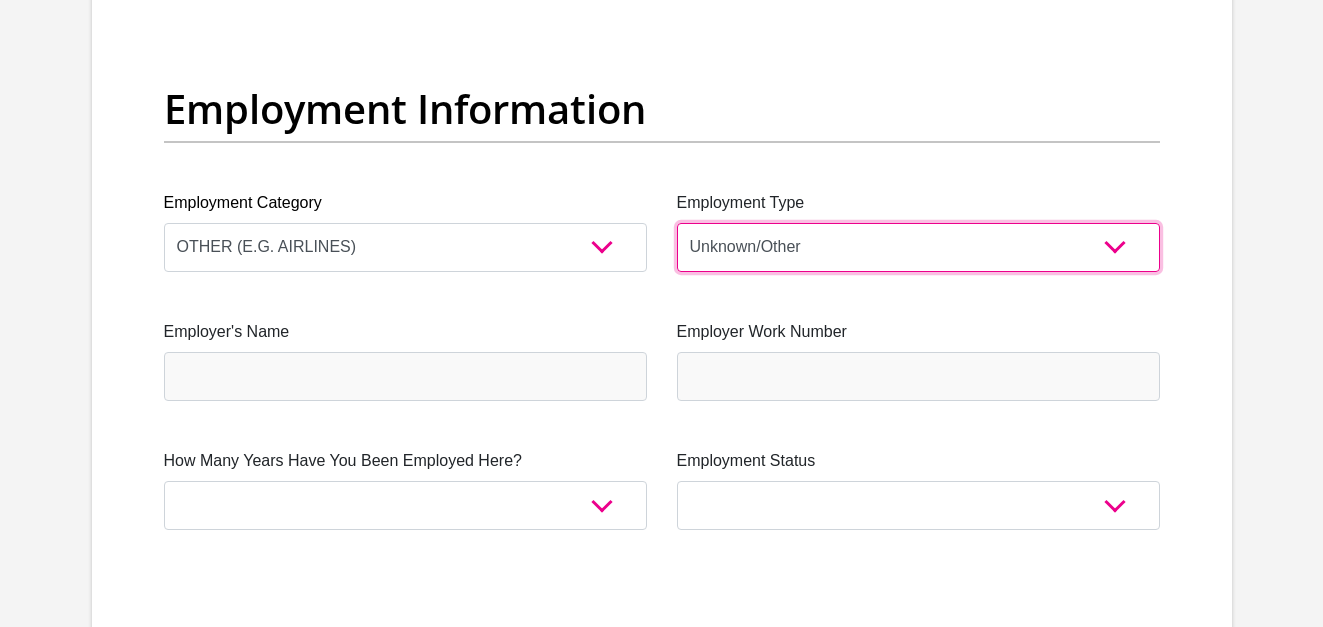 click on "College/Lecturer
Craft Seller
Creative
Driver
Executive
Farmer
Forces - Non Commissioned
Forces - Officer
Hawker
Housewife
Labourer
Licenced Professional
Manager
Miner
Non Licenced Professional
Office Staff/Clerk
Outside Worker
Pensioner
Permanent Teacher
Production/Manufacturing
Sales
Self-Employed
Semi-Professional Worker
Service Industry  Social Worker  Student" at bounding box center [918, 247] 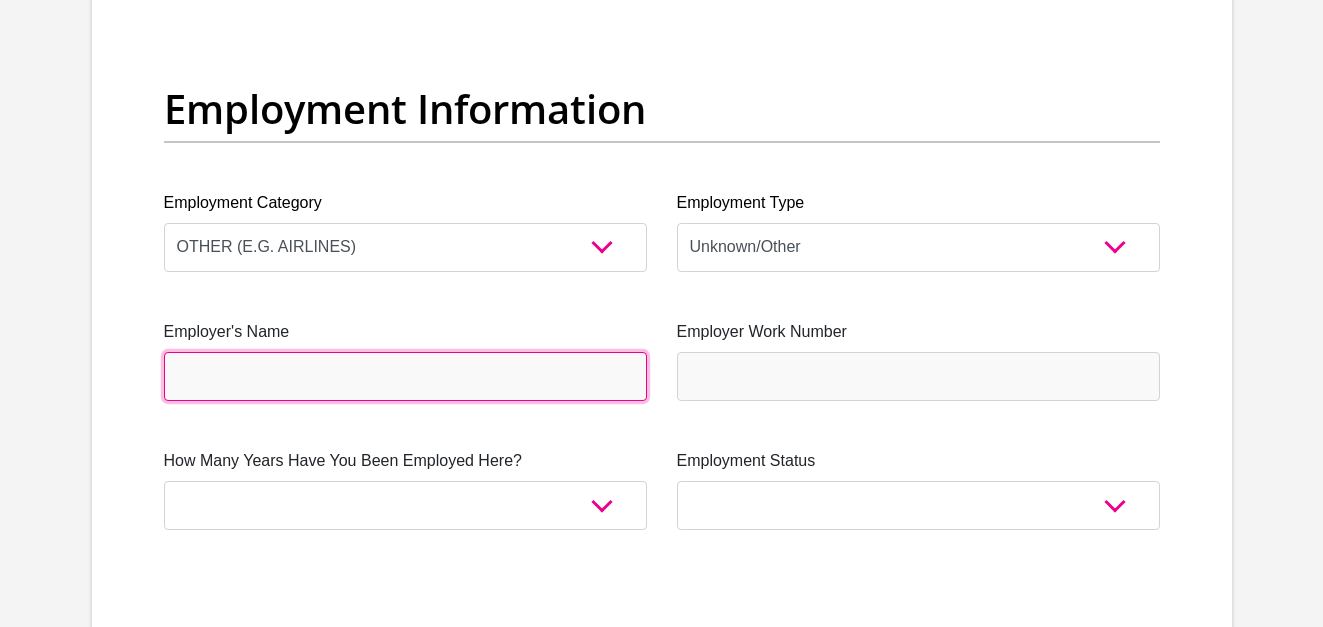 click on "Employer's Name" at bounding box center [405, 376] 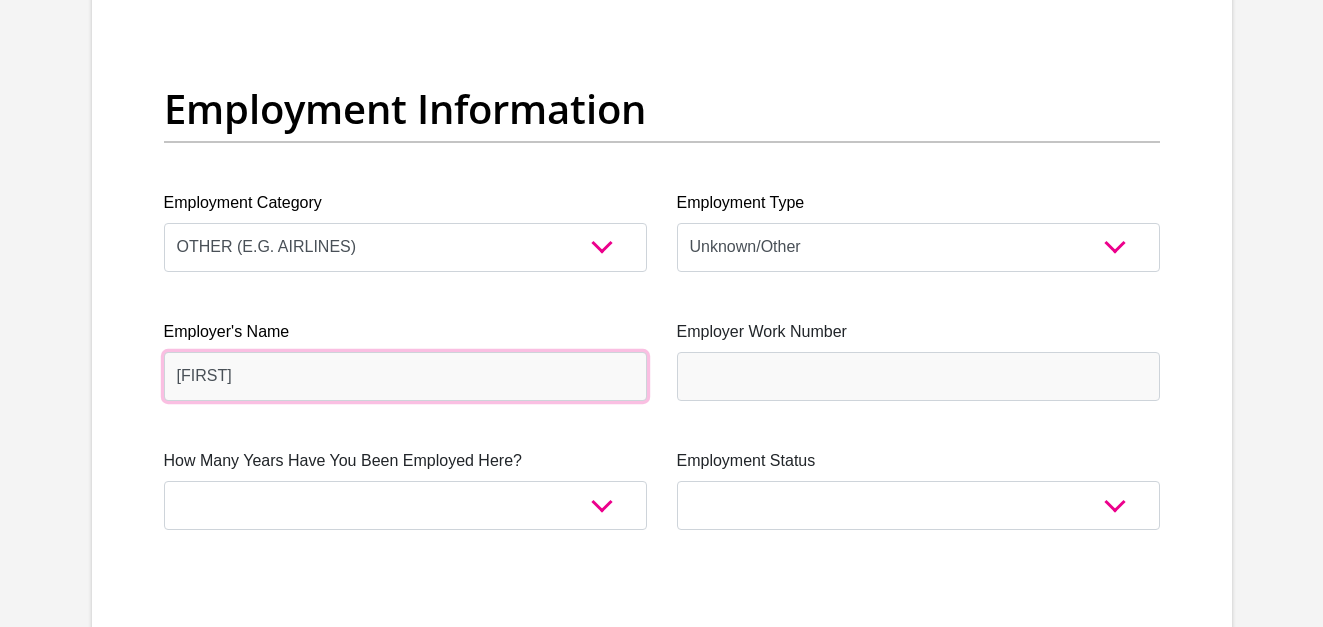 type on "[FIRST]" 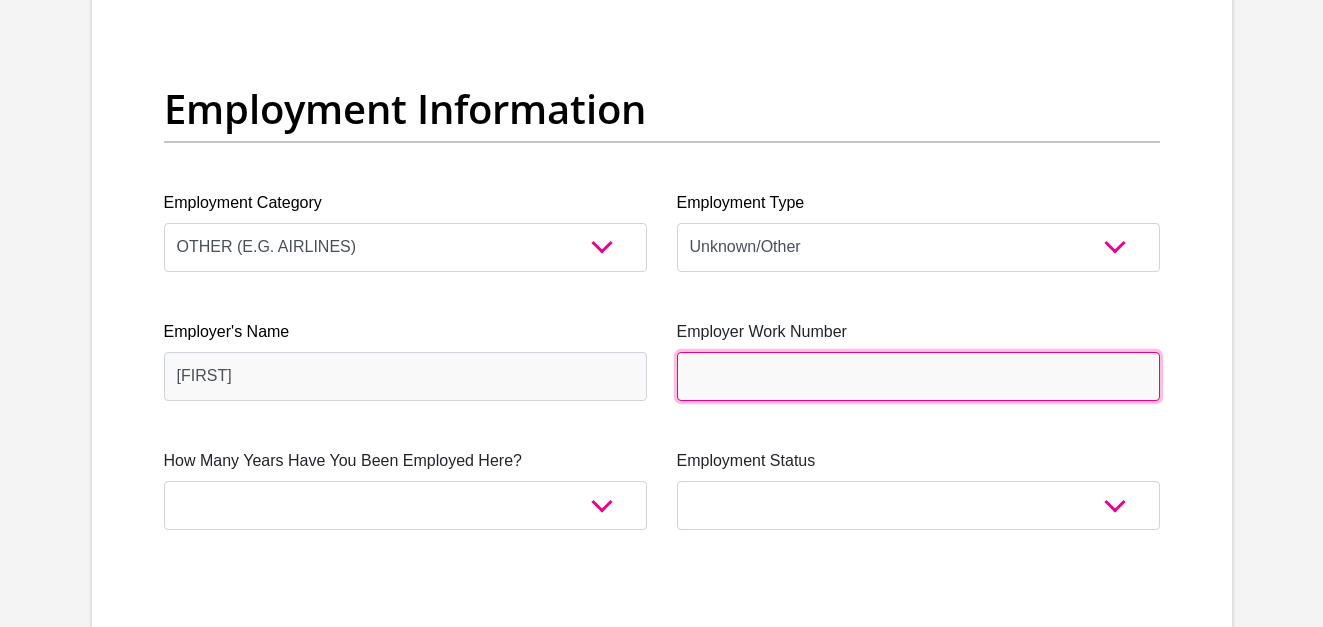 click on "Employer Work Number" at bounding box center [918, 376] 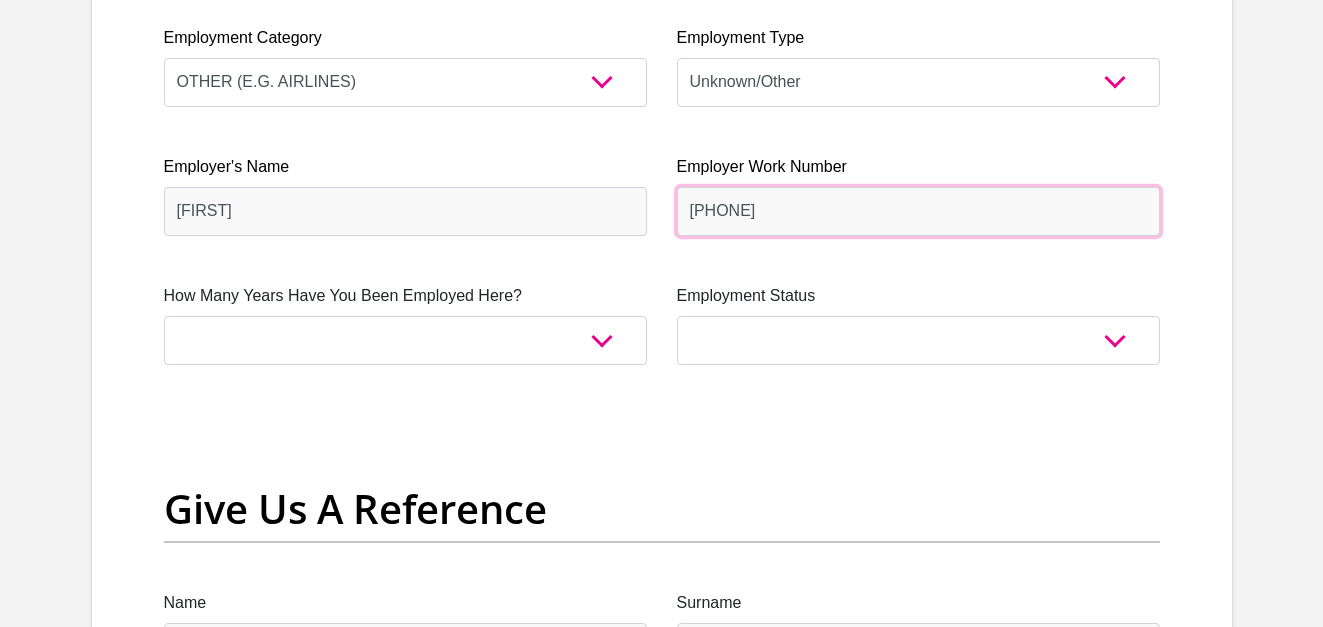 scroll, scrollTop: 3800, scrollLeft: 0, axis: vertical 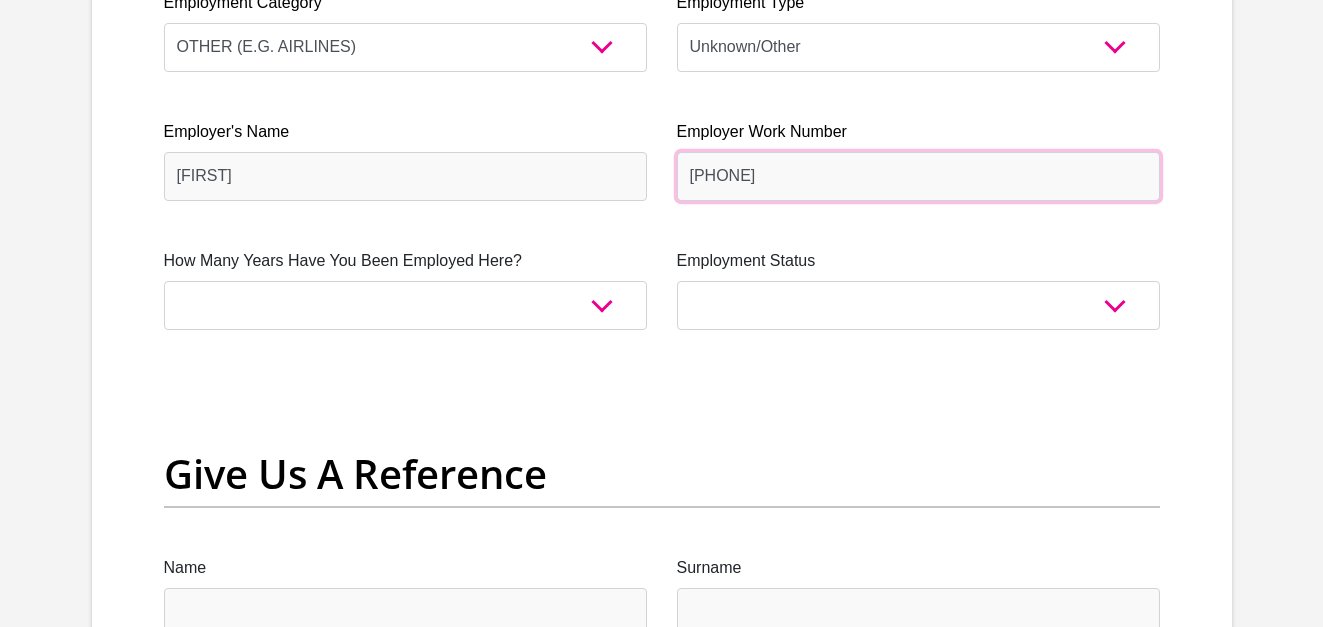 type on "[PHONE]" 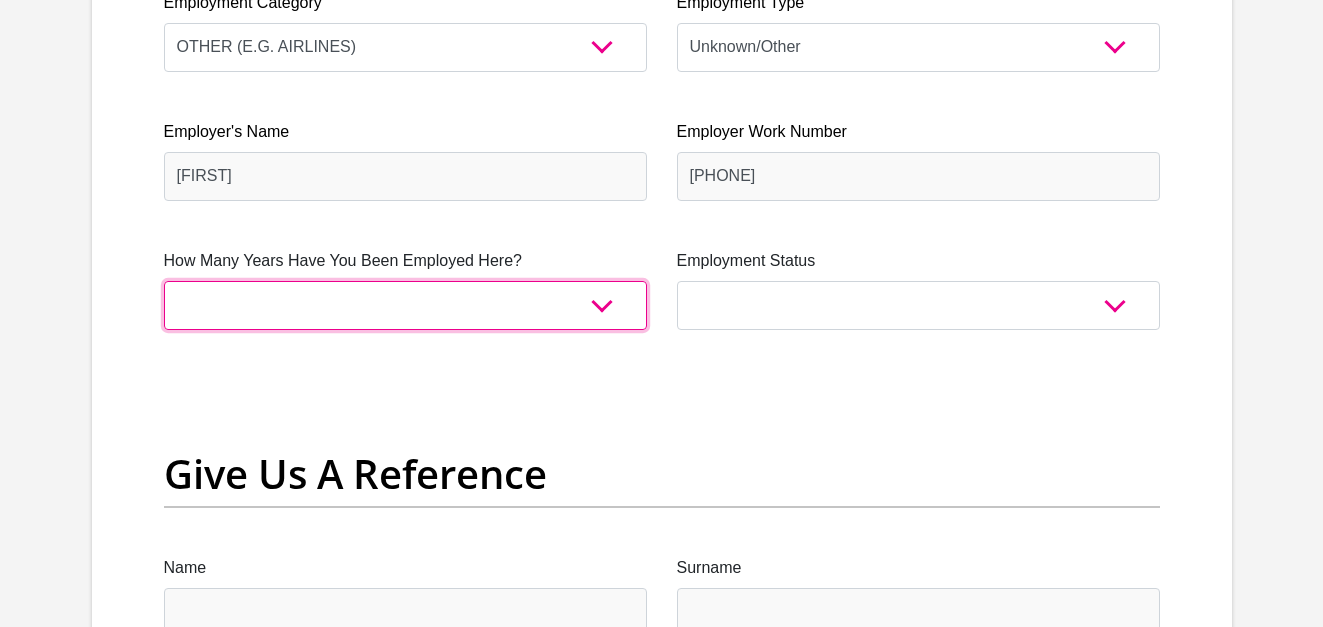 click on "less than 1 year
1-3 years
3-5 years
5+ years" at bounding box center (405, 305) 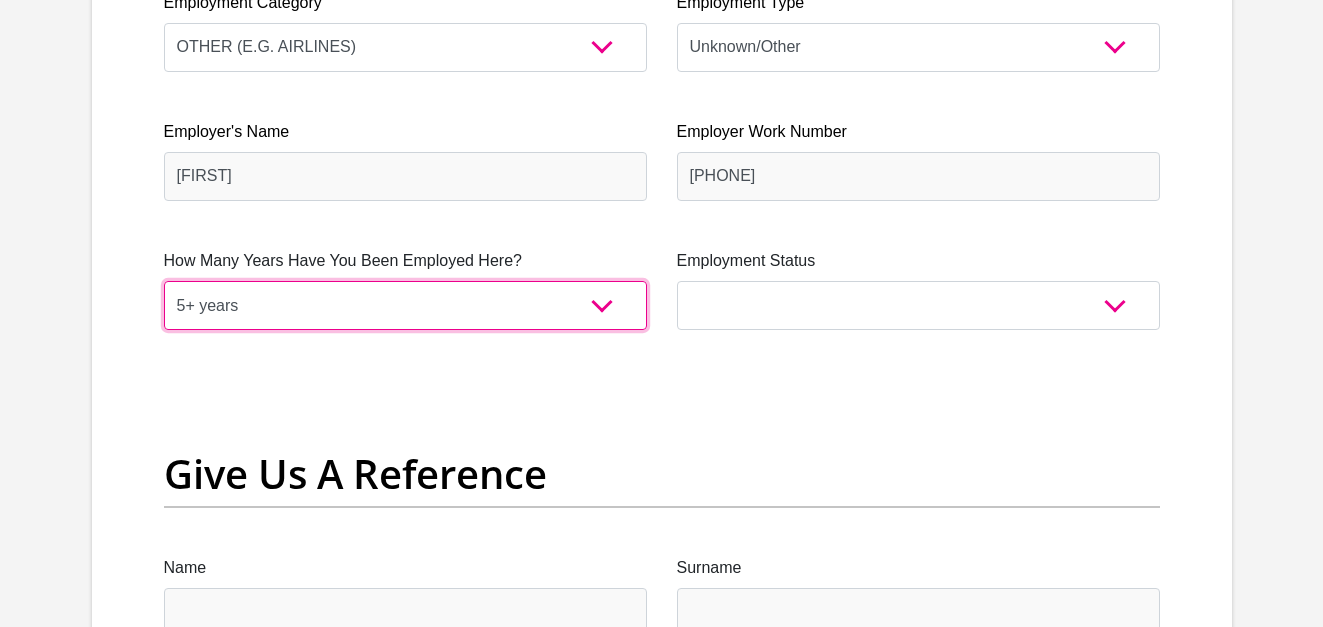 click on "less than 1 year
1-3 years
3-5 years
5+ years" at bounding box center (405, 305) 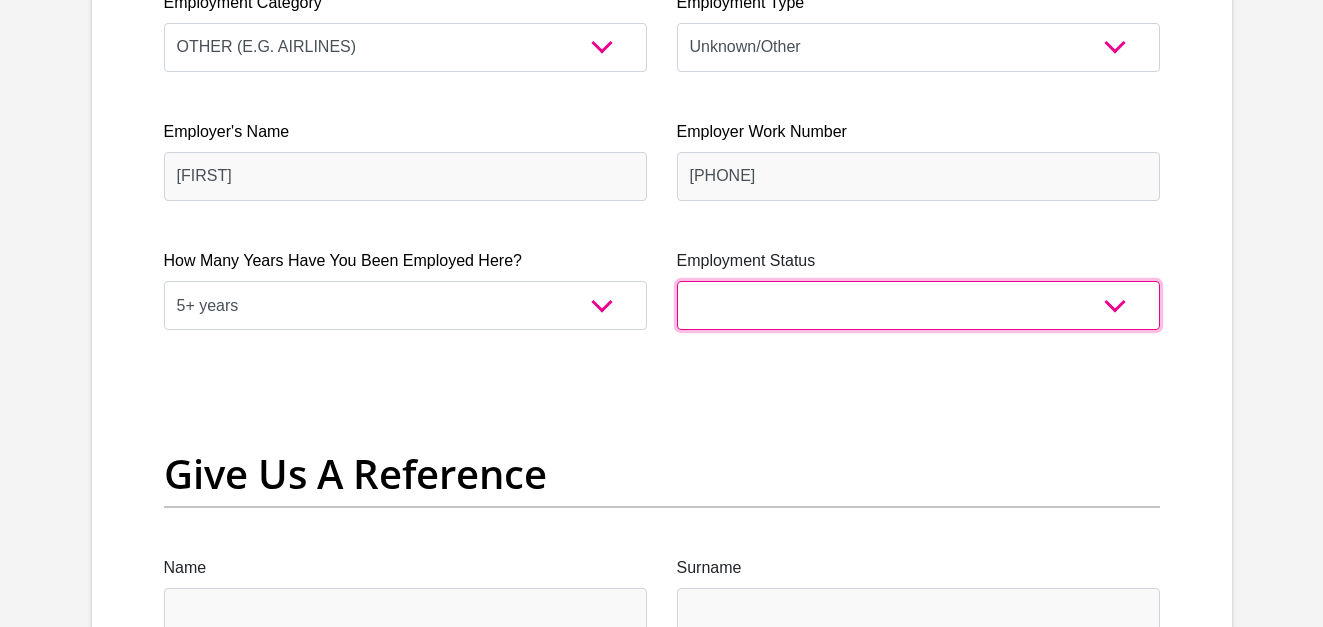 click on "Permanent/Full-time
Part-time/Casual
Contract Worker
Self-Employed
Housewife
Retired
Student
Medically Boarded
Disability
Unemployed" at bounding box center (918, 305) 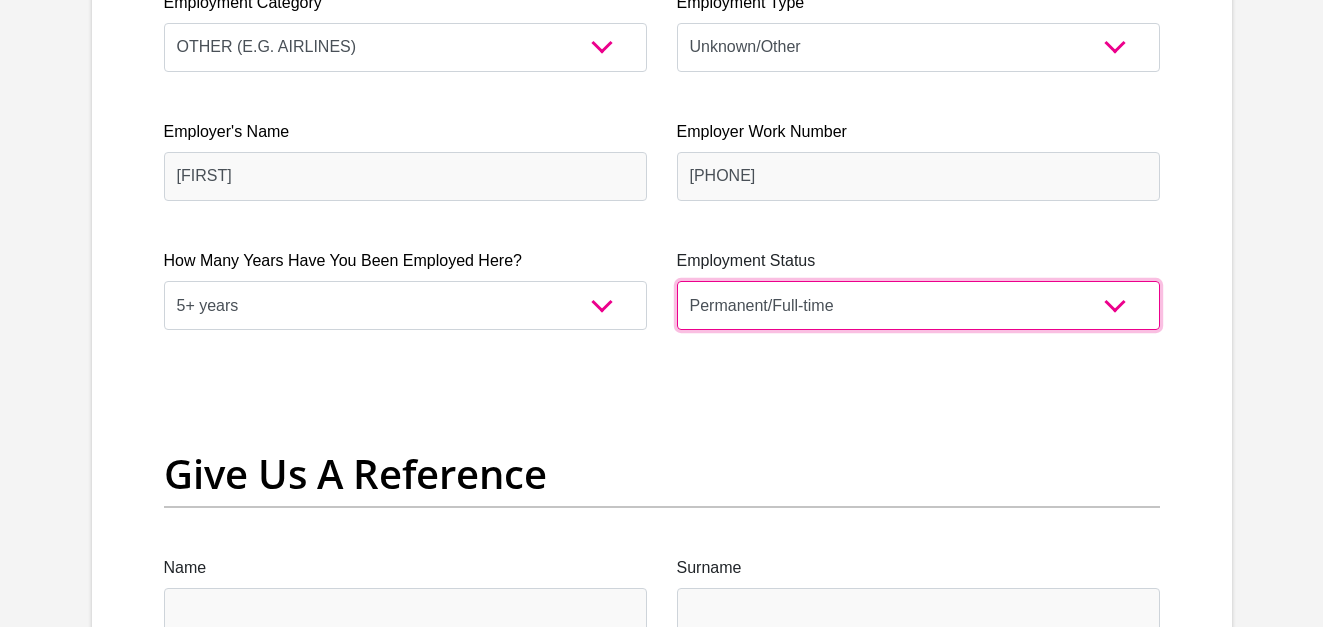 click on "Permanent/Full-time
Part-time/Casual
Contract Worker
Self-Employed
Housewife
Retired
Student
Medically Boarded
Disability
Unemployed" at bounding box center [918, 305] 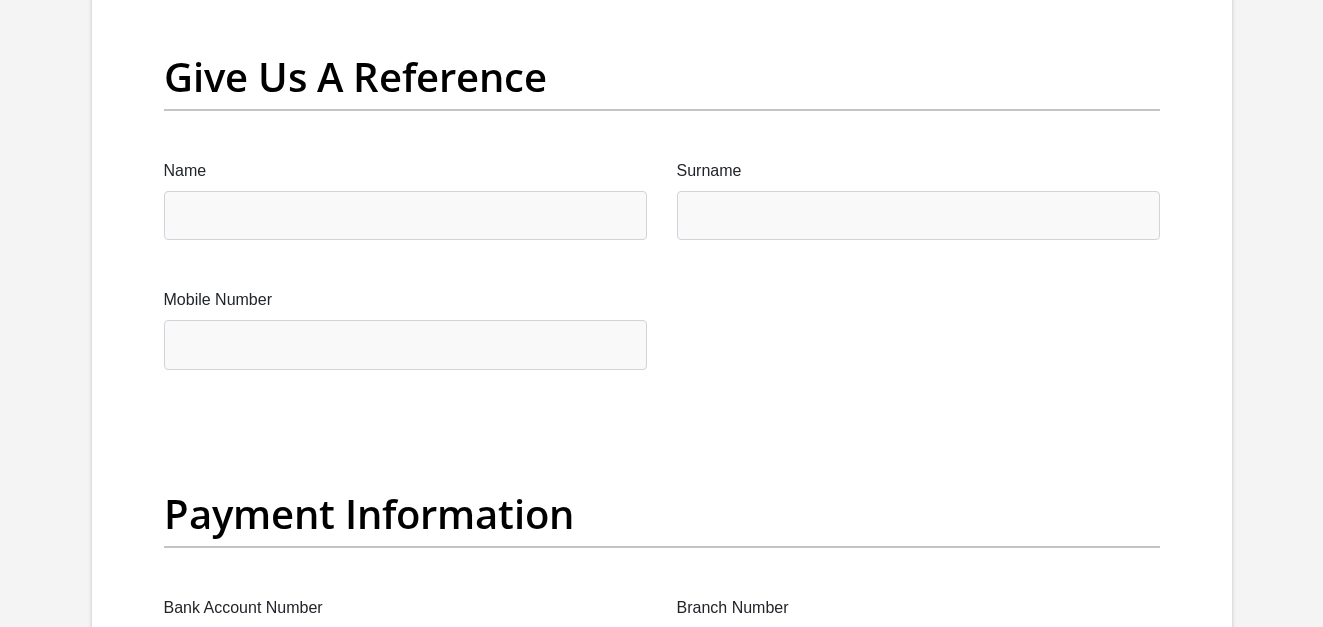 scroll, scrollTop: 4200, scrollLeft: 0, axis: vertical 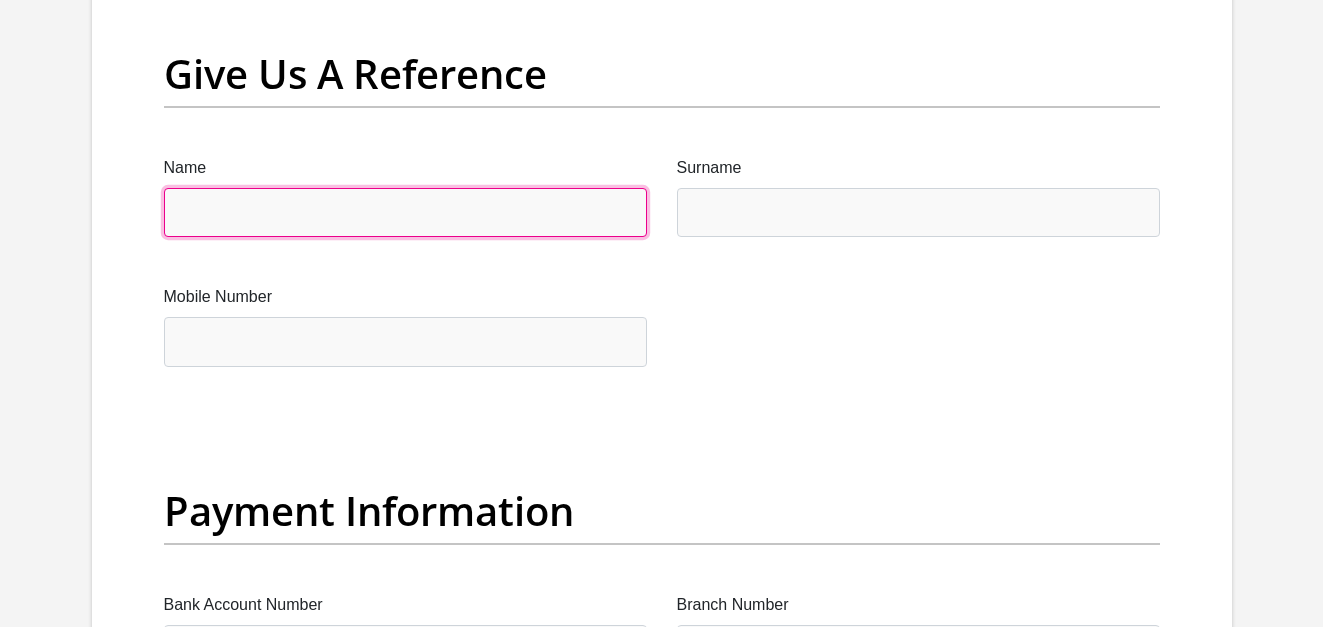 click on "Name" at bounding box center [405, 212] 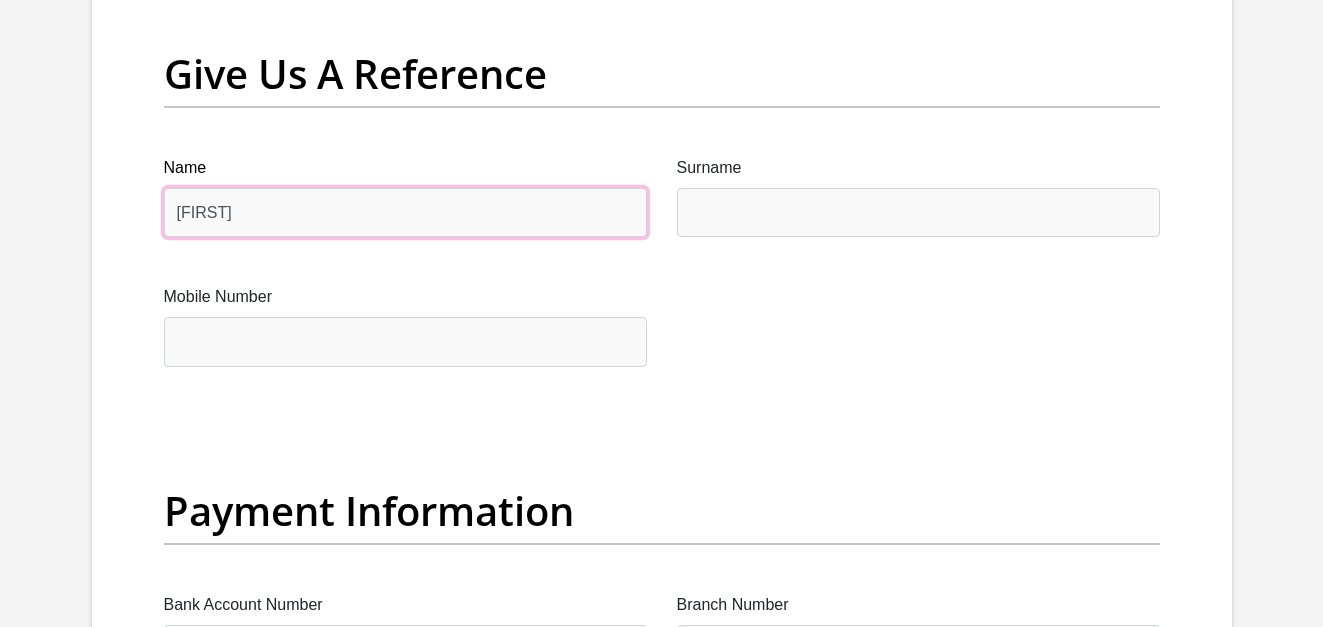 type on "[FIRST]" 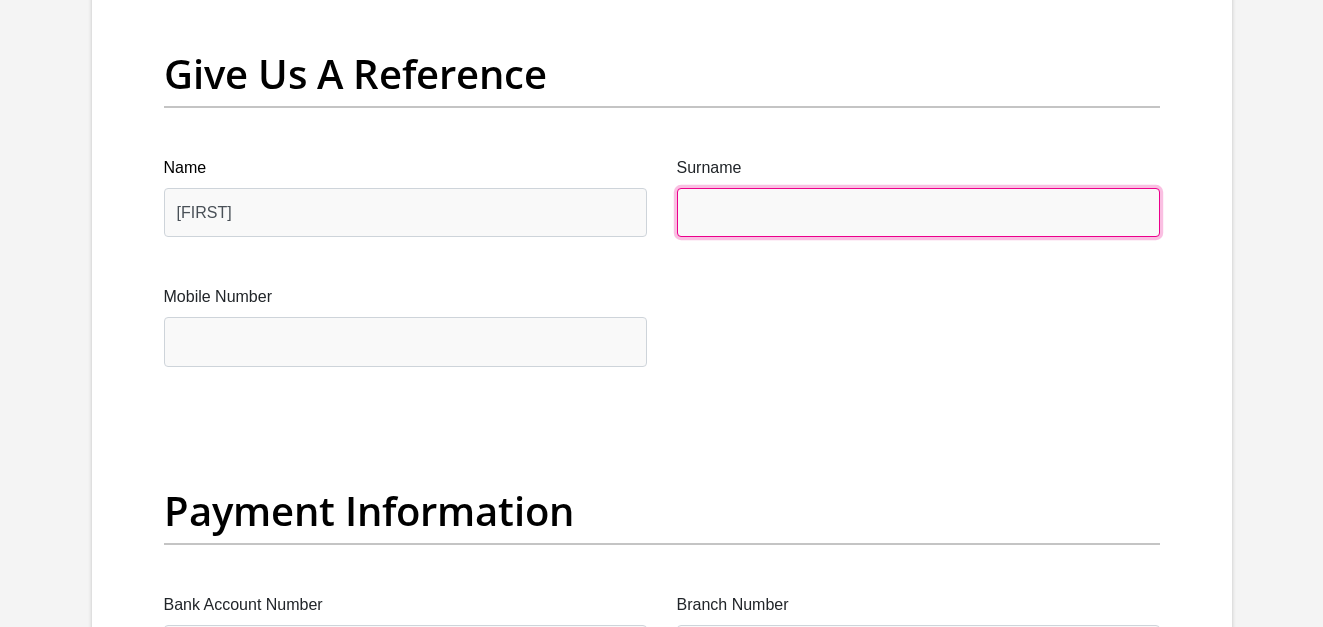 click on "Surname" at bounding box center (918, 212) 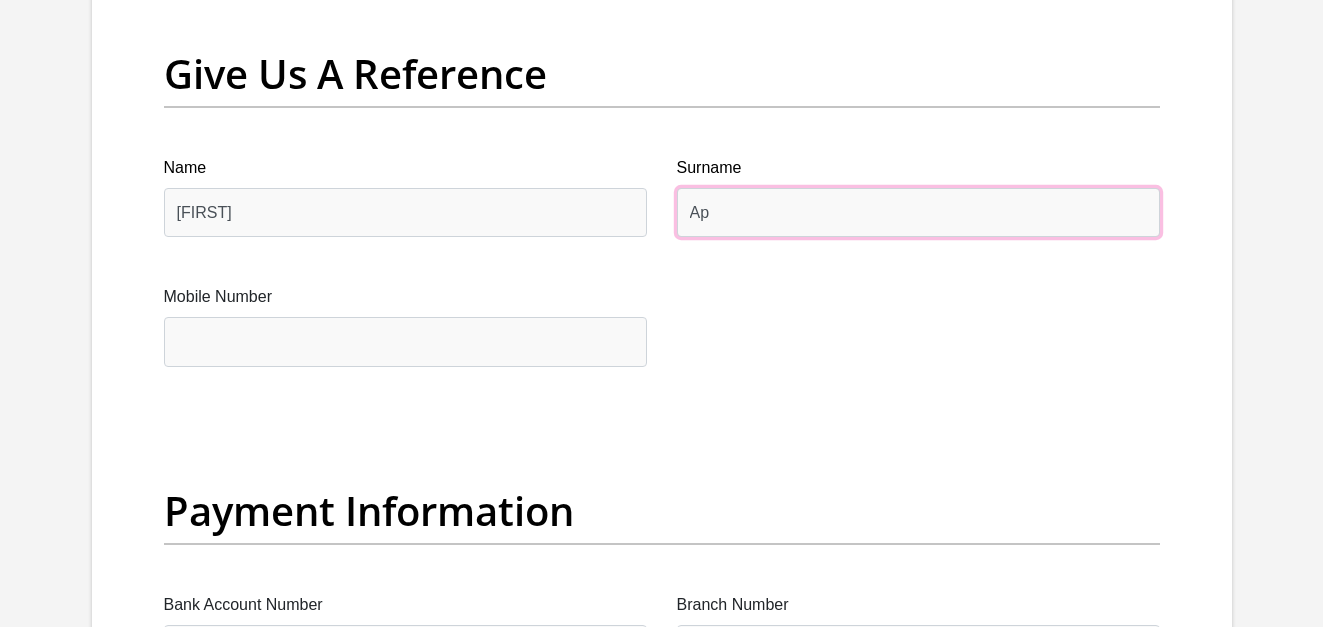 type on "A" 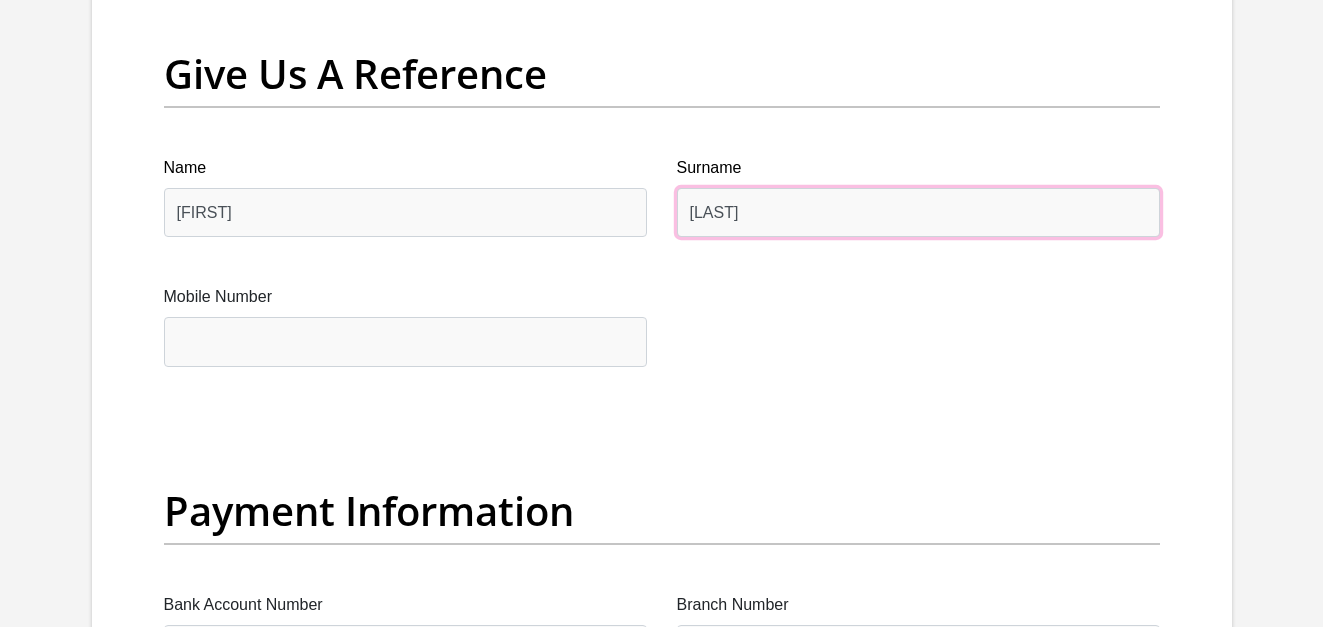 type on "[LAST]" 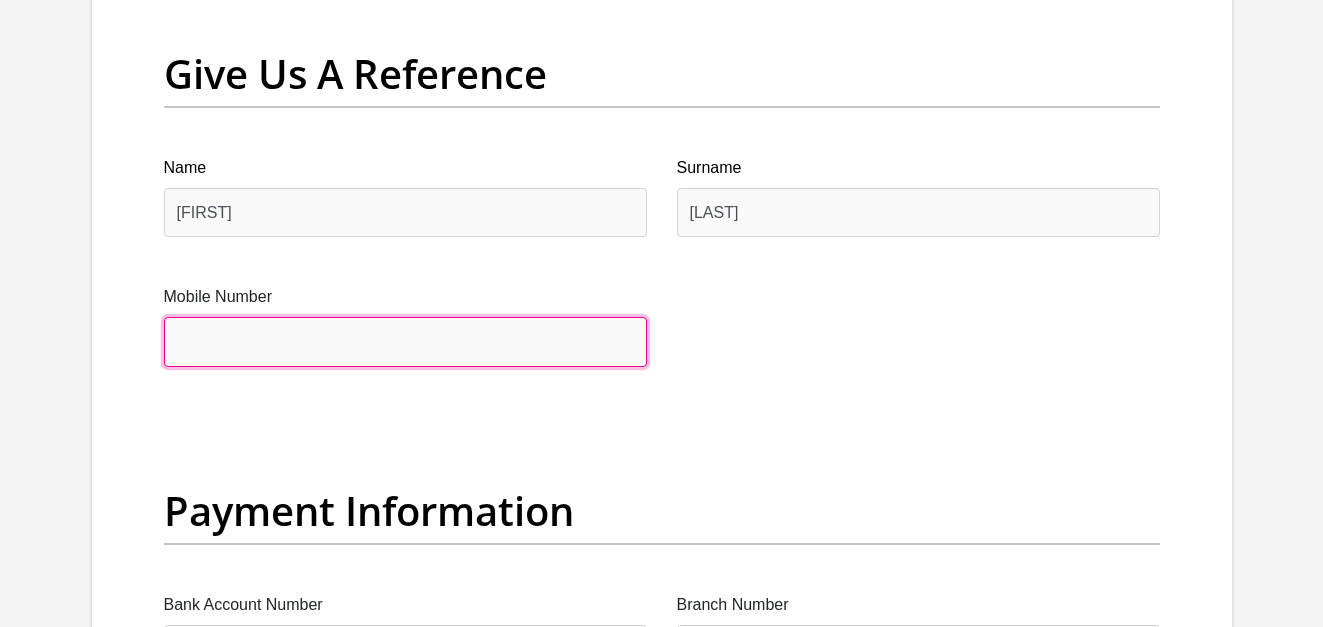 click on "Mobile Number" at bounding box center (405, 341) 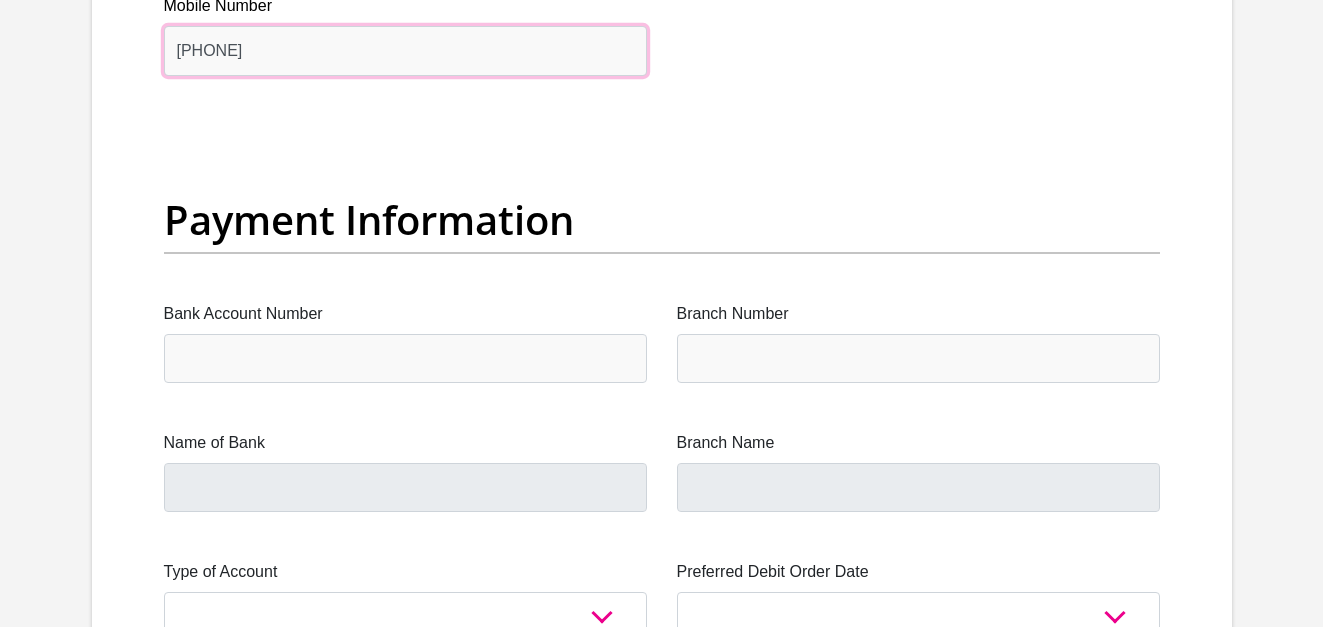 scroll, scrollTop: 4500, scrollLeft: 0, axis: vertical 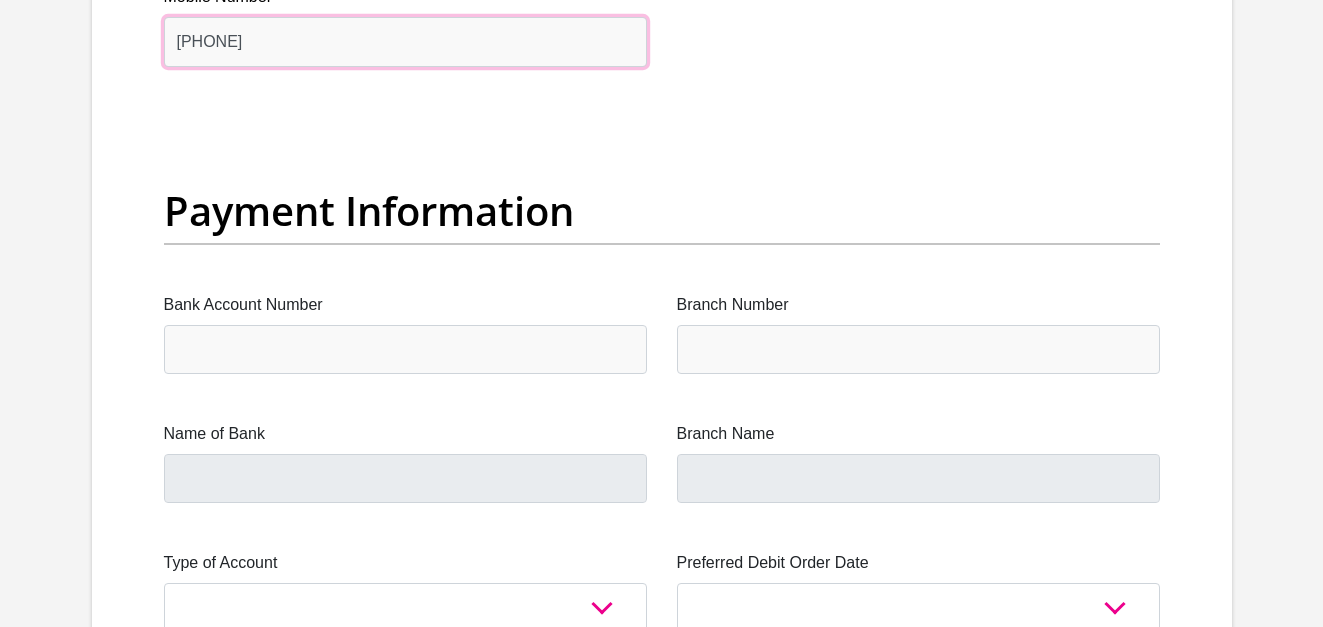 type on "[PHONE]" 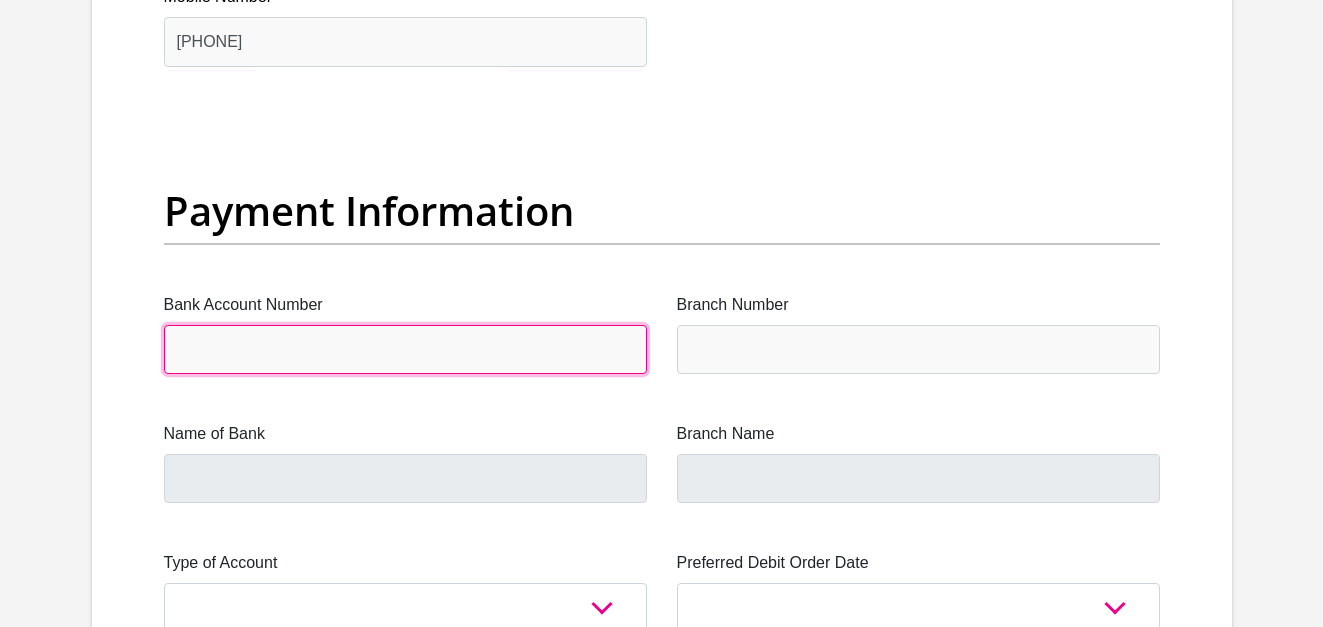 click on "Bank Account Number" at bounding box center (405, 349) 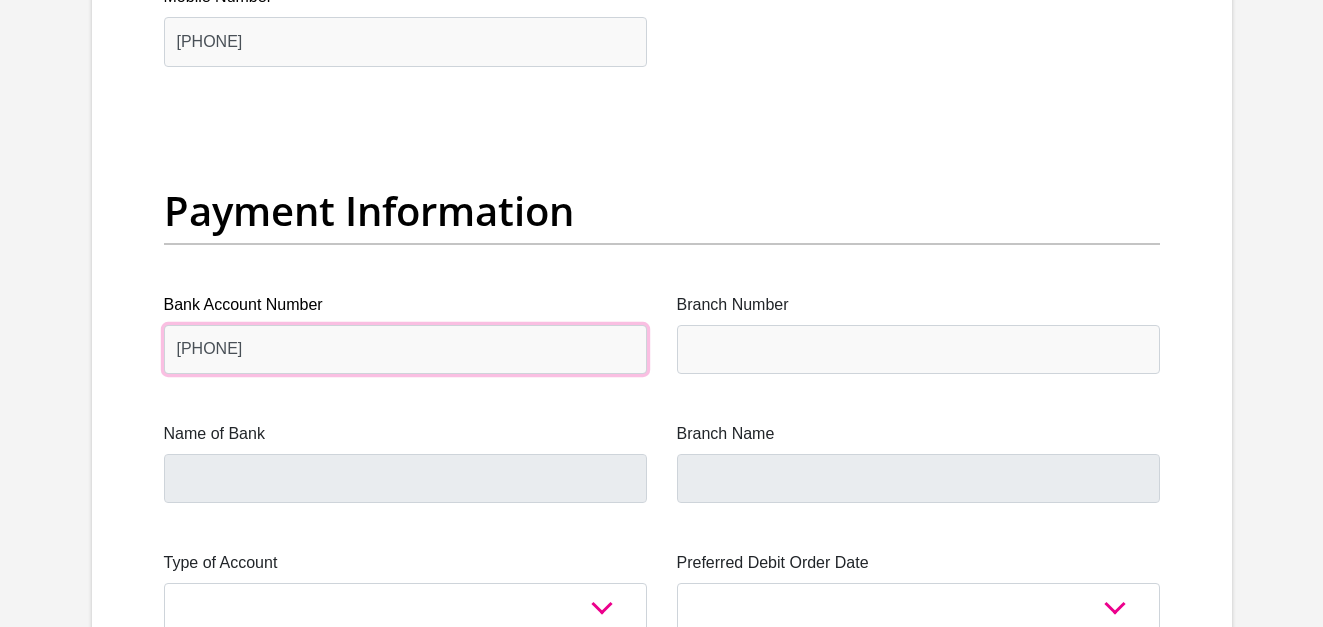 type on "[PHONE]" 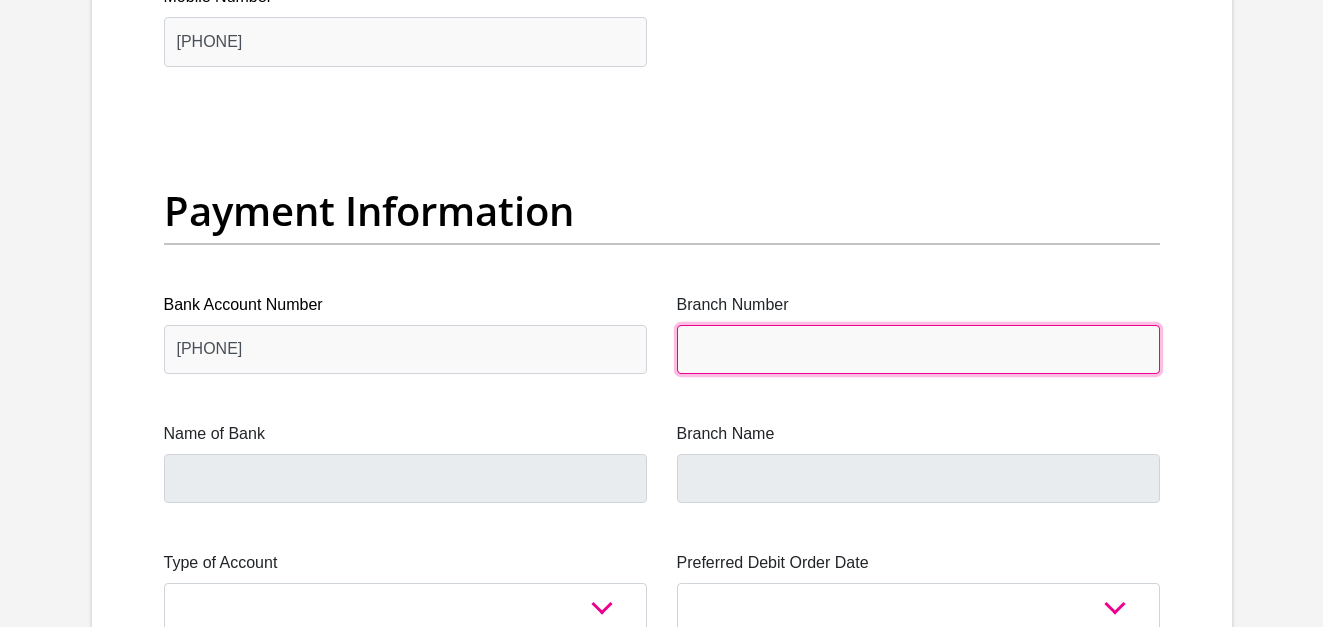click on "Branch Number" at bounding box center [918, 349] 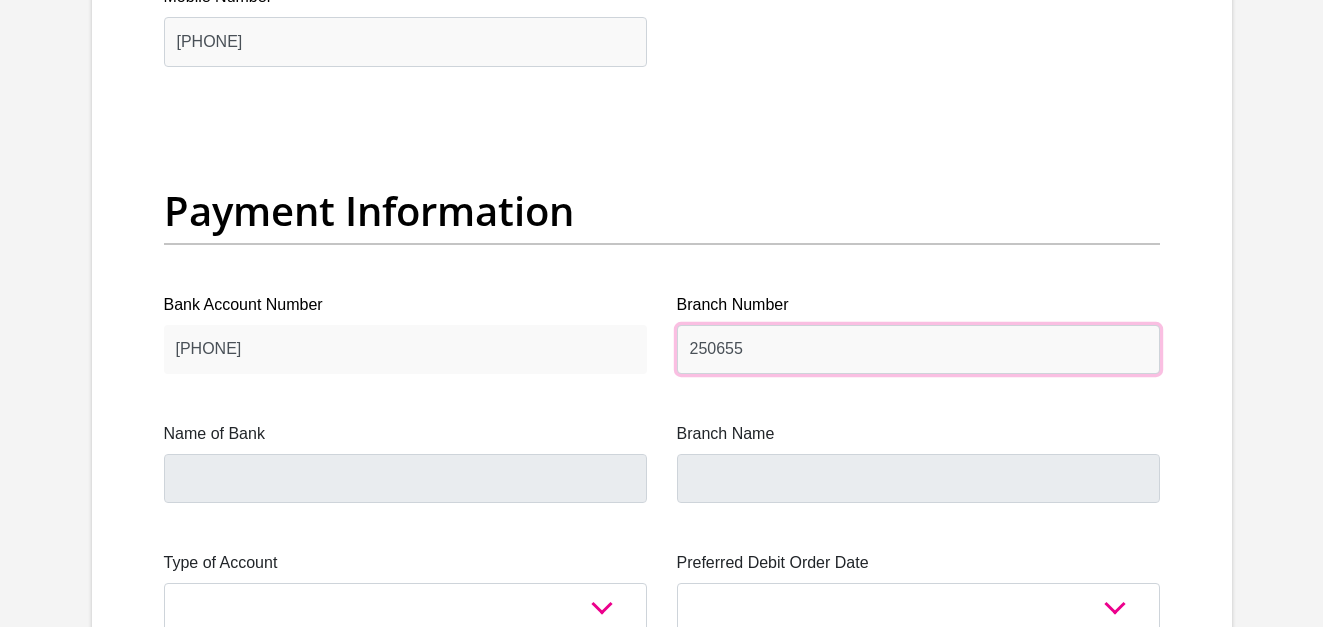 type on "250655" 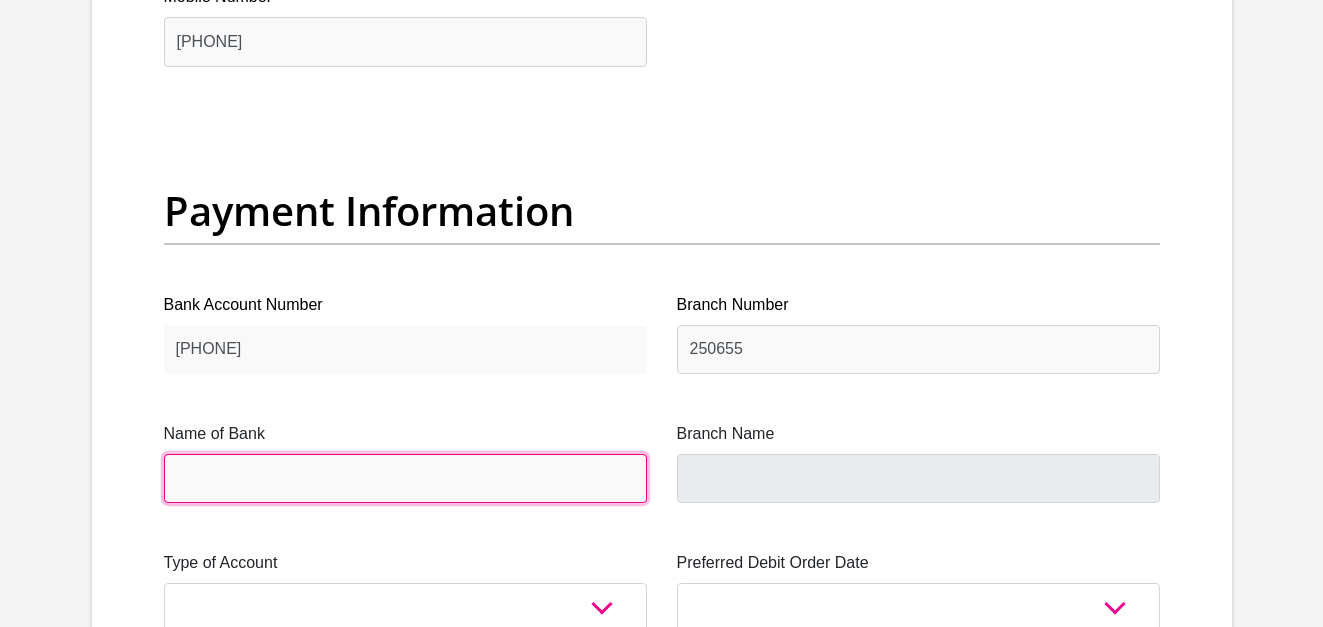 click on "Name of Bank" at bounding box center (405, 478) 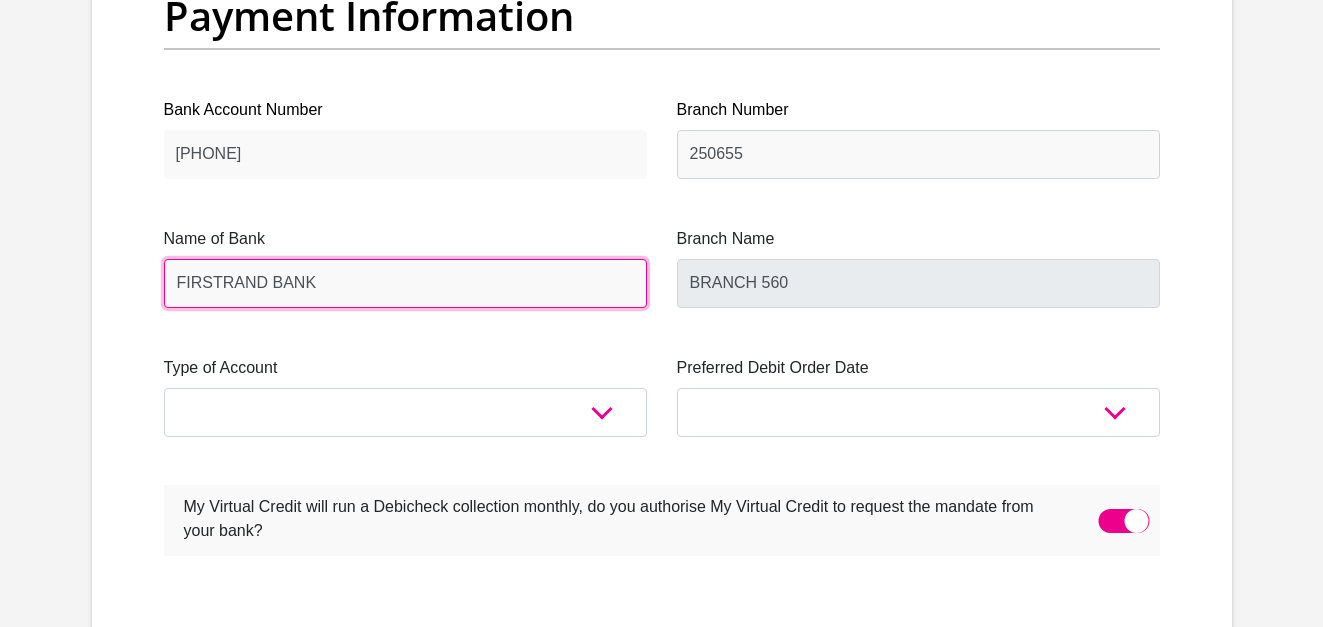 scroll, scrollTop: 4700, scrollLeft: 0, axis: vertical 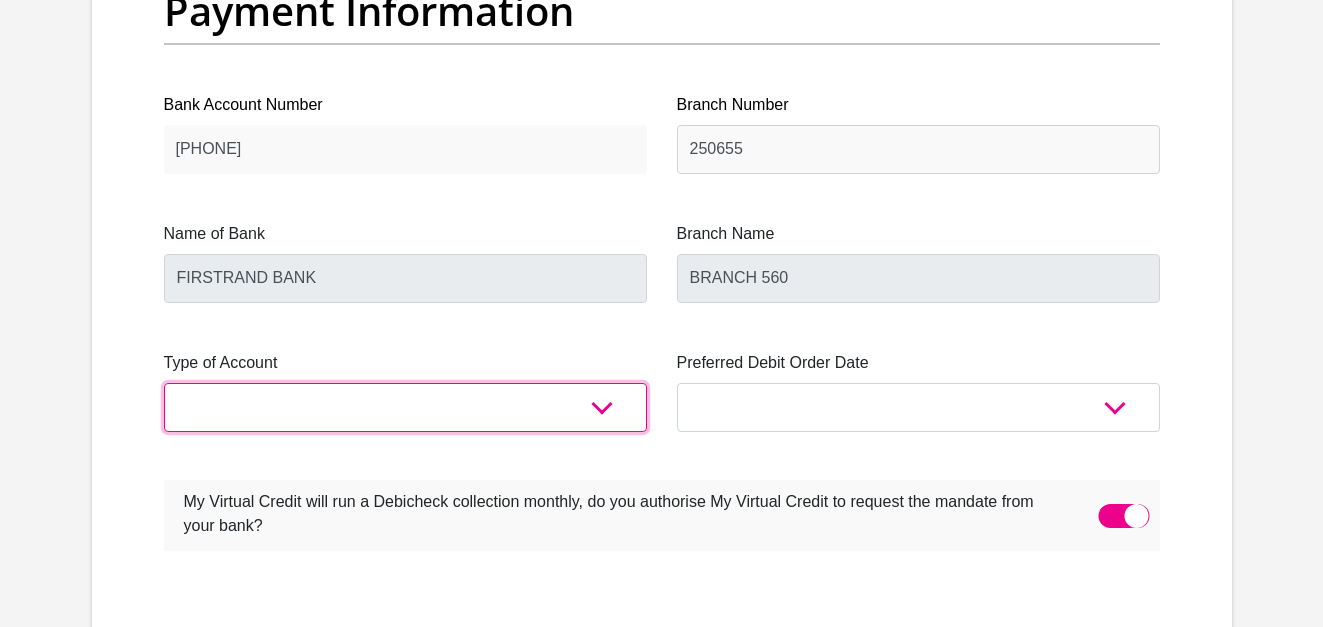 click on "Cheque
Savings" at bounding box center [405, 407] 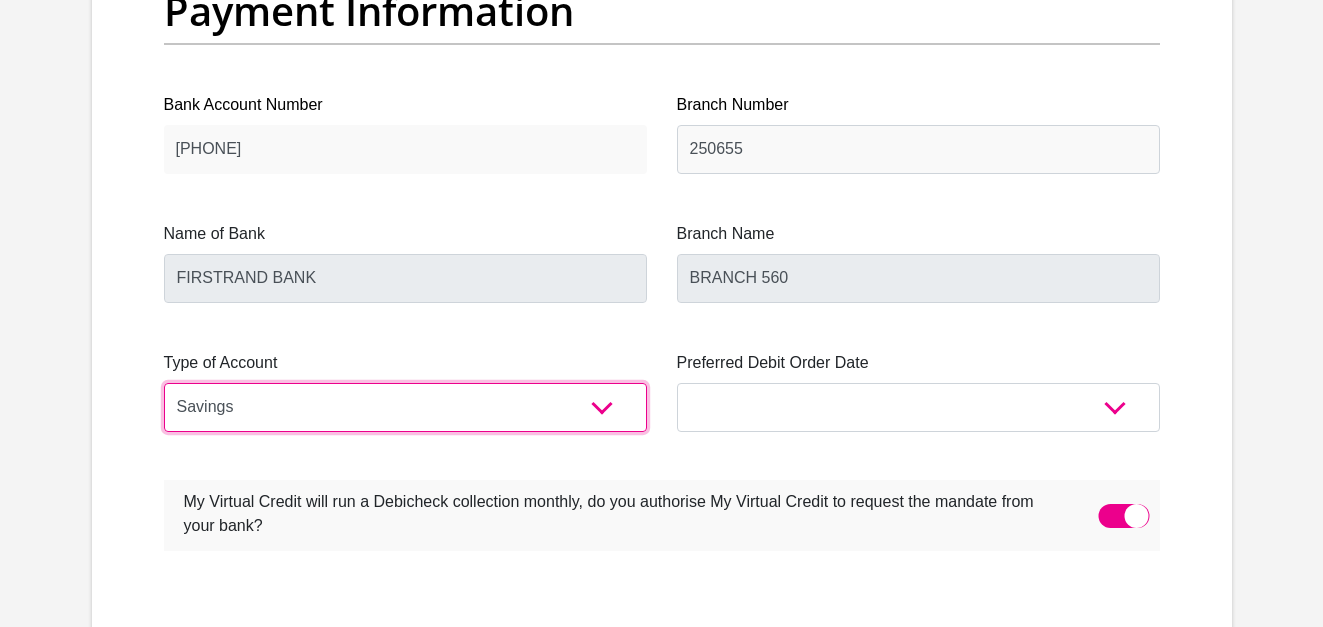 click on "Cheque
Savings" at bounding box center [405, 407] 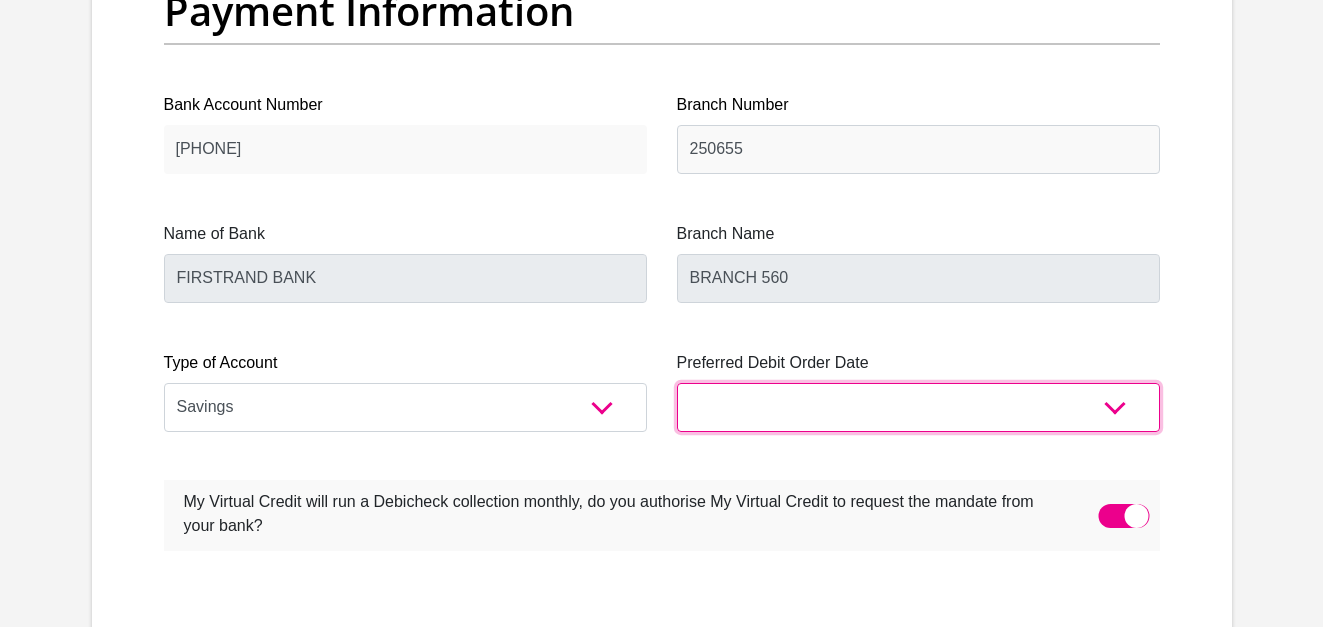 click on "1st
2nd
3rd
4th
5th
7th
18th
19th
20th
21st
22nd
23rd
24th
25th
26th
27th
28th
29th
30th" at bounding box center [918, 407] 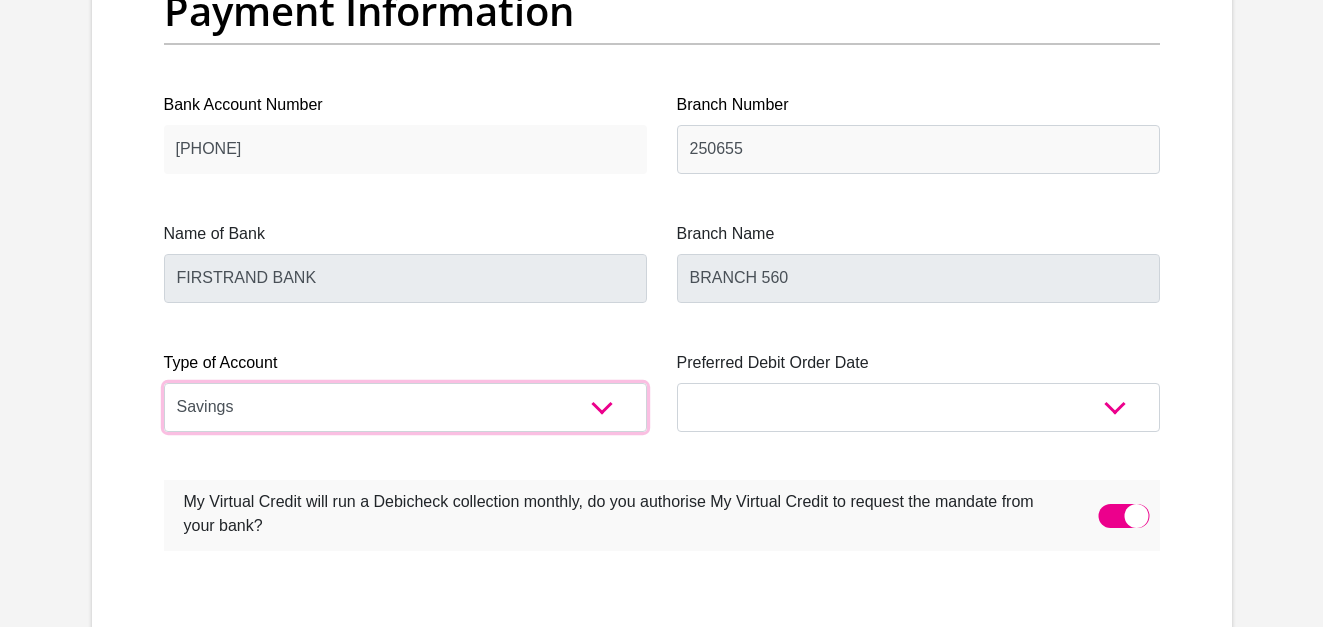 click on "Cheque
Savings" at bounding box center [405, 407] 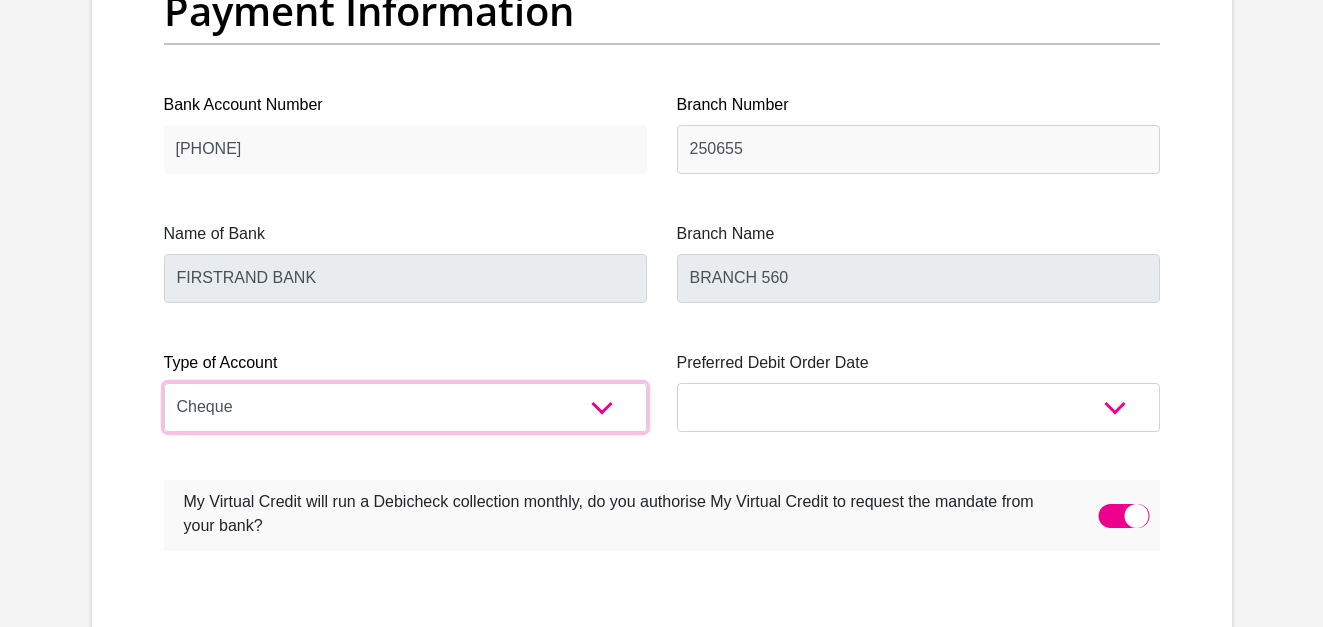 click on "Cheque
Savings" at bounding box center [405, 407] 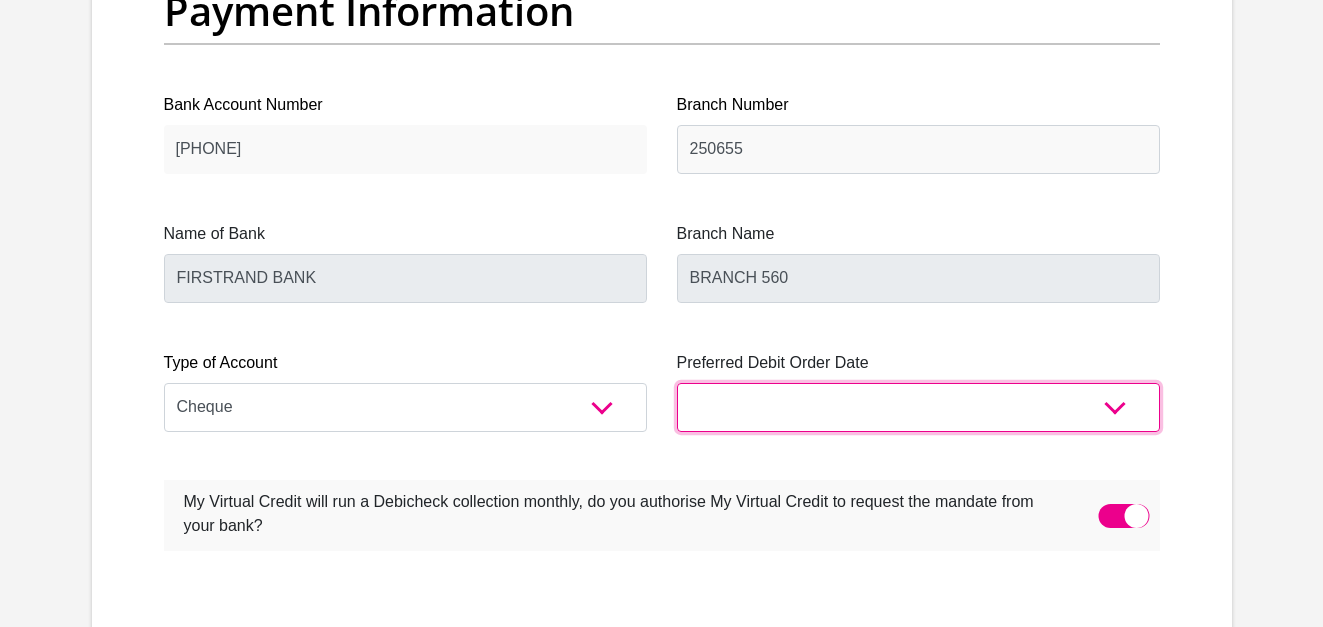 click on "1st
2nd
3rd
4th
5th
7th
18th
19th
20th
21st
22nd
23rd
24th
25th
26th
27th
28th
29th
30th" at bounding box center [918, 407] 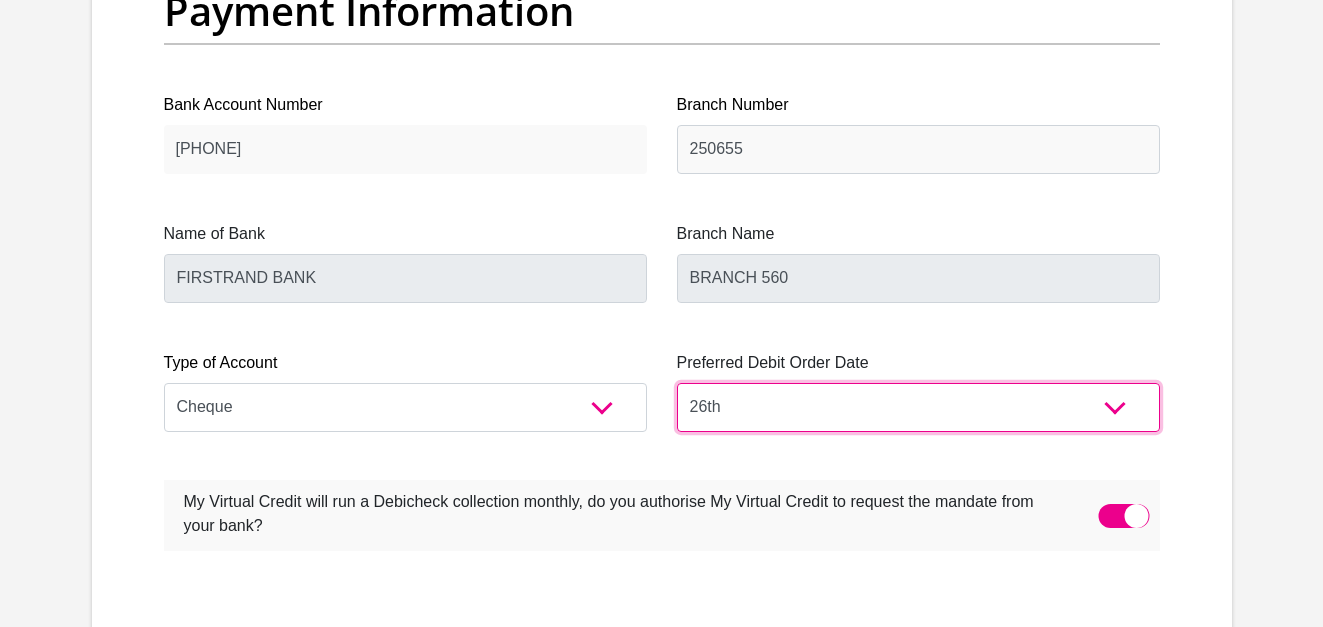 click on "1st
2nd
3rd
4th
5th
7th
18th
19th
20th
21st
22nd
23rd
24th
25th
26th
27th
28th
29th
30th" at bounding box center (918, 407) 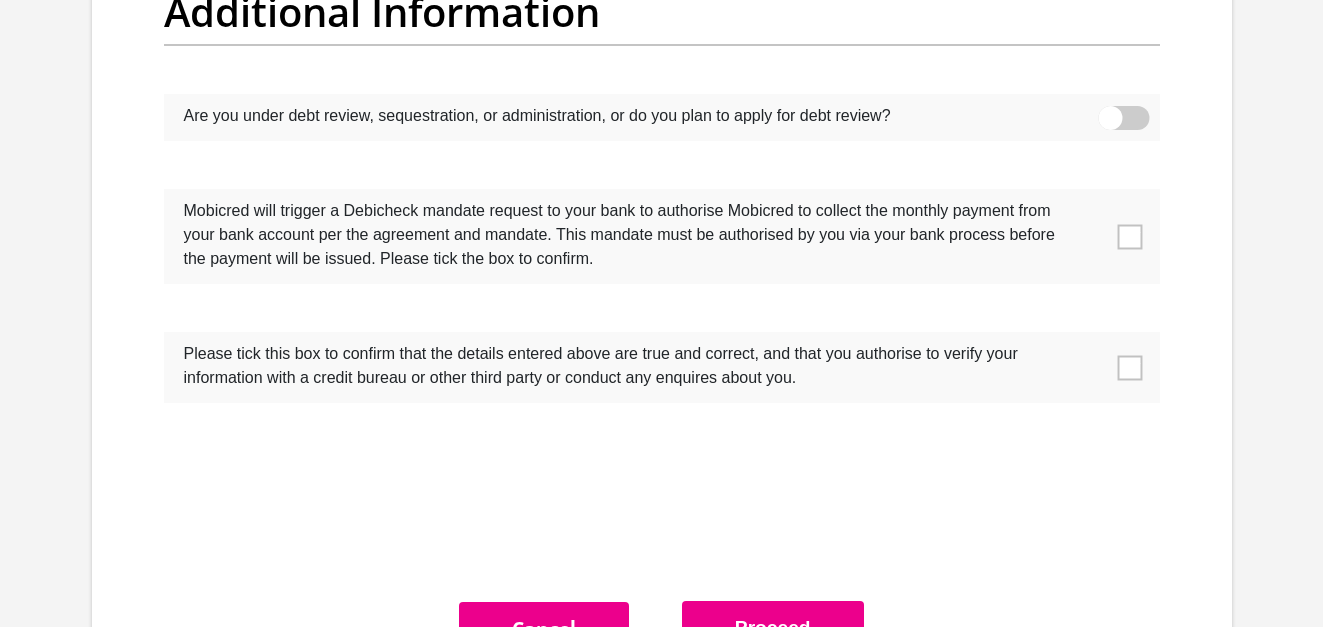 scroll, scrollTop: 6300, scrollLeft: 0, axis: vertical 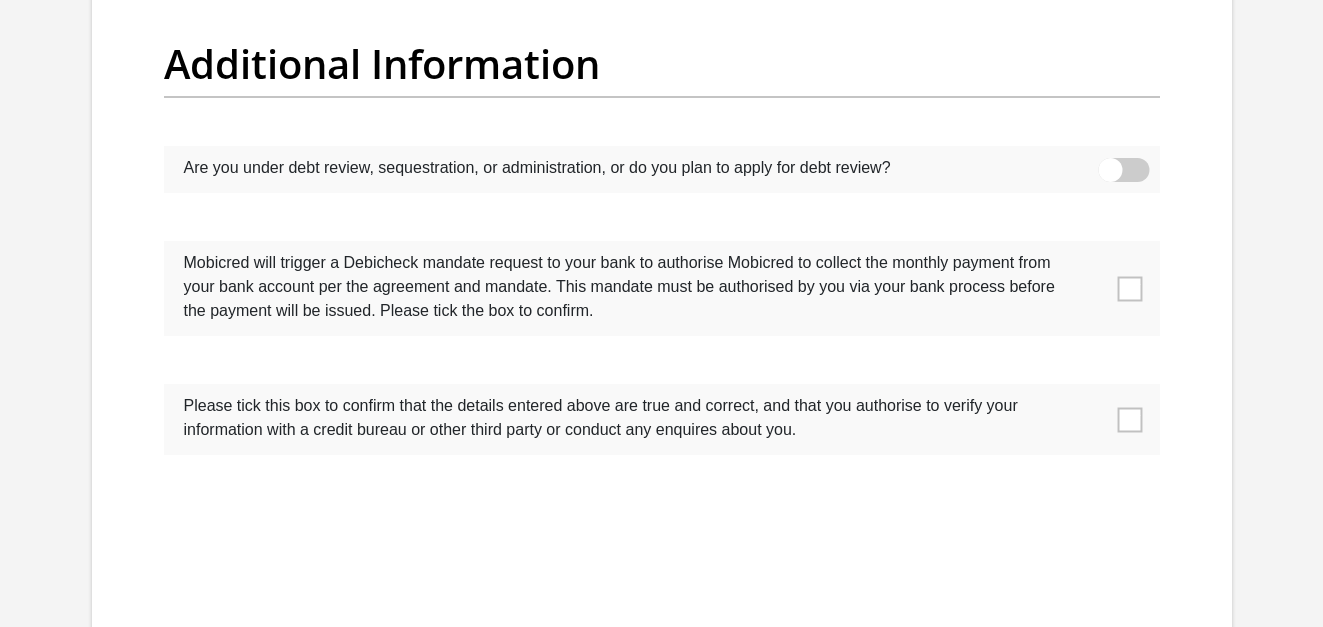 click at bounding box center (1129, 288) 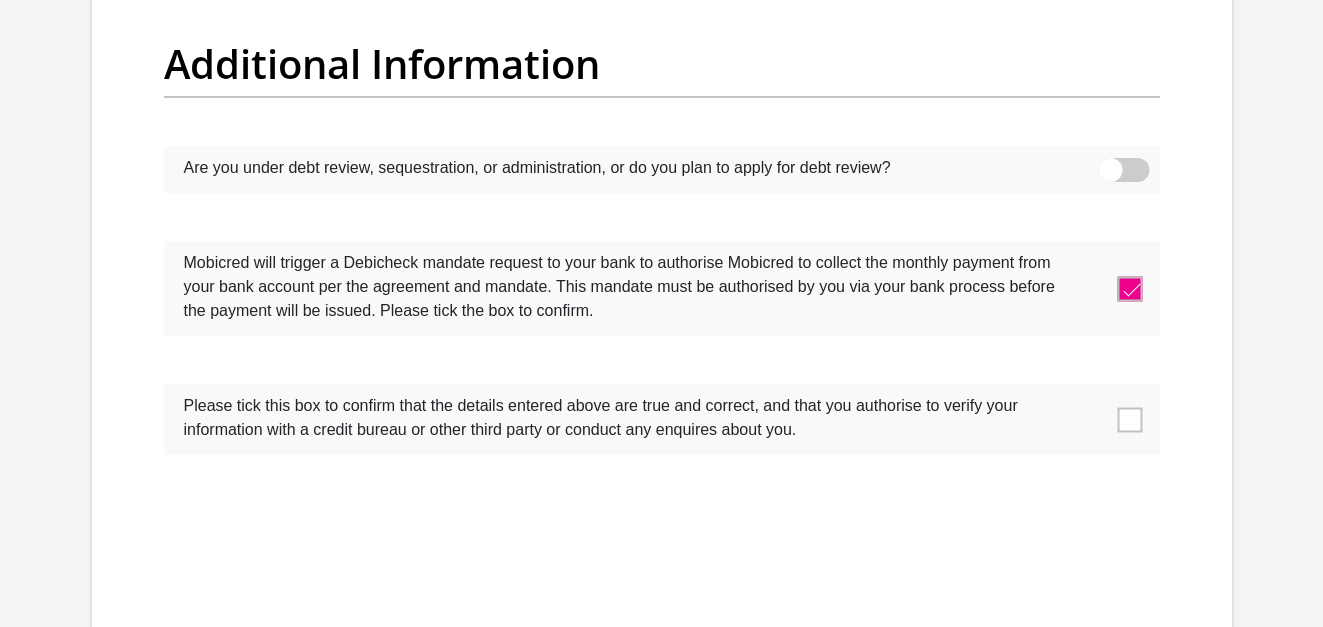 click at bounding box center [1129, 419] 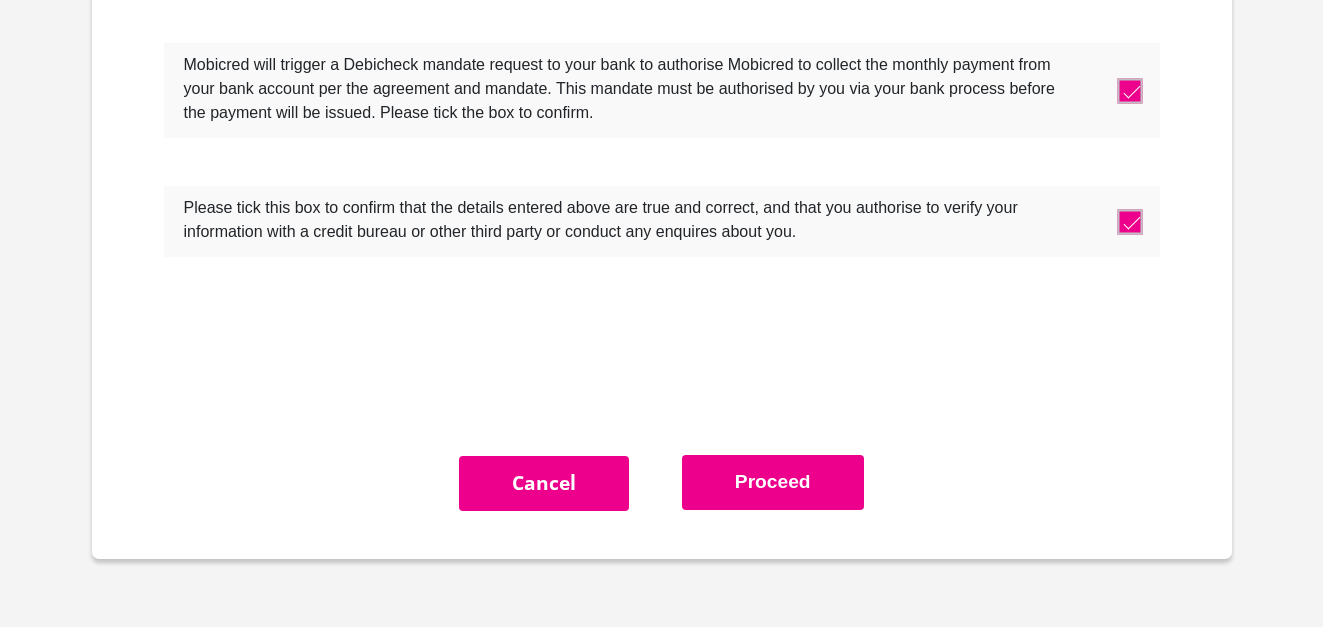 scroll, scrollTop: 6500, scrollLeft: 0, axis: vertical 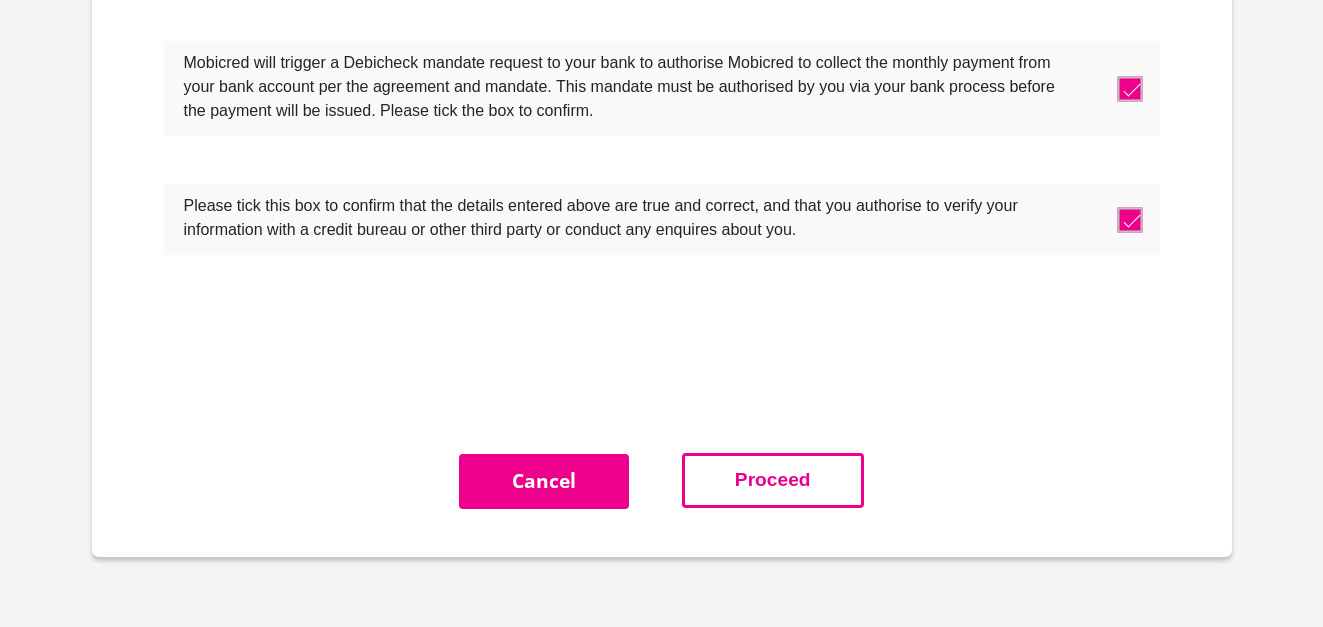 click on "Proceed" at bounding box center (773, 480) 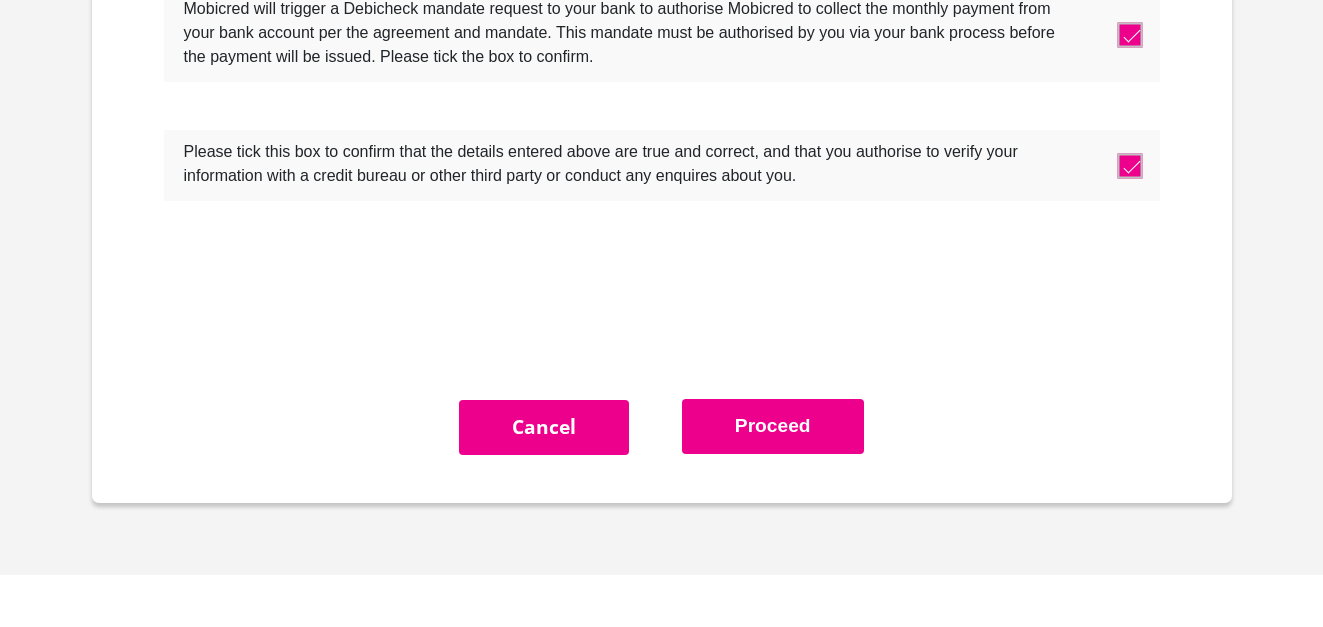 scroll, scrollTop: 6618, scrollLeft: 0, axis: vertical 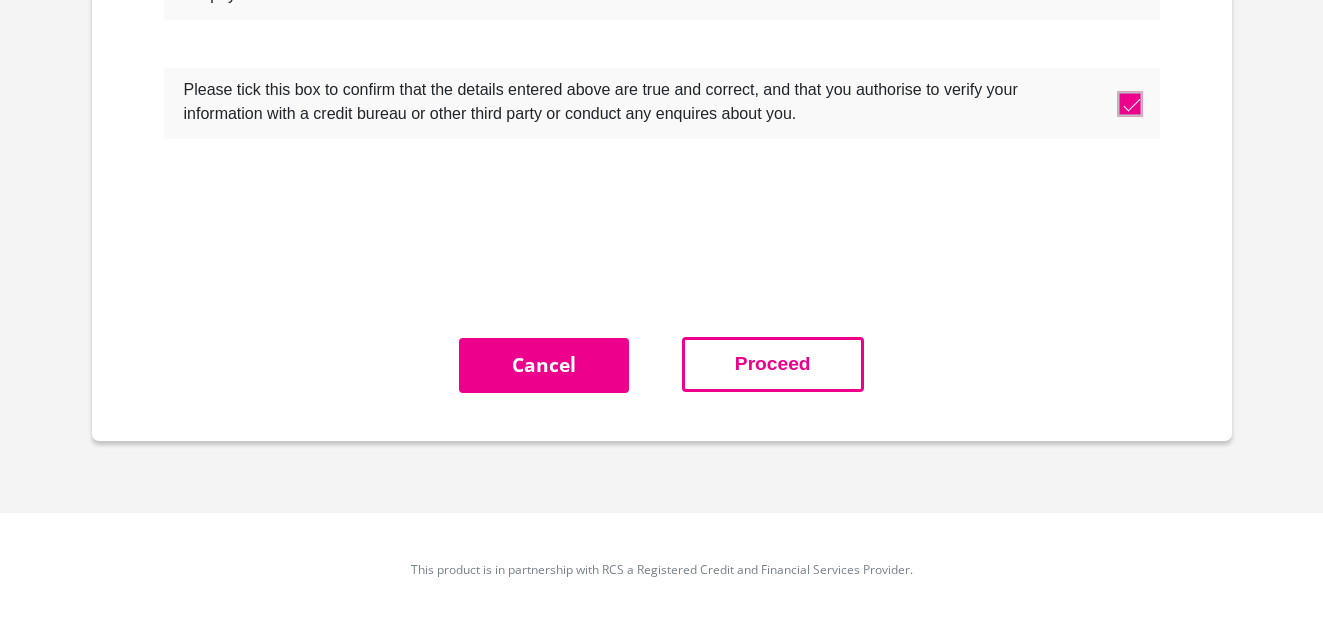 click on "Proceed" at bounding box center (773, 364) 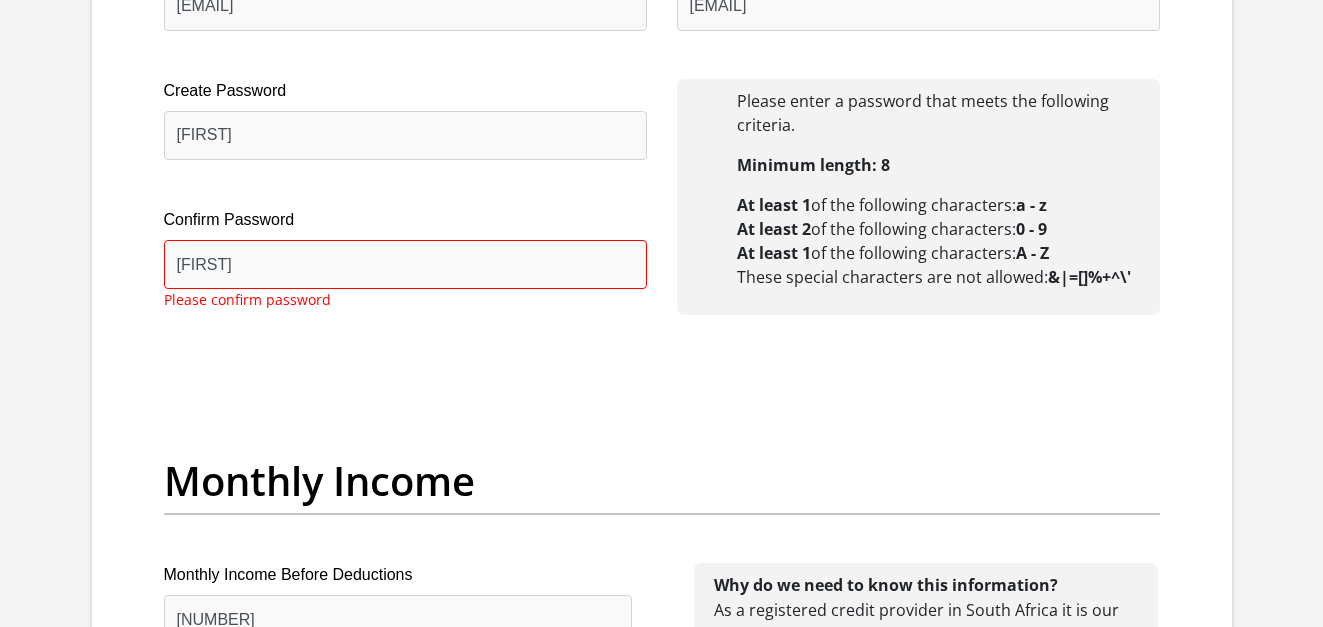 scroll, scrollTop: 1918, scrollLeft: 0, axis: vertical 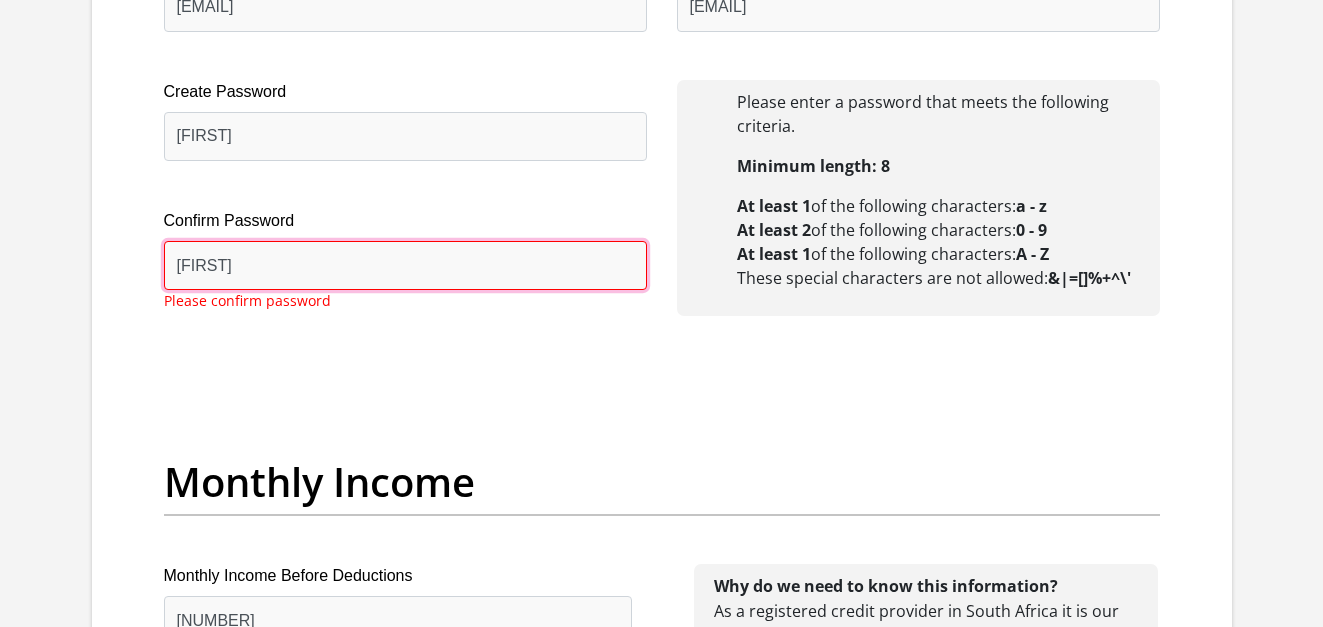 click on "[FIRST]" at bounding box center [405, 265] 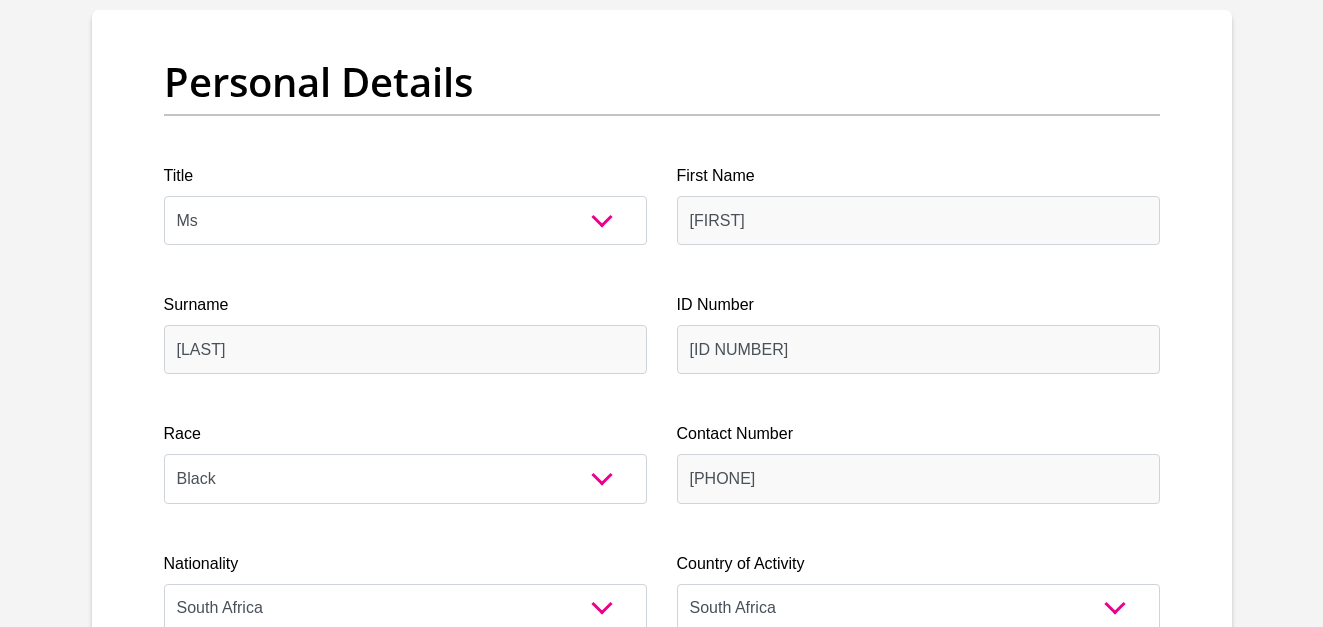 scroll, scrollTop: 0, scrollLeft: 0, axis: both 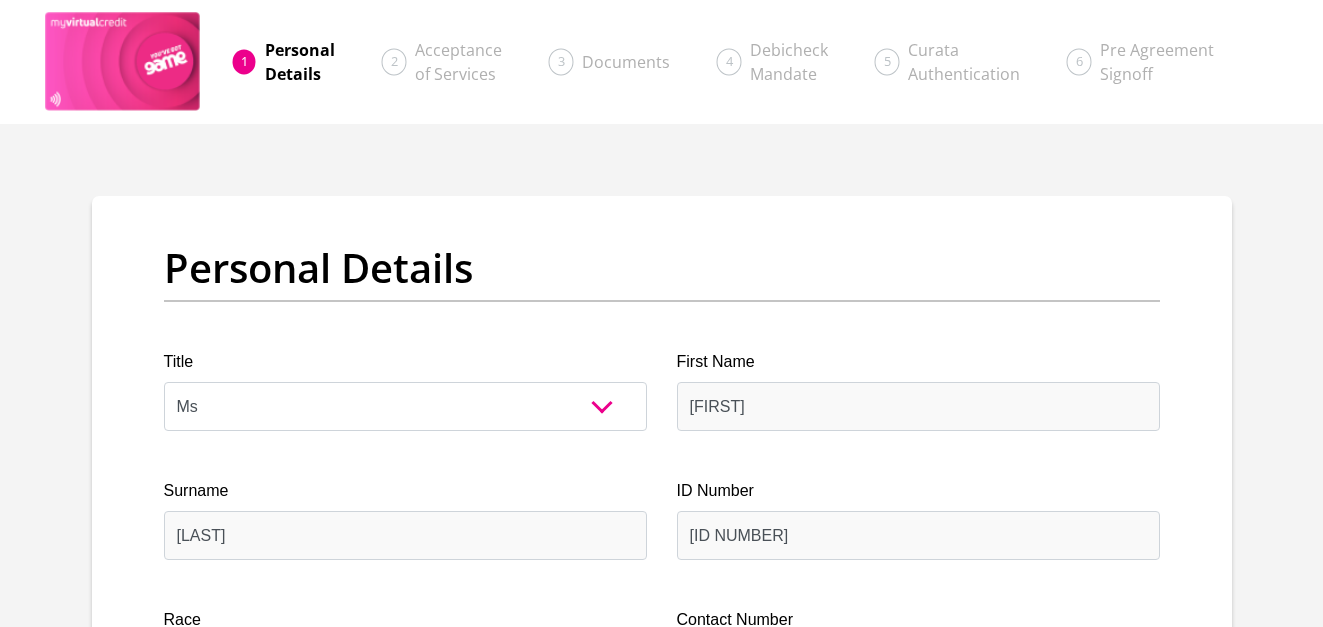 type on "[FIRST]" 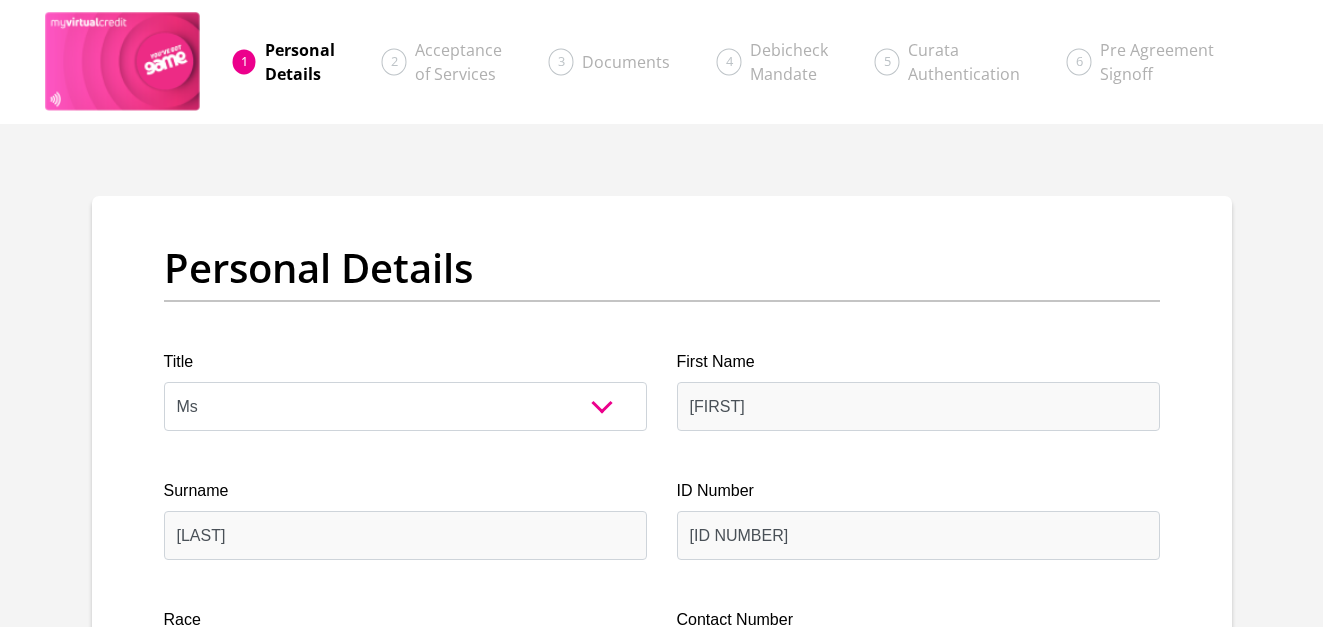 scroll, scrollTop: 6536, scrollLeft: 0, axis: vertical 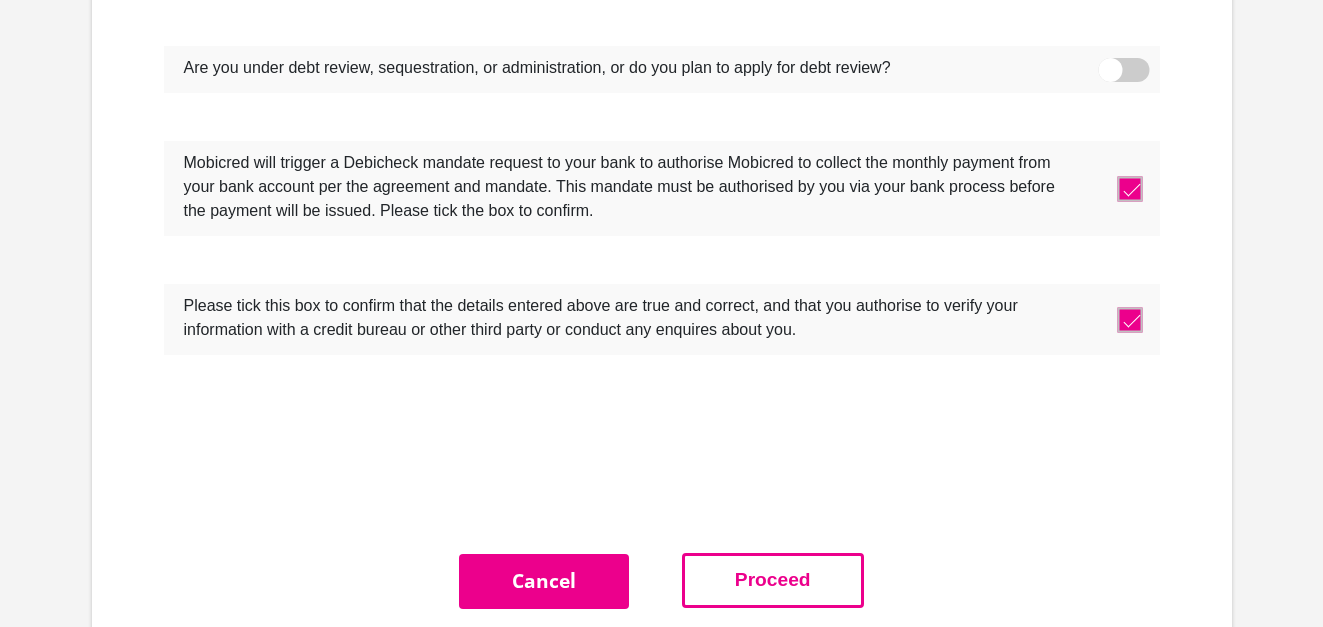 click on "Proceed" at bounding box center (773, 580) 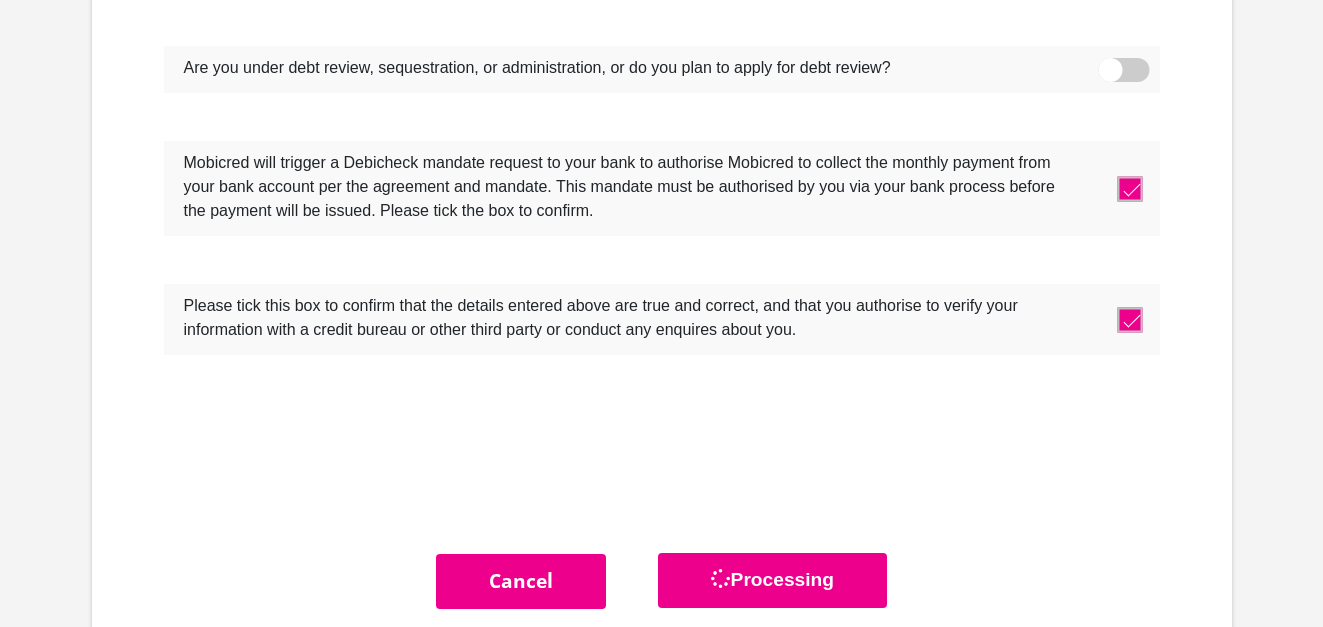 scroll, scrollTop: 0, scrollLeft: 0, axis: both 